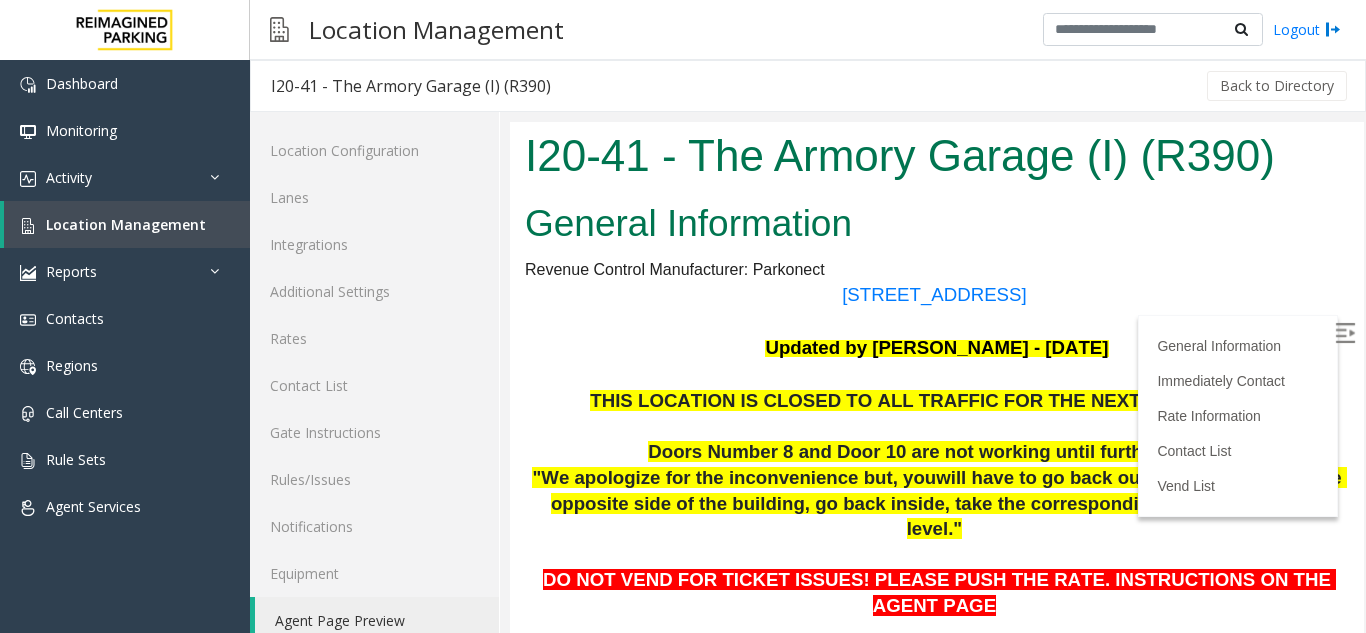 scroll, scrollTop: 0, scrollLeft: 0, axis: both 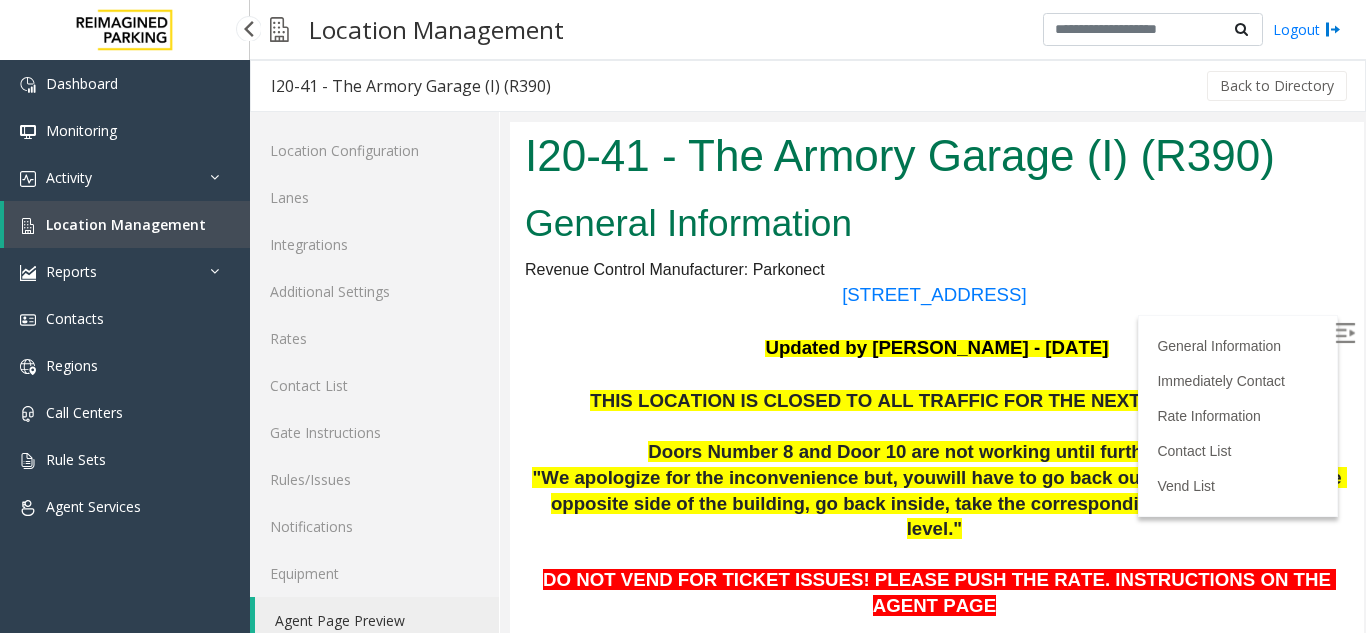 click on "Location Management" at bounding box center (127, 224) 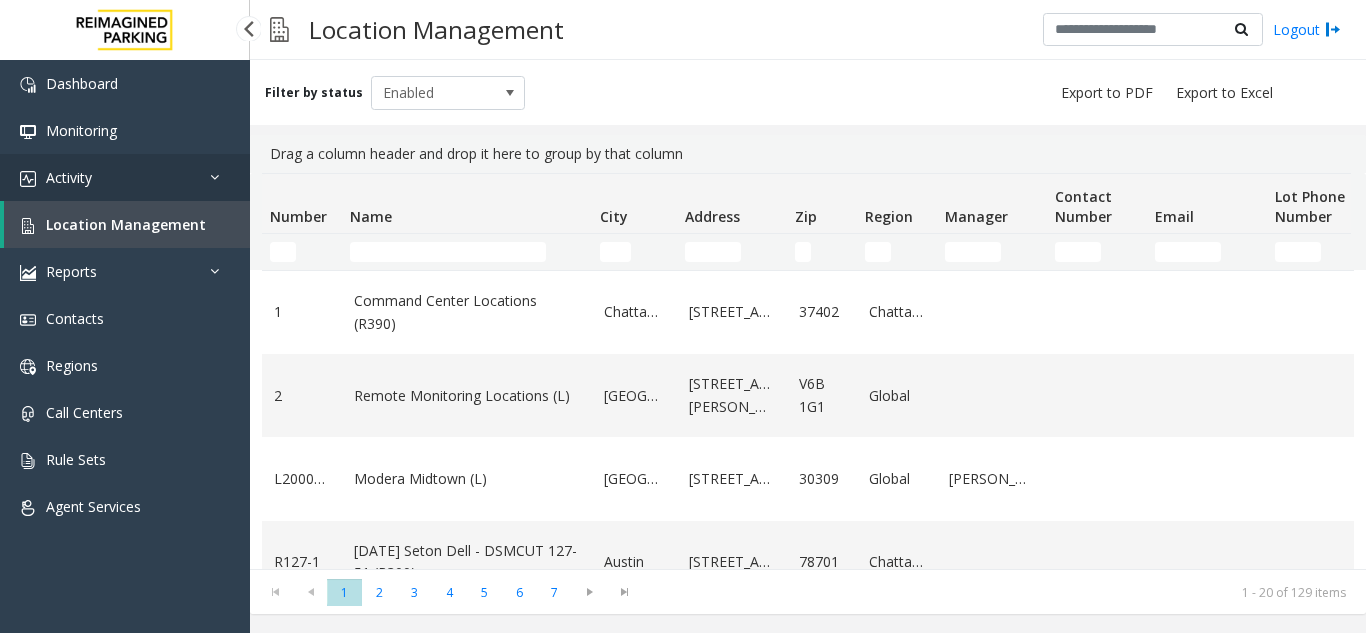 click on "Activity" at bounding box center (125, 177) 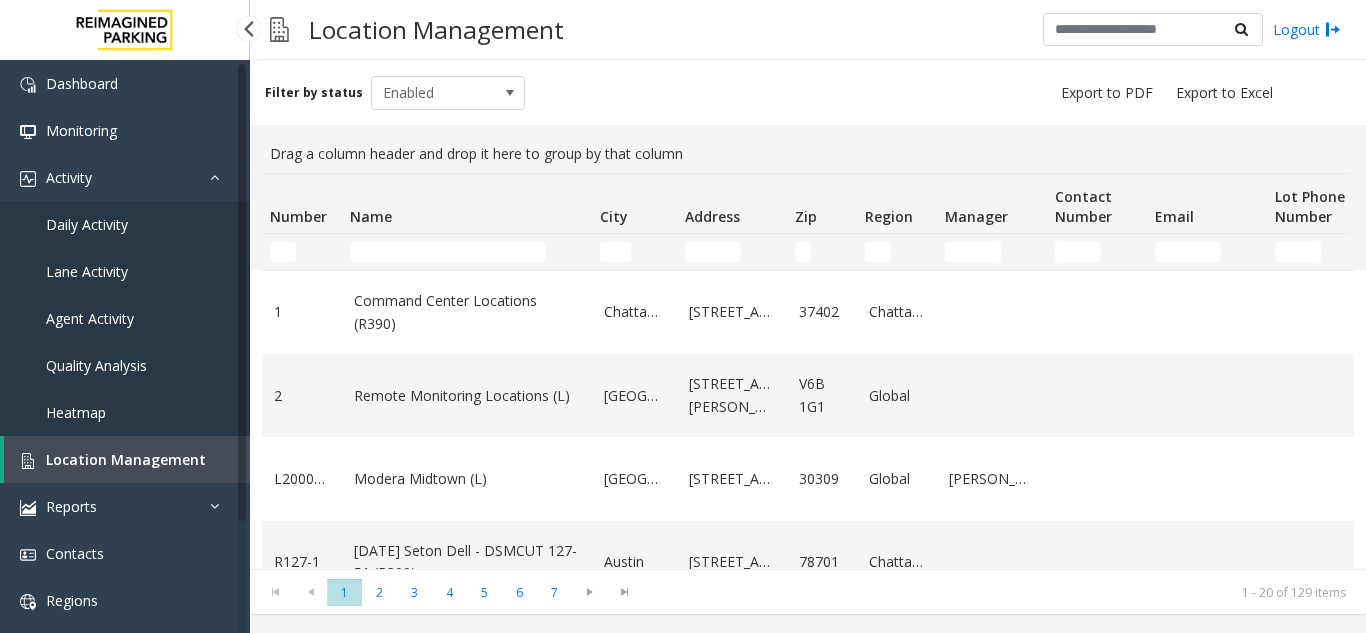 click on "Daily Activity" at bounding box center [87, 224] 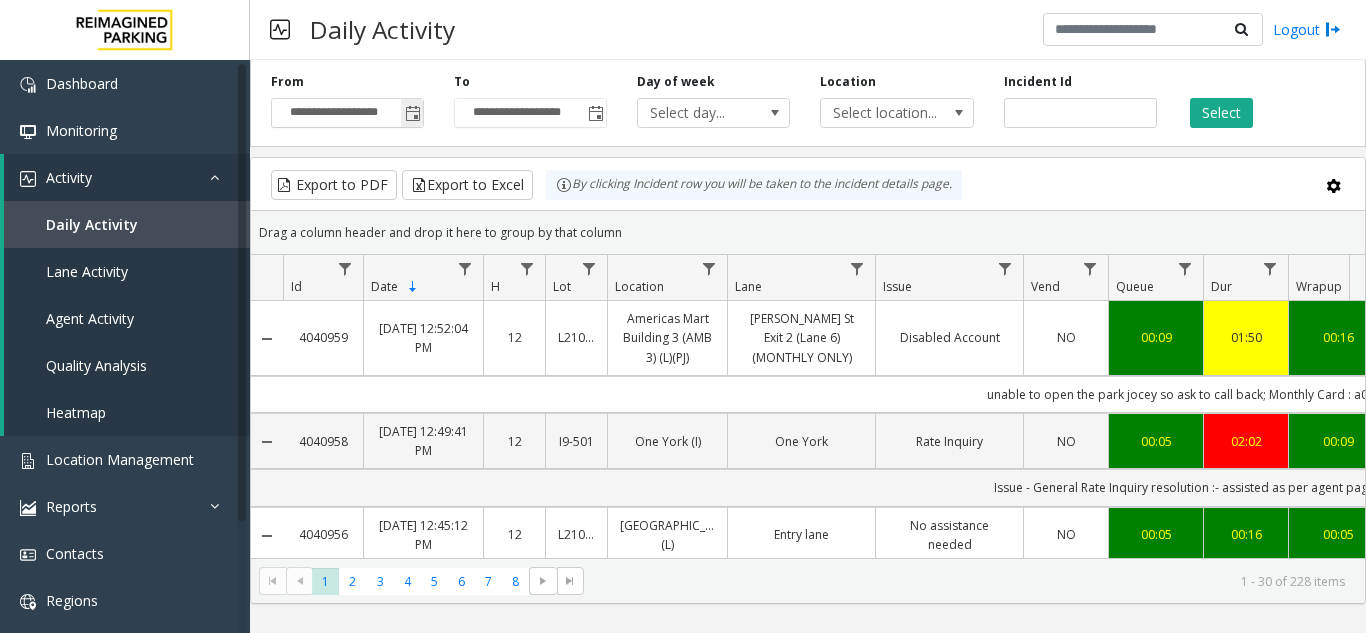 click 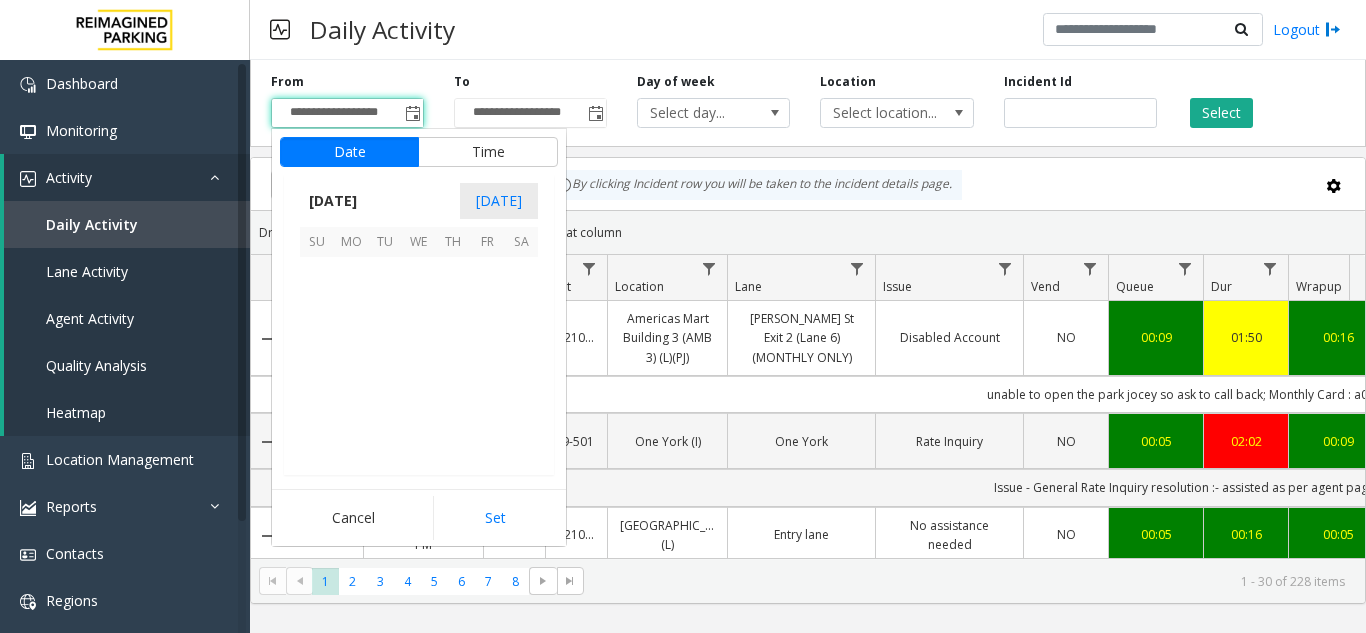 scroll, scrollTop: 358428, scrollLeft: 0, axis: vertical 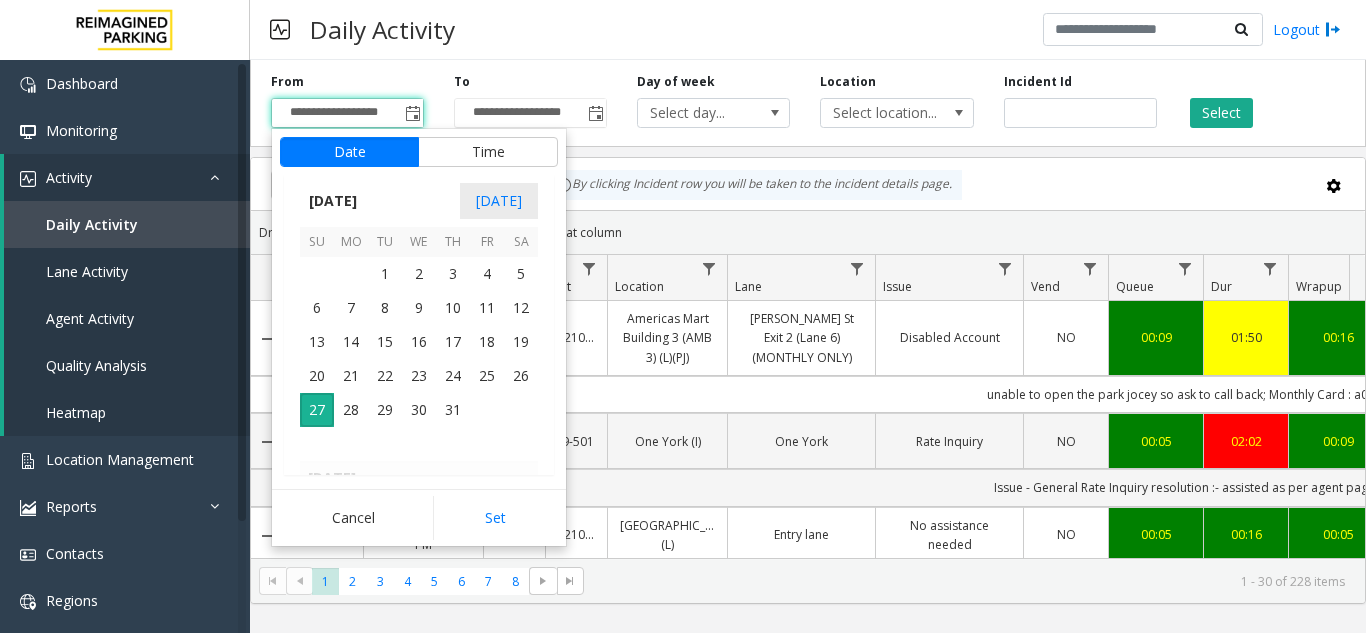 click on "By clicking Incident row you will be taken to the incident details page." 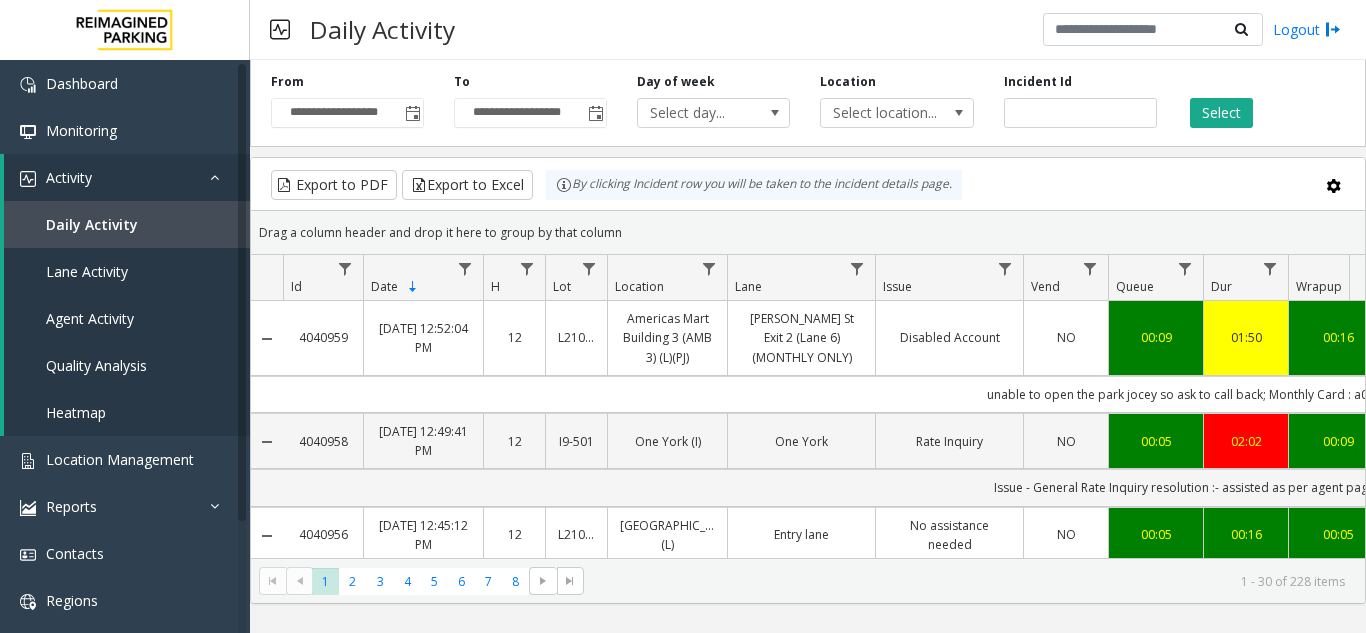 scroll, scrollTop: 0, scrollLeft: 358, axis: horizontal 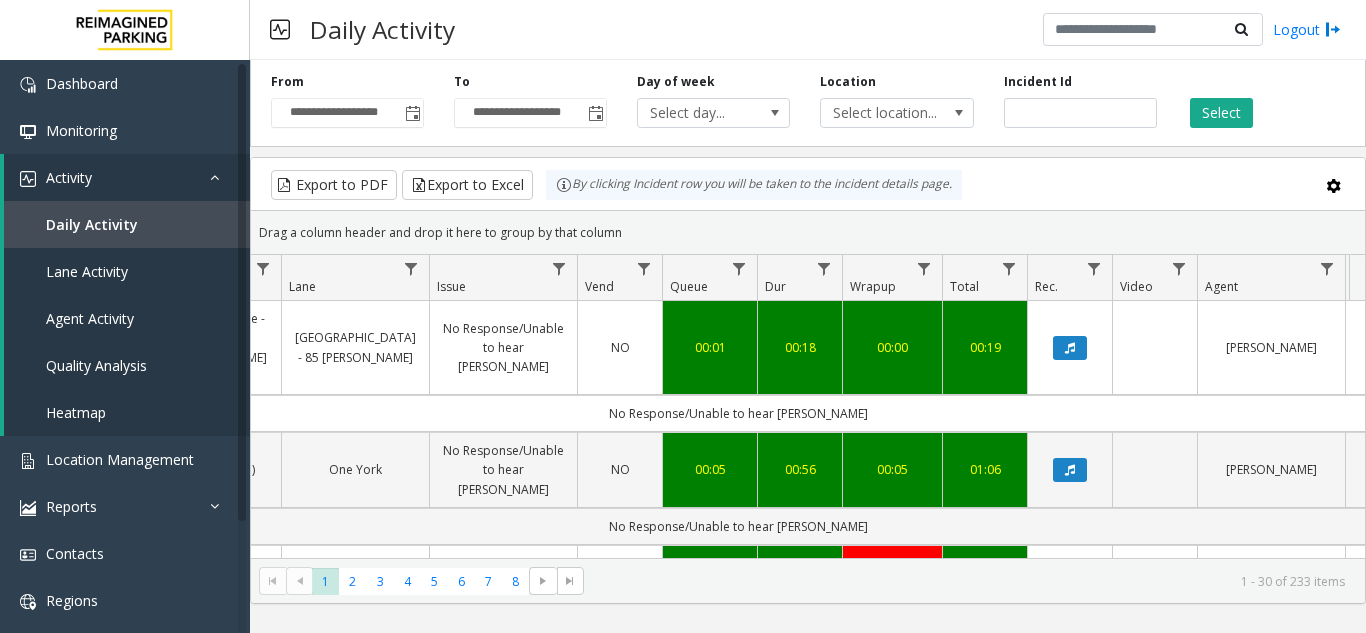click on "1 - 30 of 233 items" 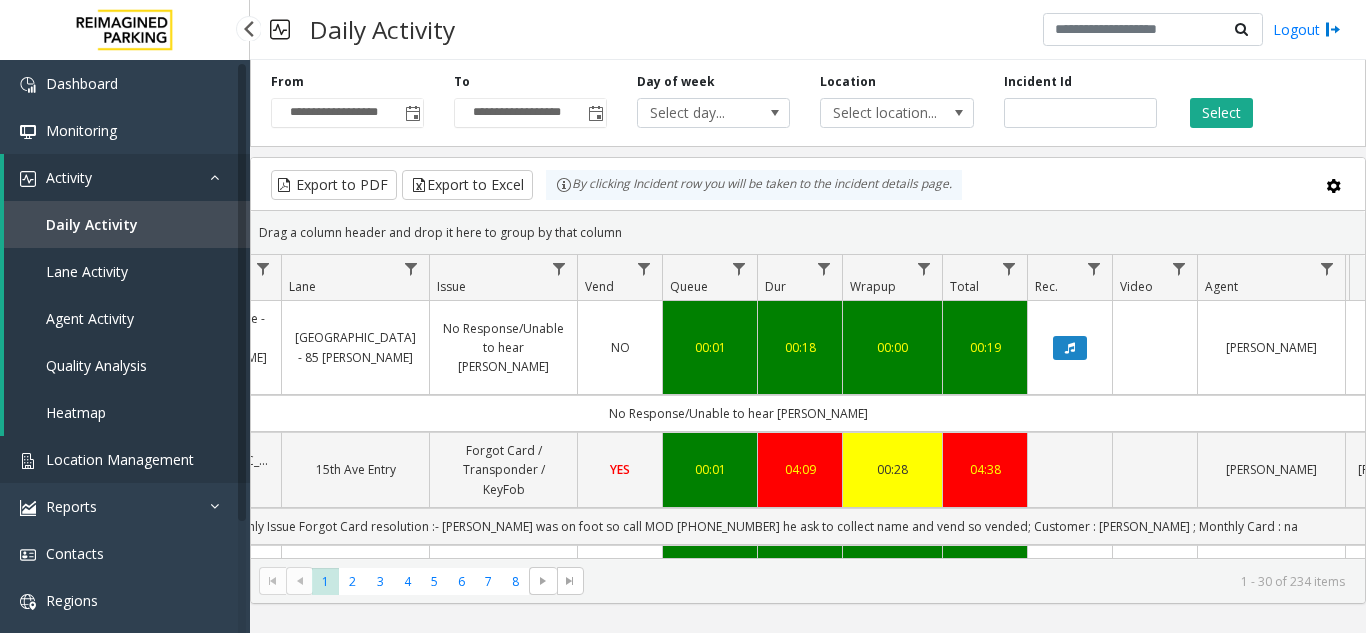 click on "Location Management" at bounding box center [120, 459] 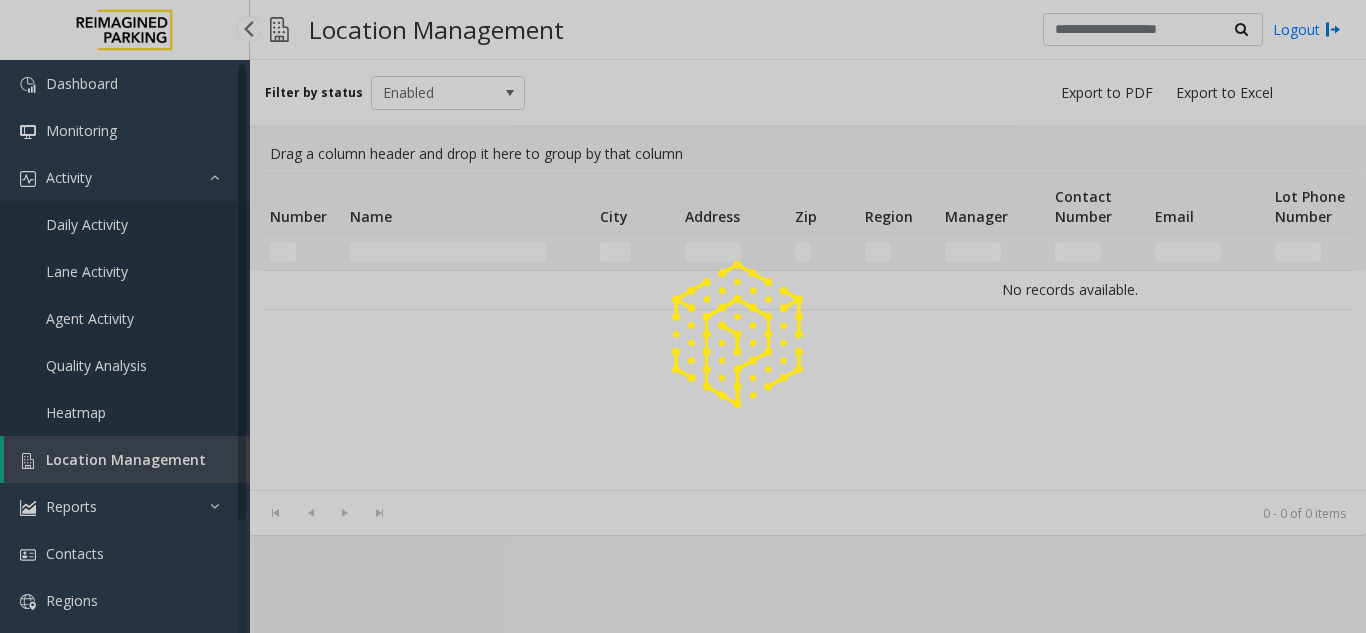 click 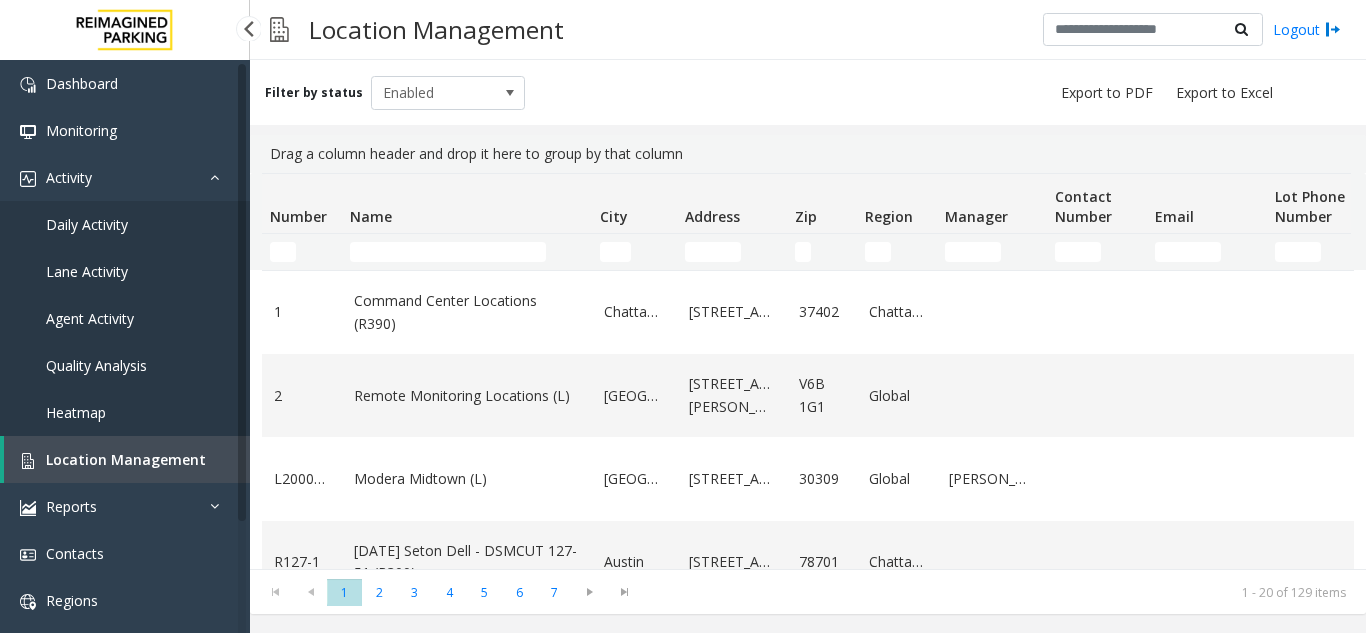 click on "Location Management" at bounding box center (127, 459) 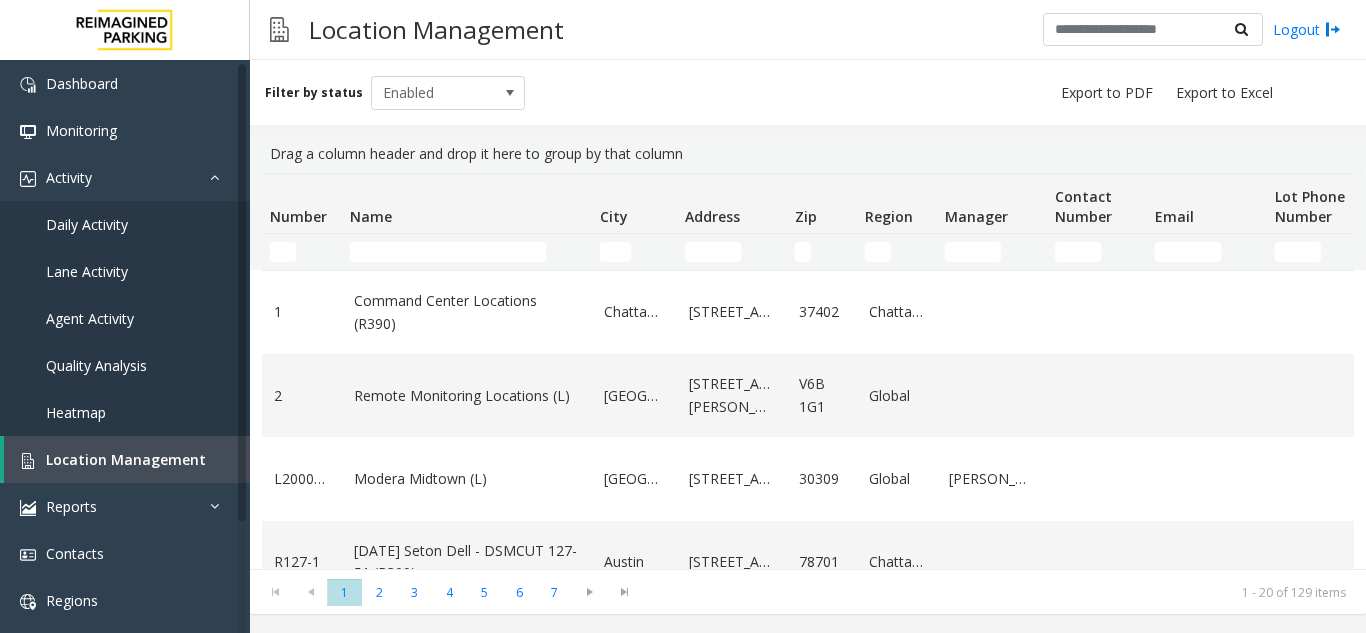 click on "Daily Activity" at bounding box center [125, 224] 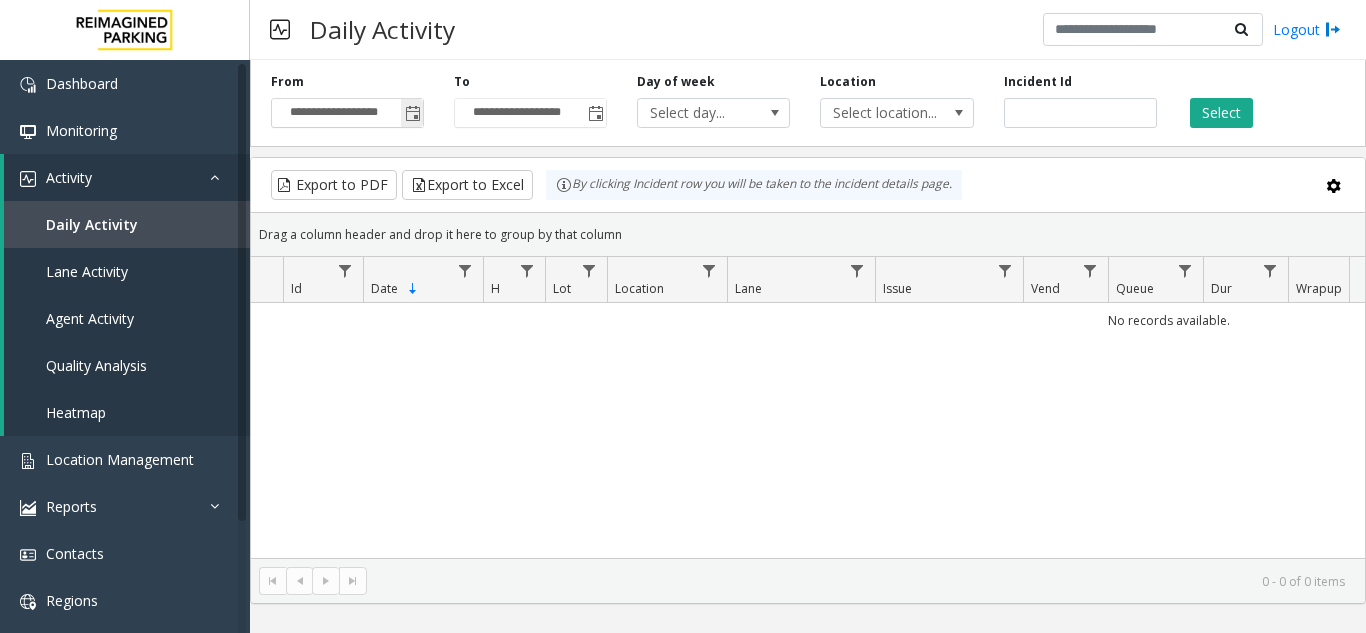 click 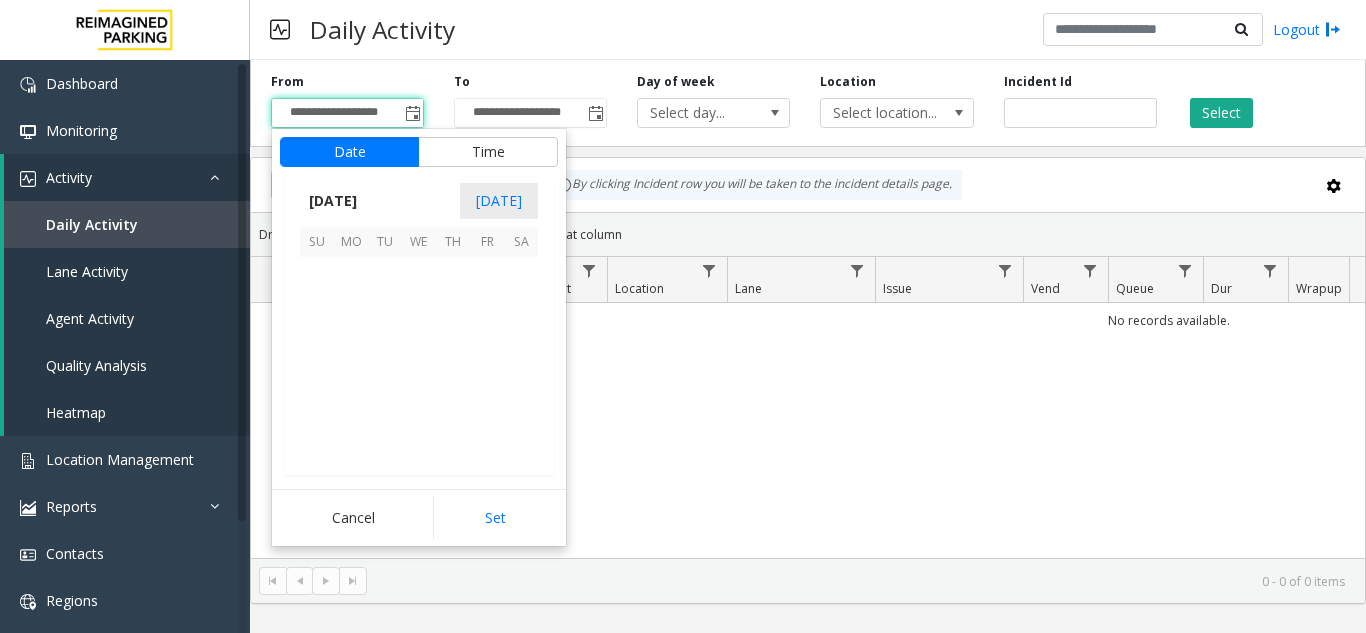 scroll, scrollTop: 358428, scrollLeft: 0, axis: vertical 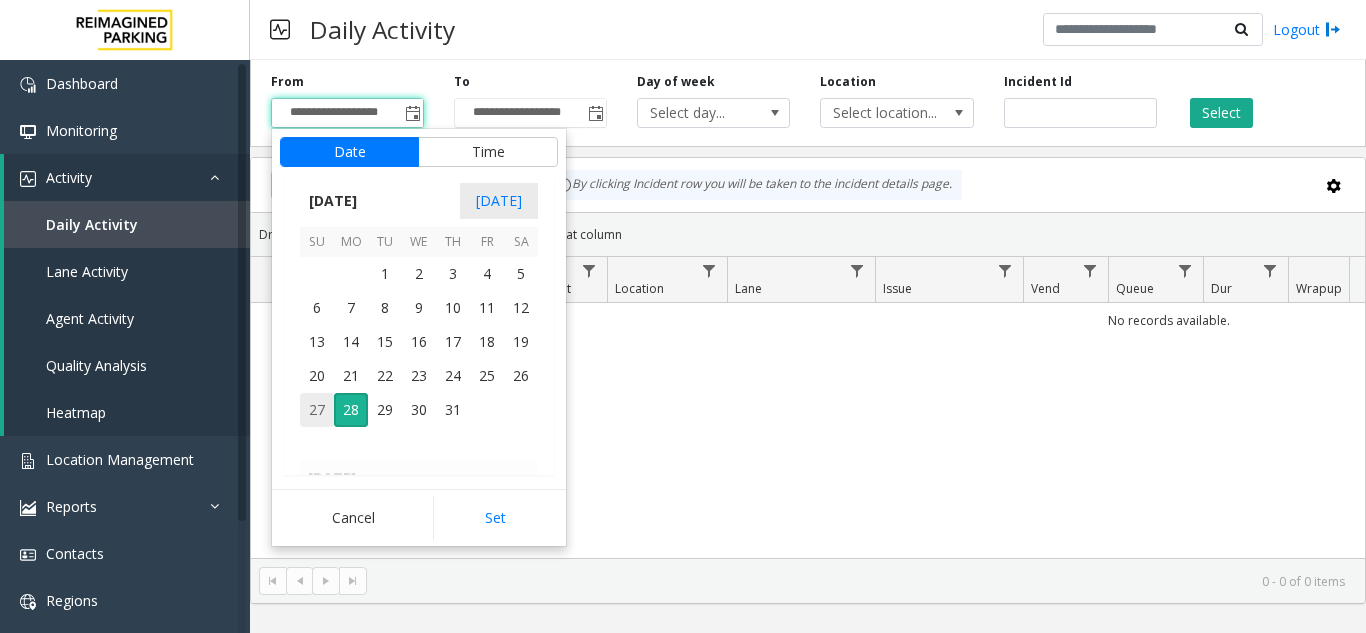 drag, startPoint x: 311, startPoint y: 408, endPoint x: 378, endPoint y: 481, distance: 99.08582 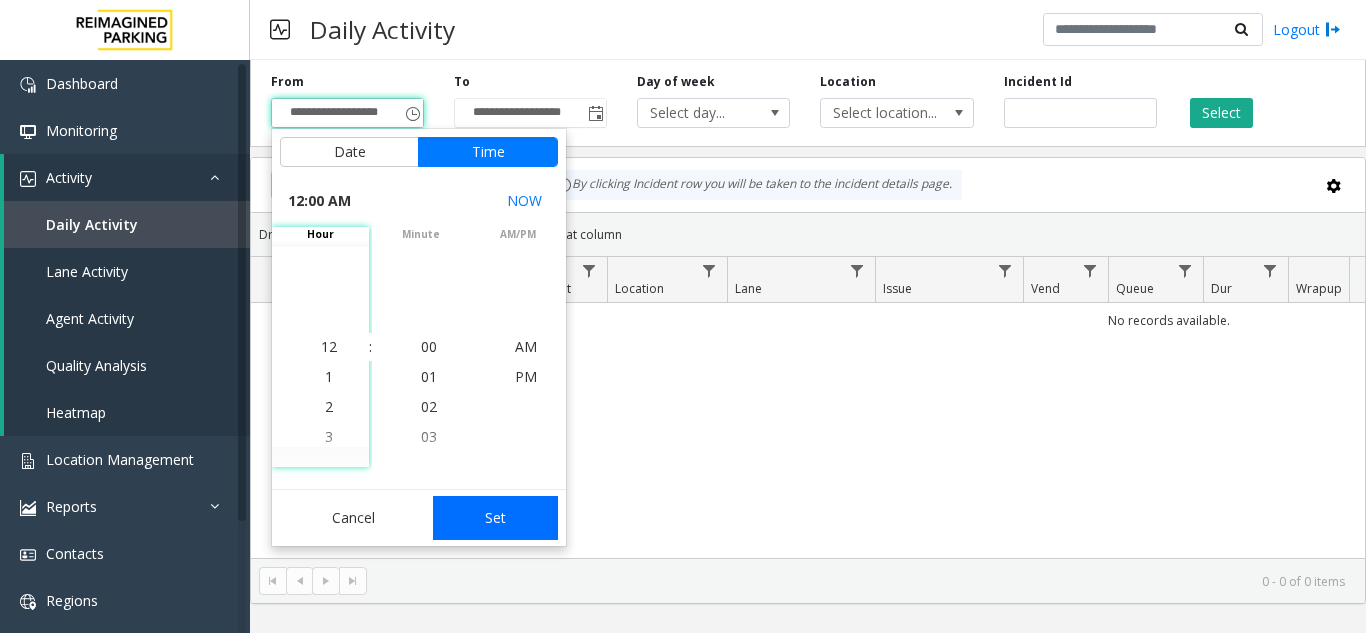click on "Set" 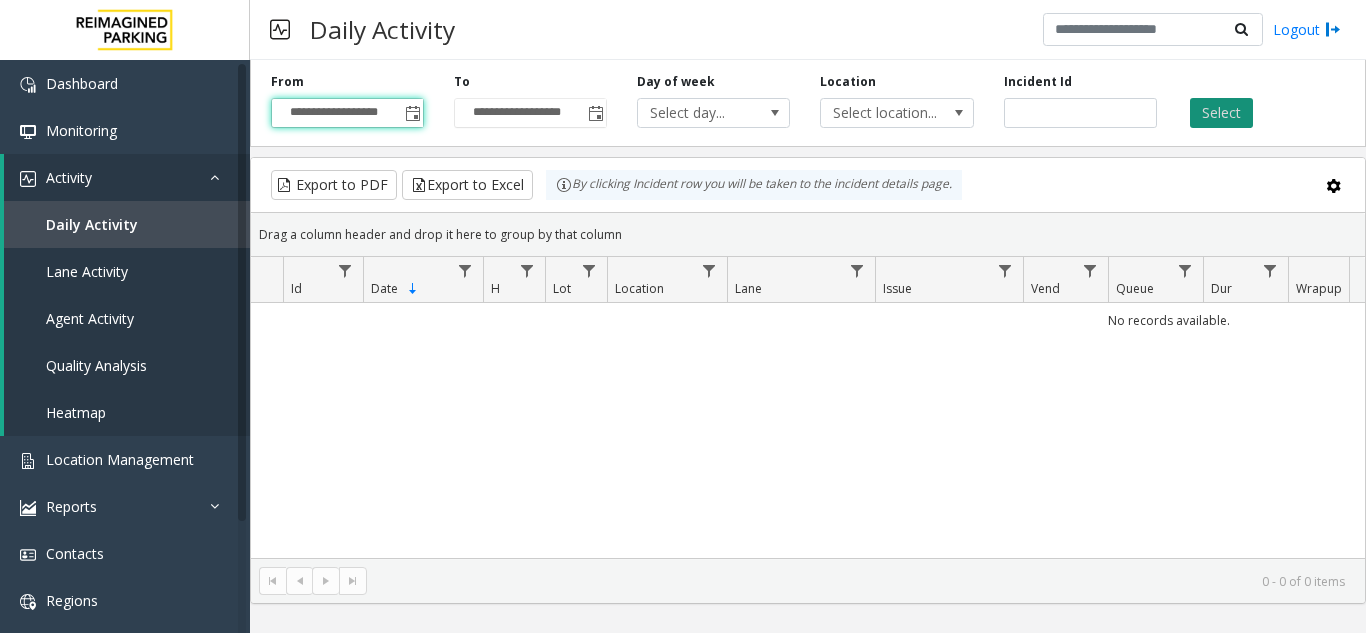 click on "Select" 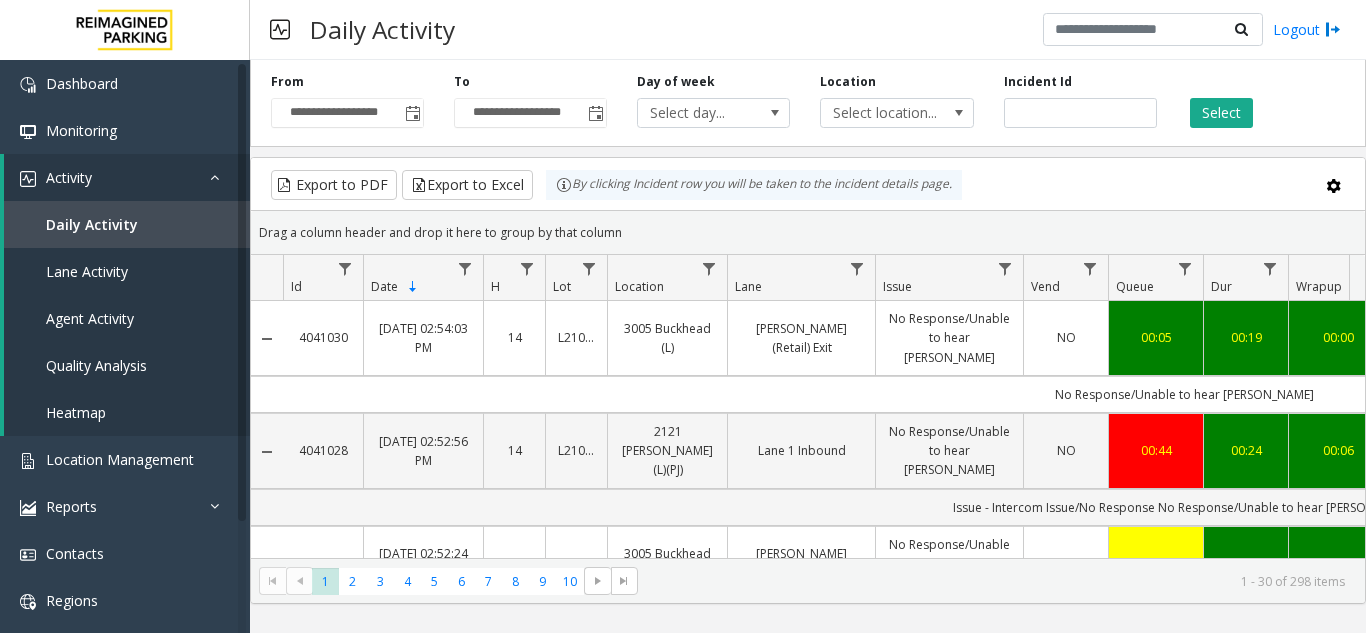 scroll, scrollTop: 0, scrollLeft: 273, axis: horizontal 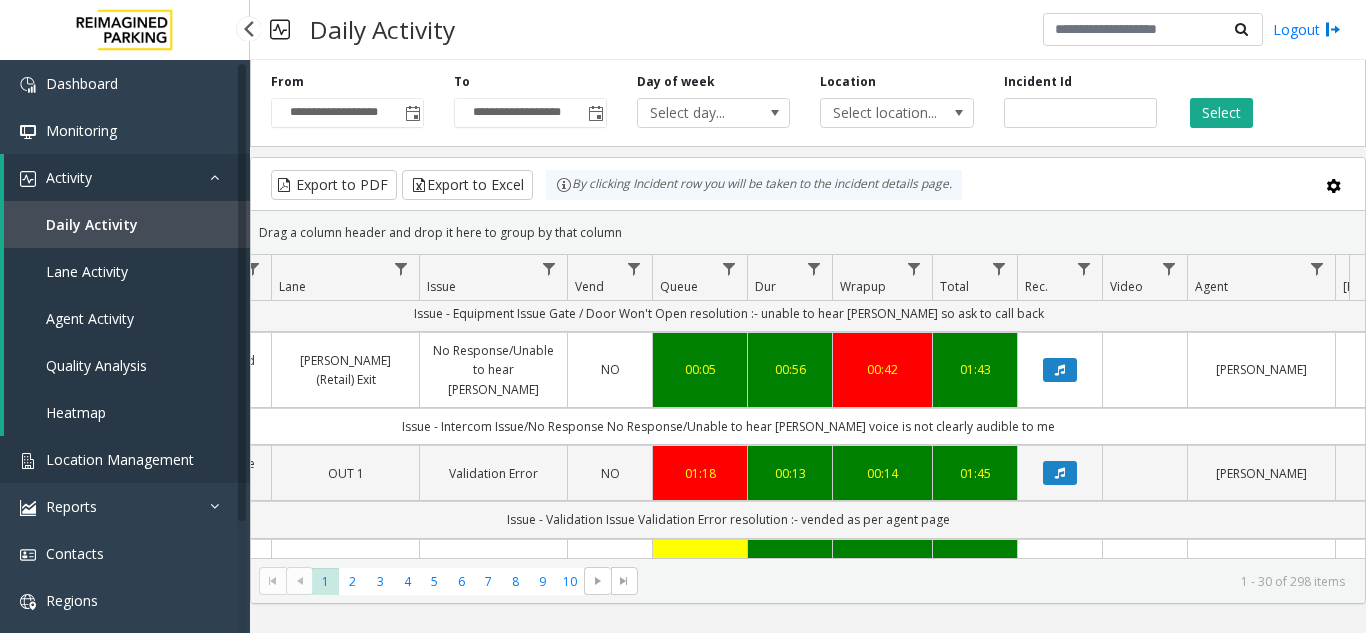 click on "Location Management" at bounding box center [120, 459] 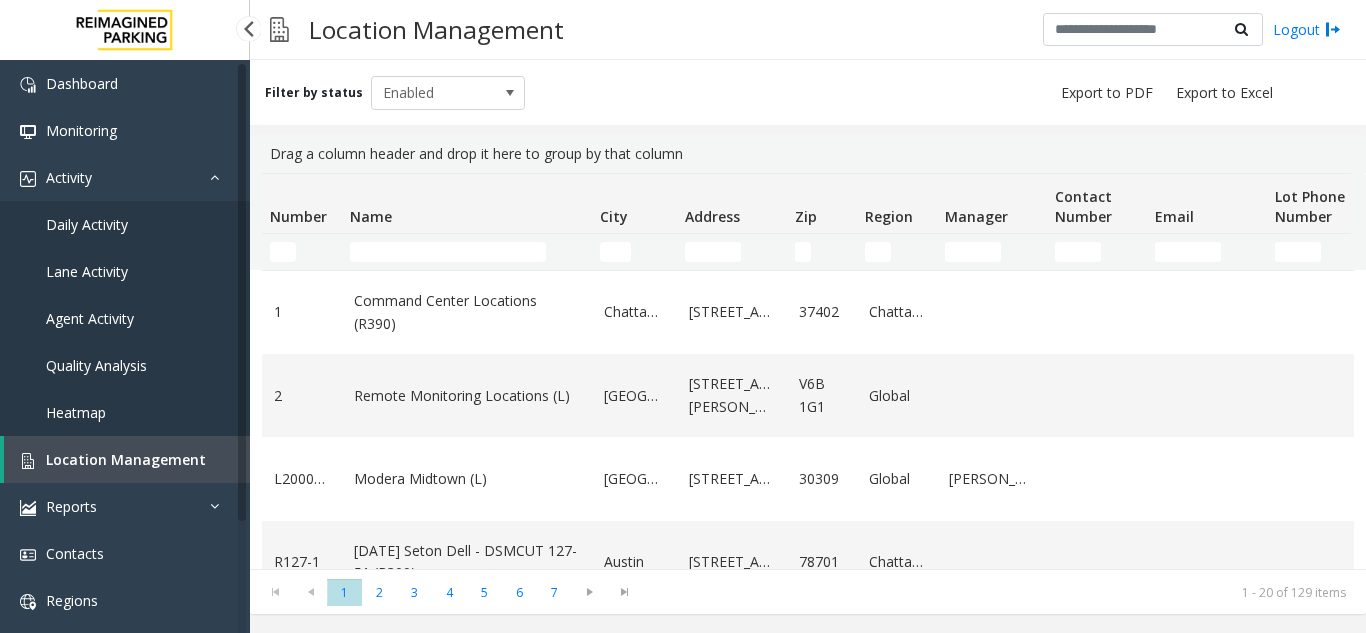 click on "Daily Activity" at bounding box center [125, 224] 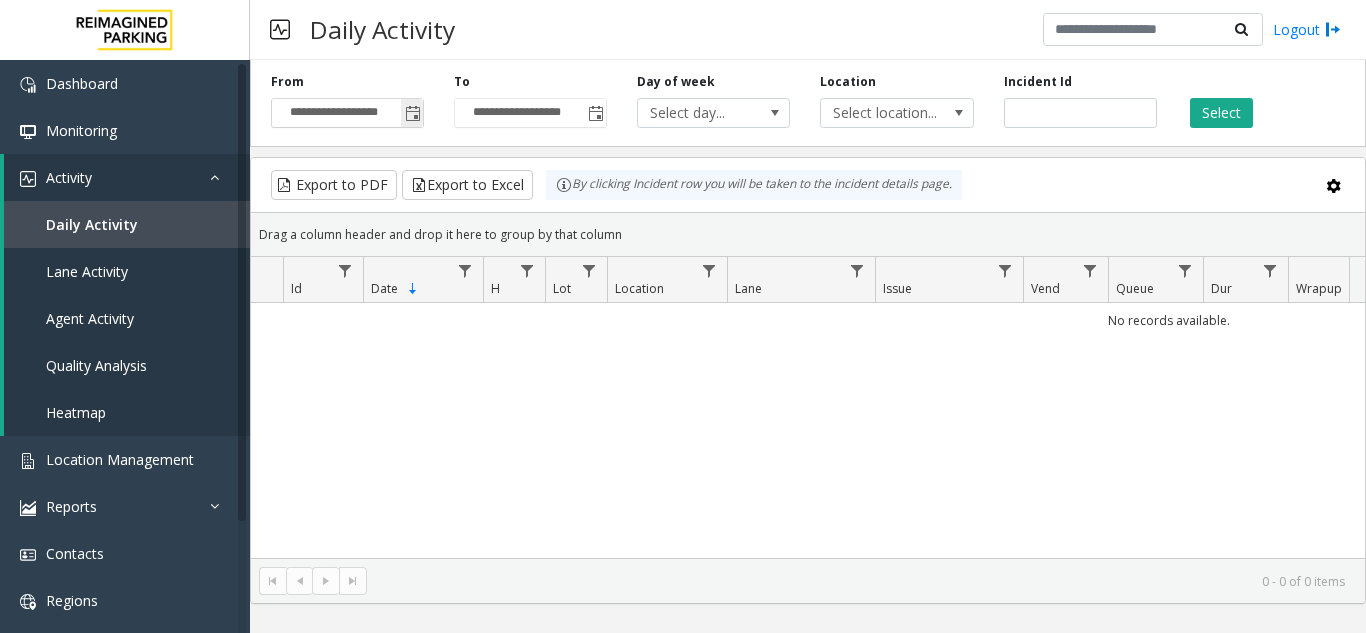 click 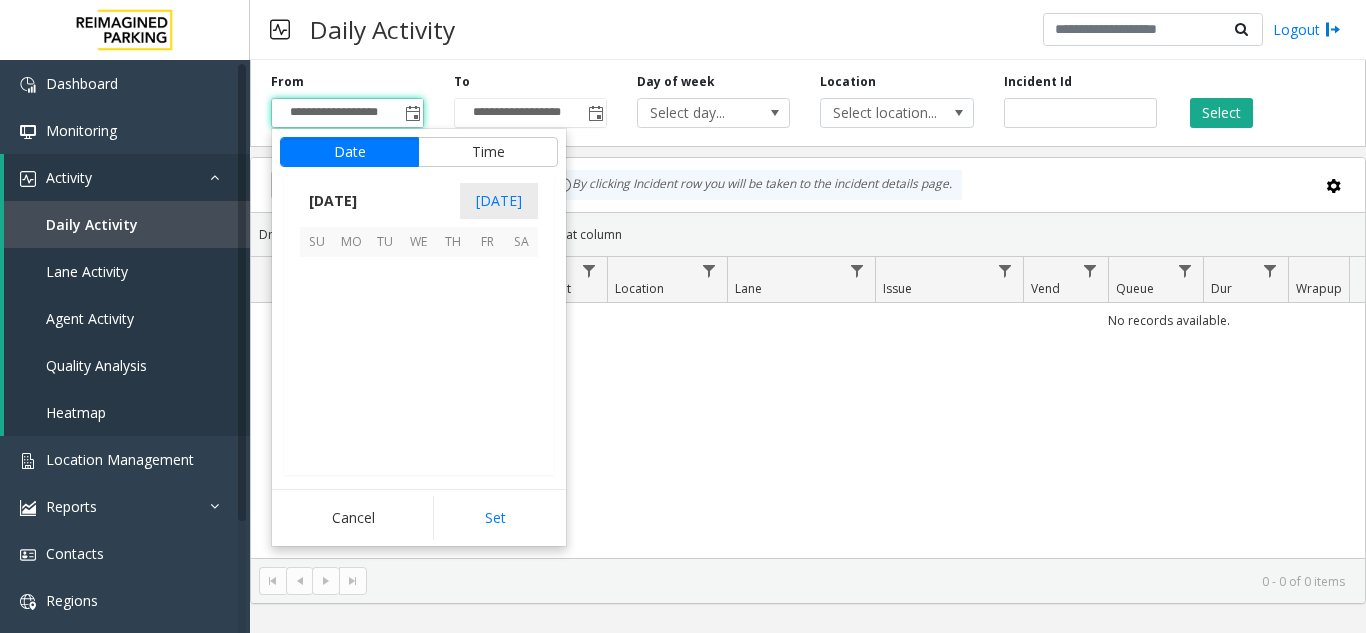 scroll, scrollTop: 358428, scrollLeft: 0, axis: vertical 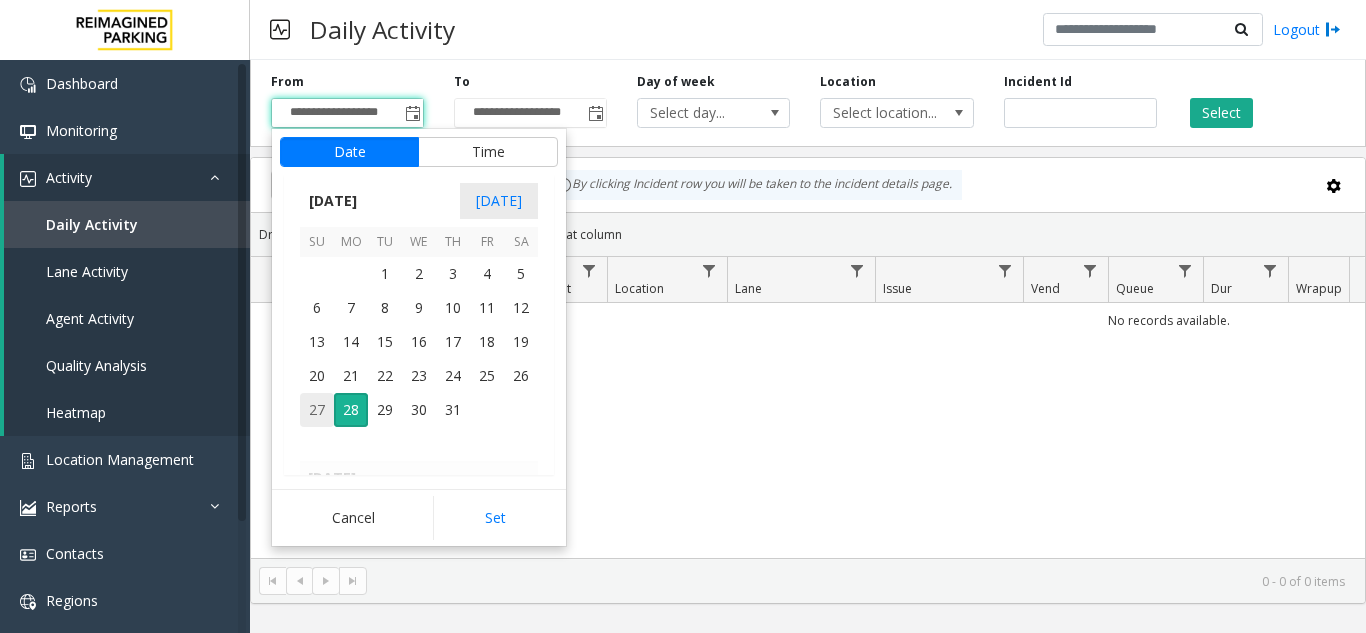 click on "27" at bounding box center (317, 410) 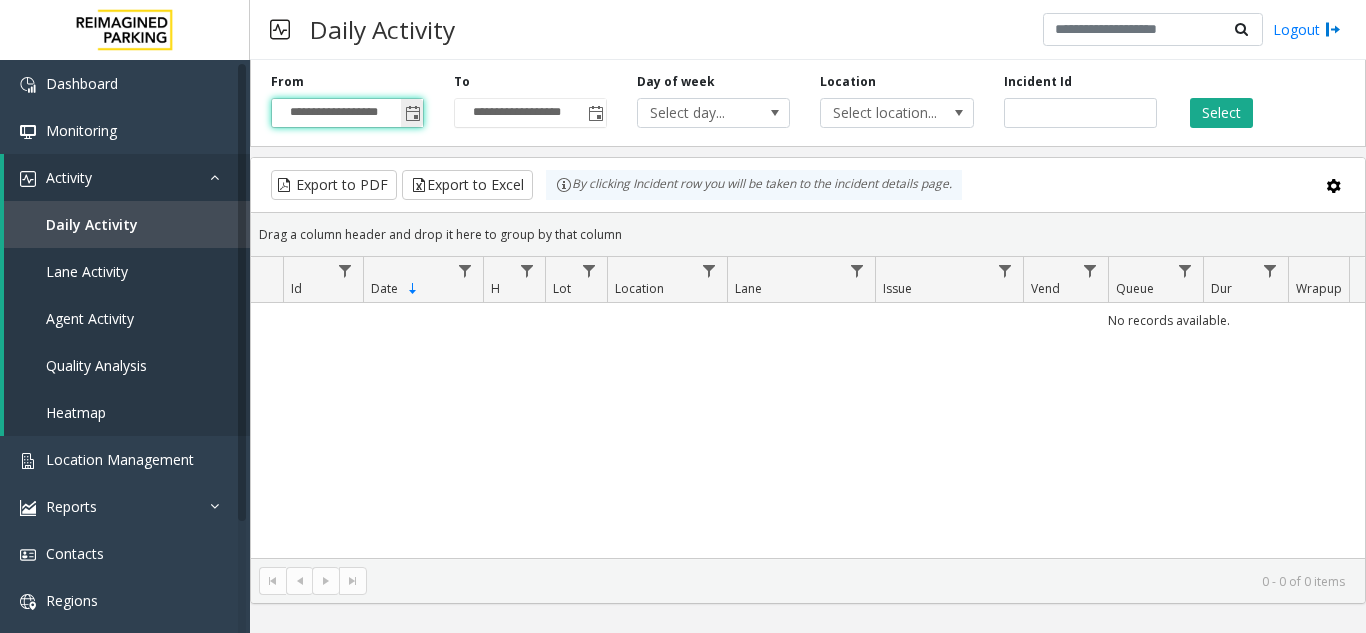 click 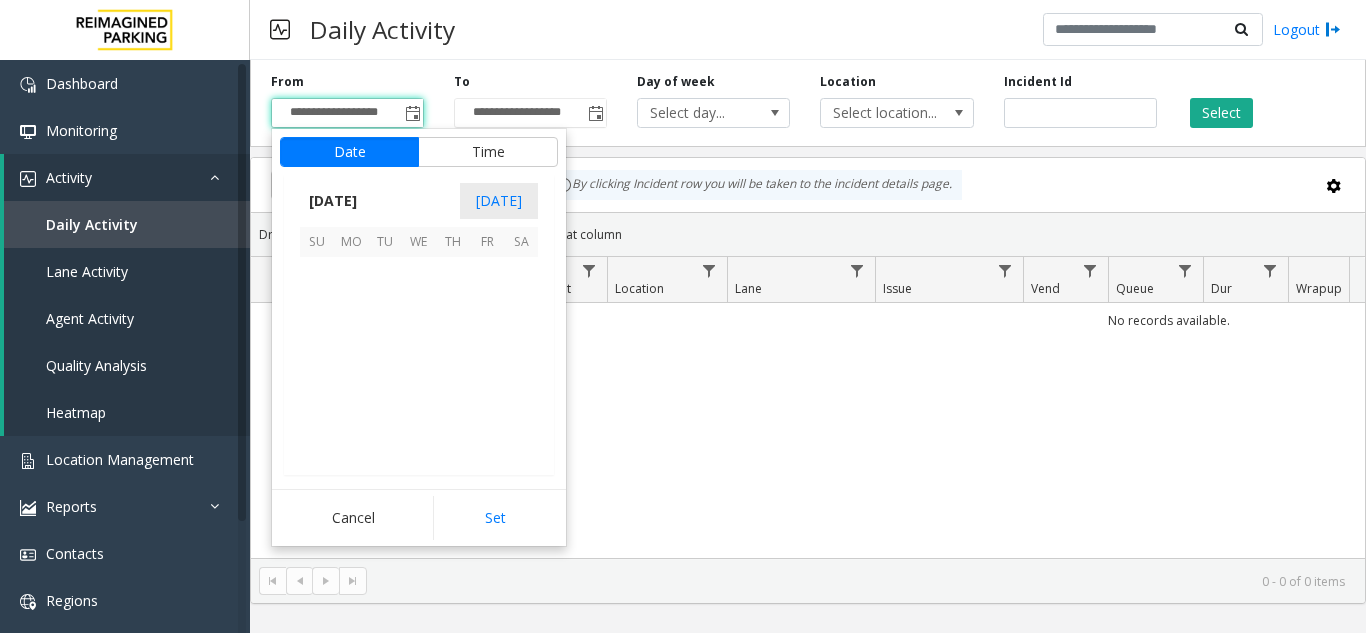 scroll, scrollTop: 358428, scrollLeft: 0, axis: vertical 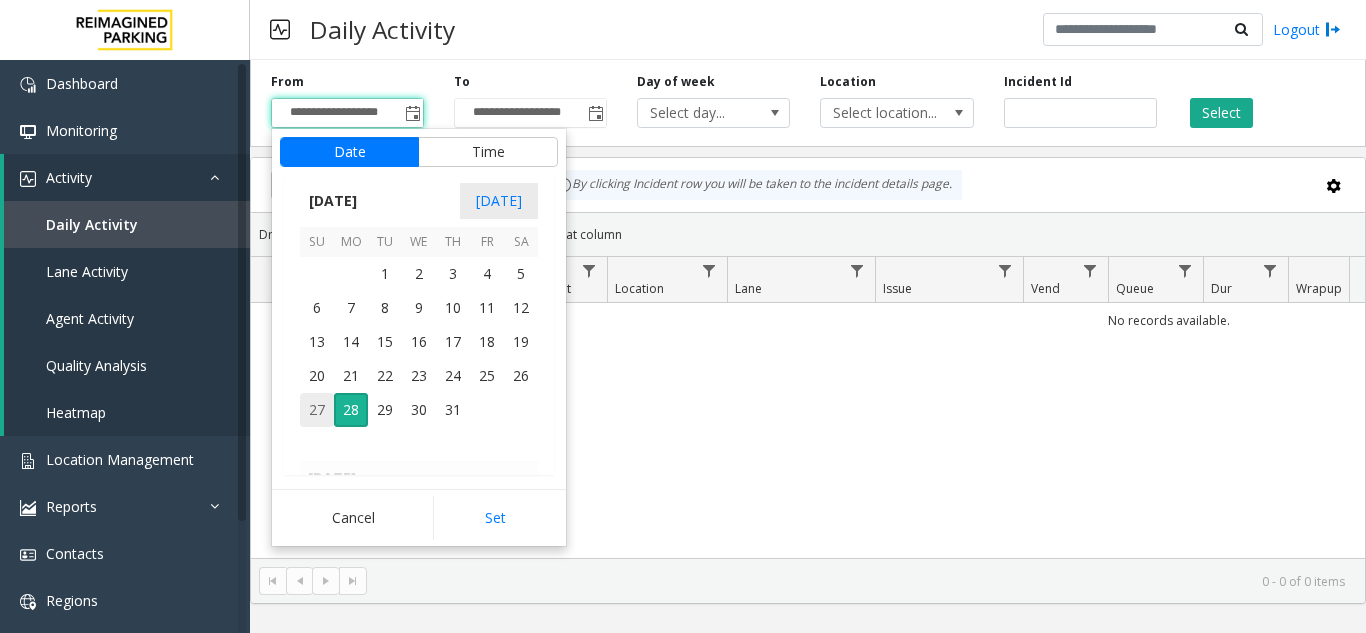 click on "27" at bounding box center [317, 410] 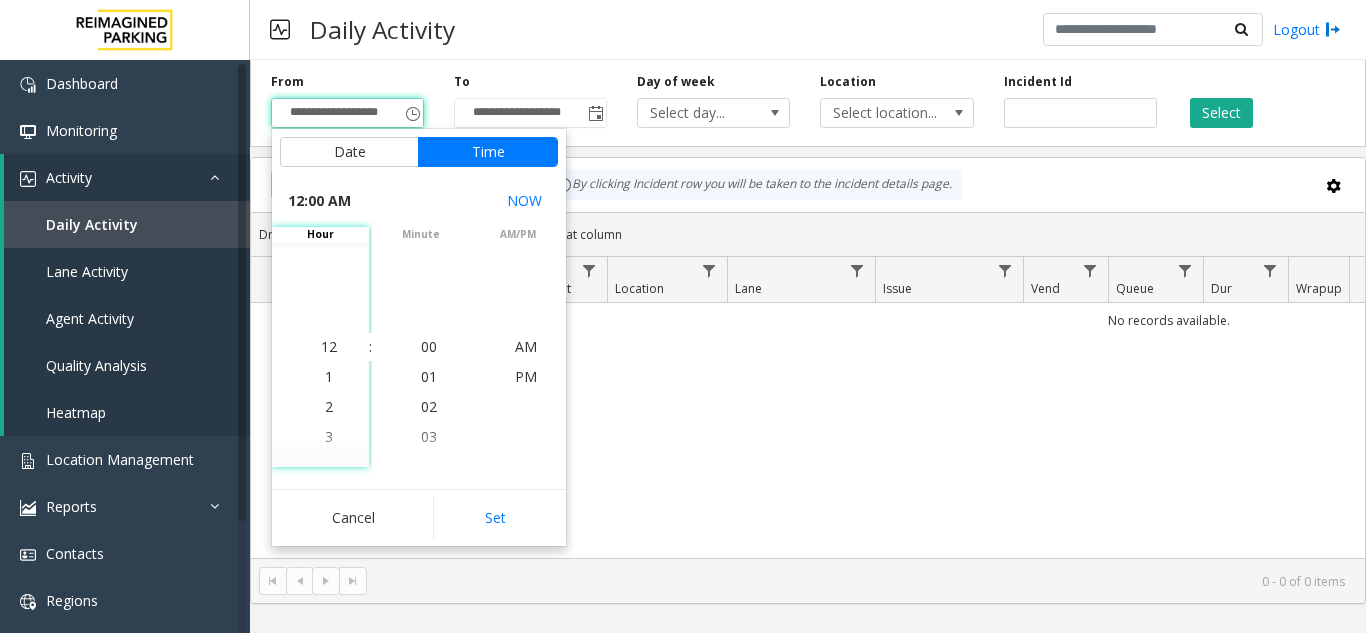 click on "Set" 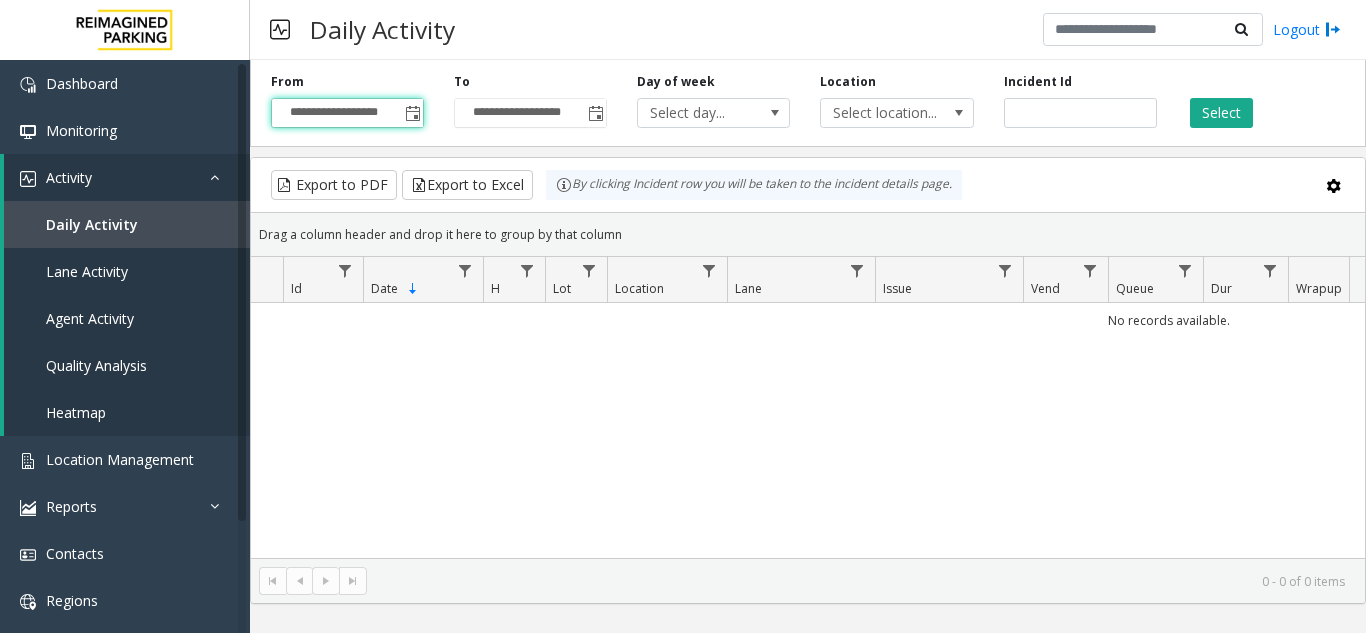 click on "**********" 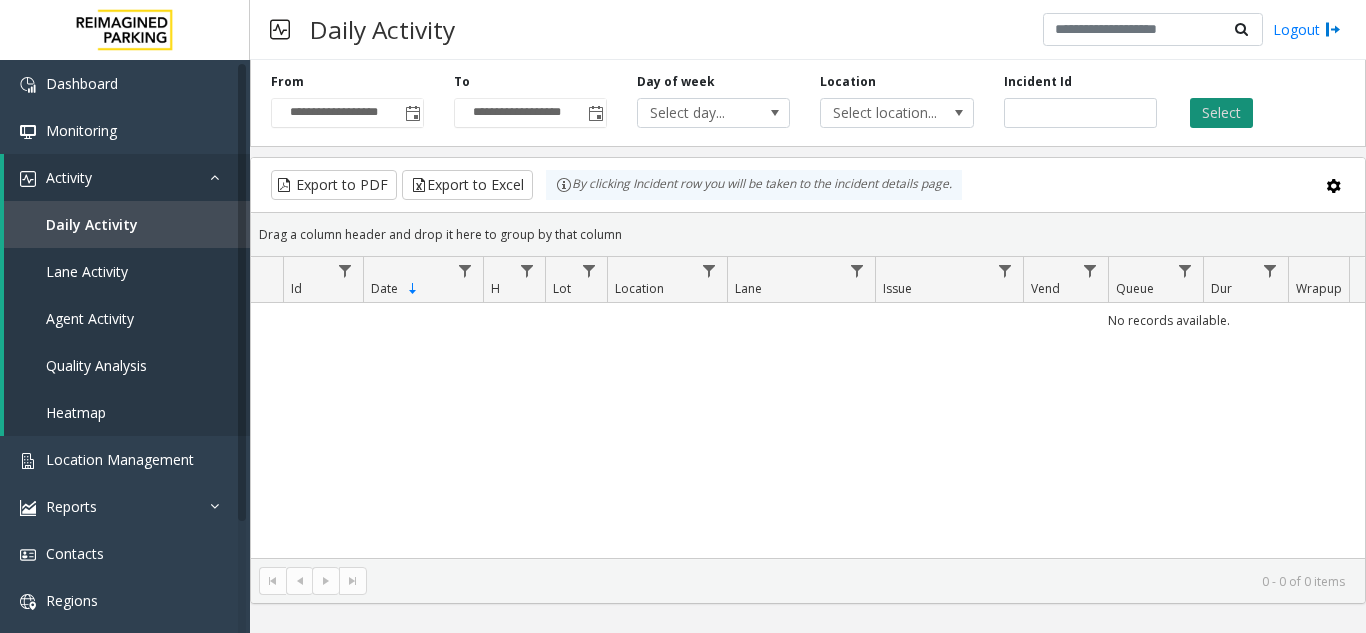 click on "Select" 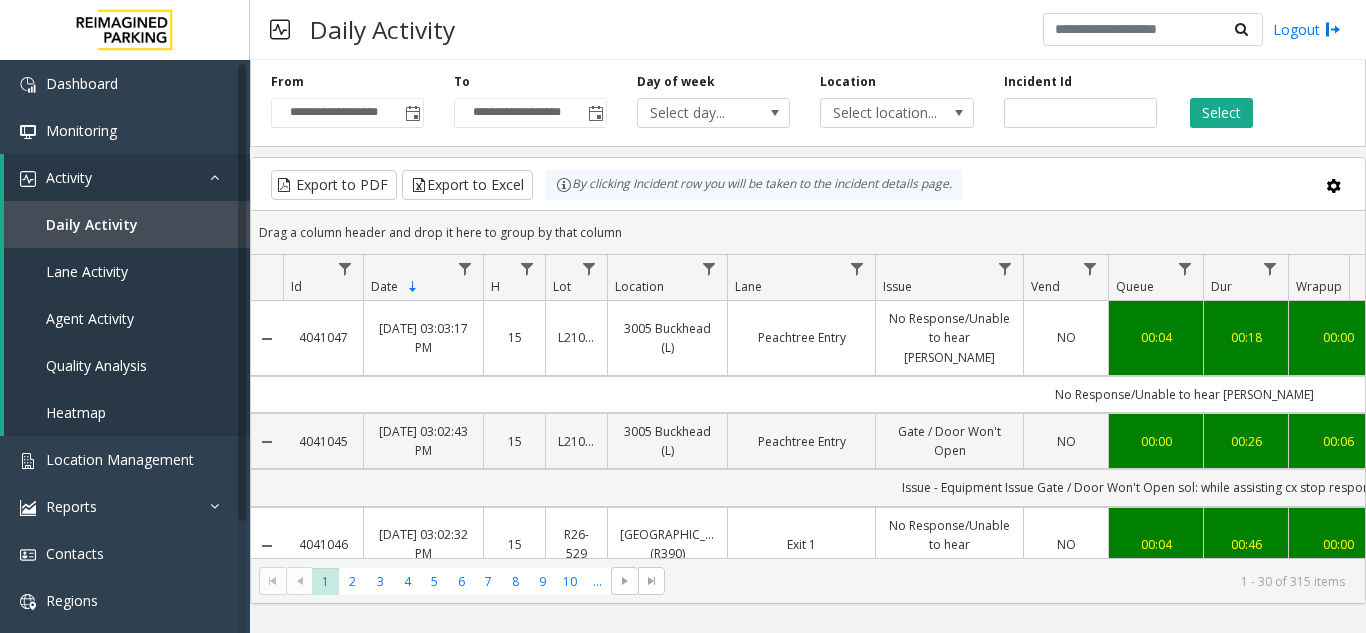 click on "Exit 1" 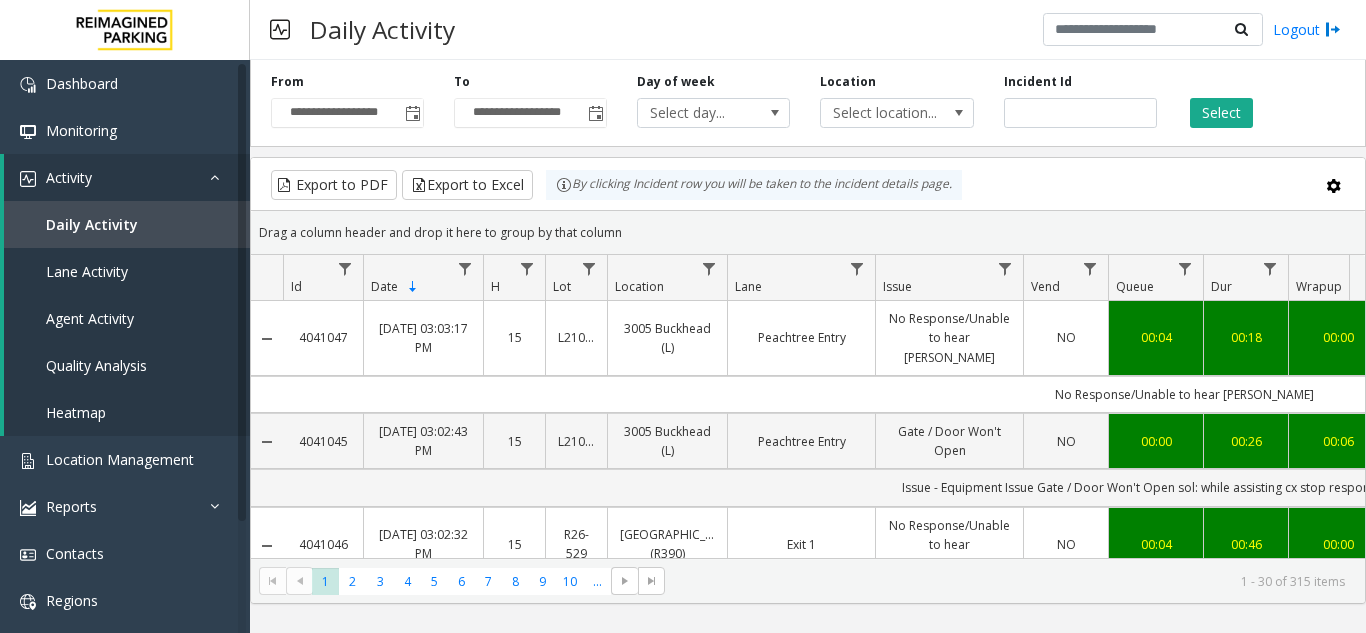 scroll, scrollTop: 0, scrollLeft: 363, axis: horizontal 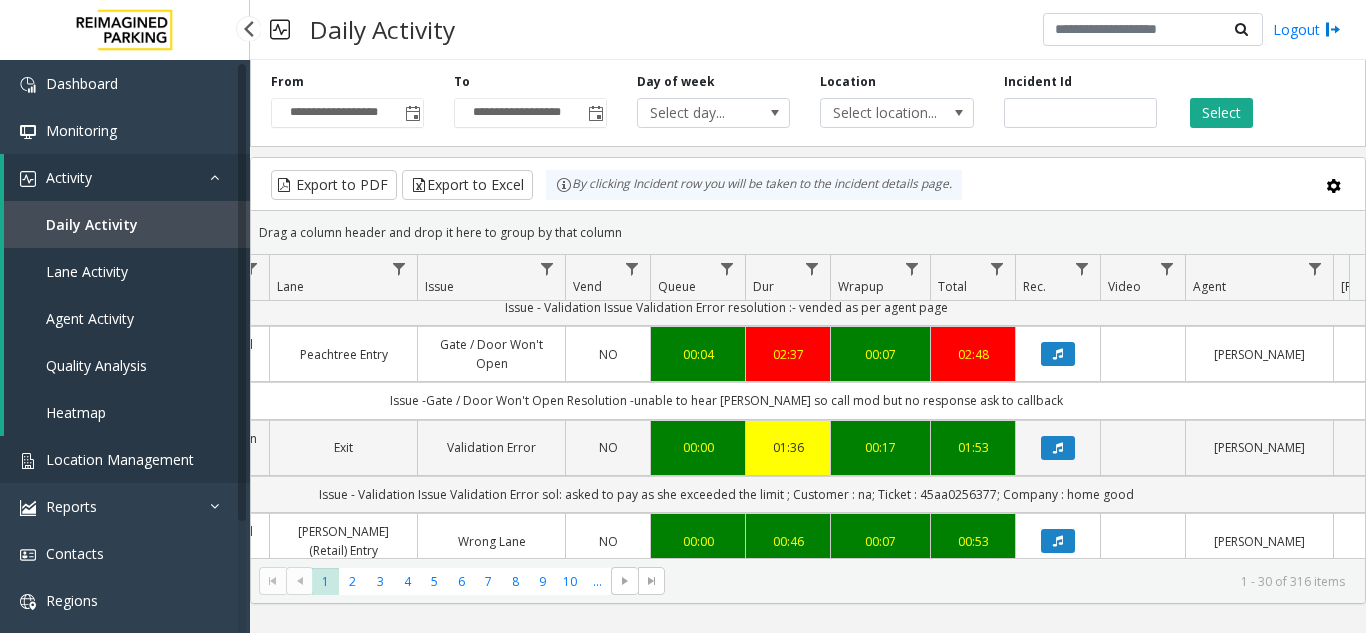 click on "Location Management" at bounding box center [125, 459] 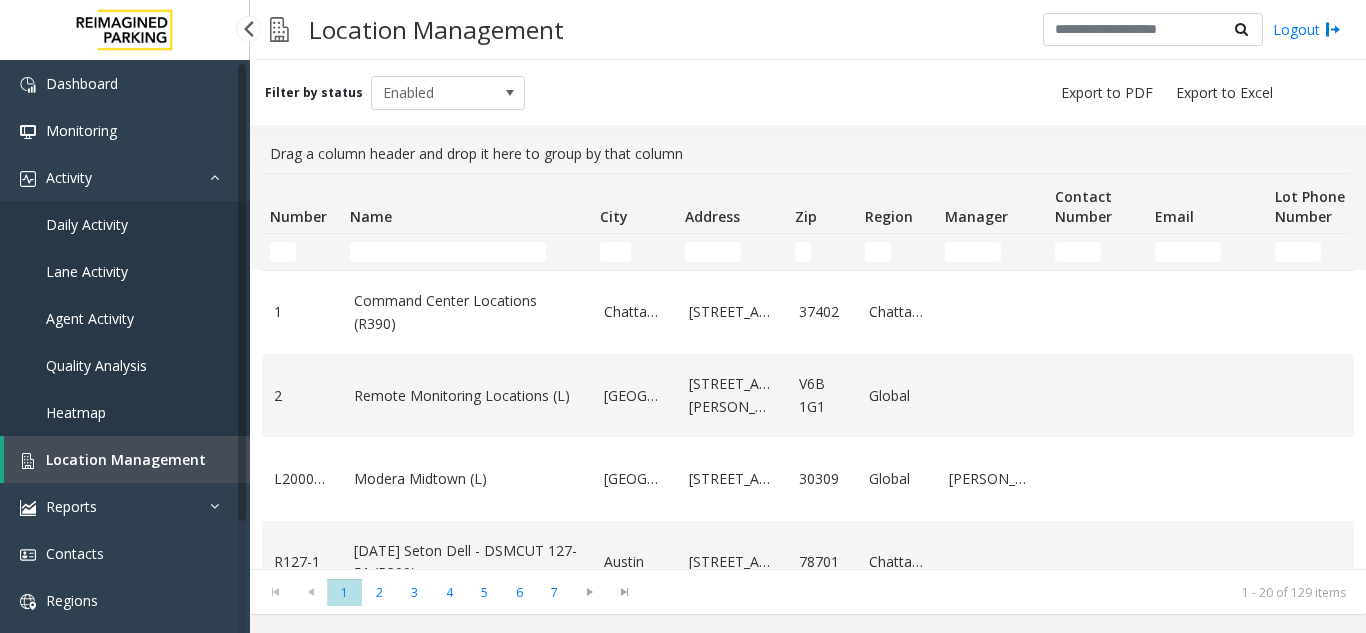 click on "Daily Activity" at bounding box center [125, 224] 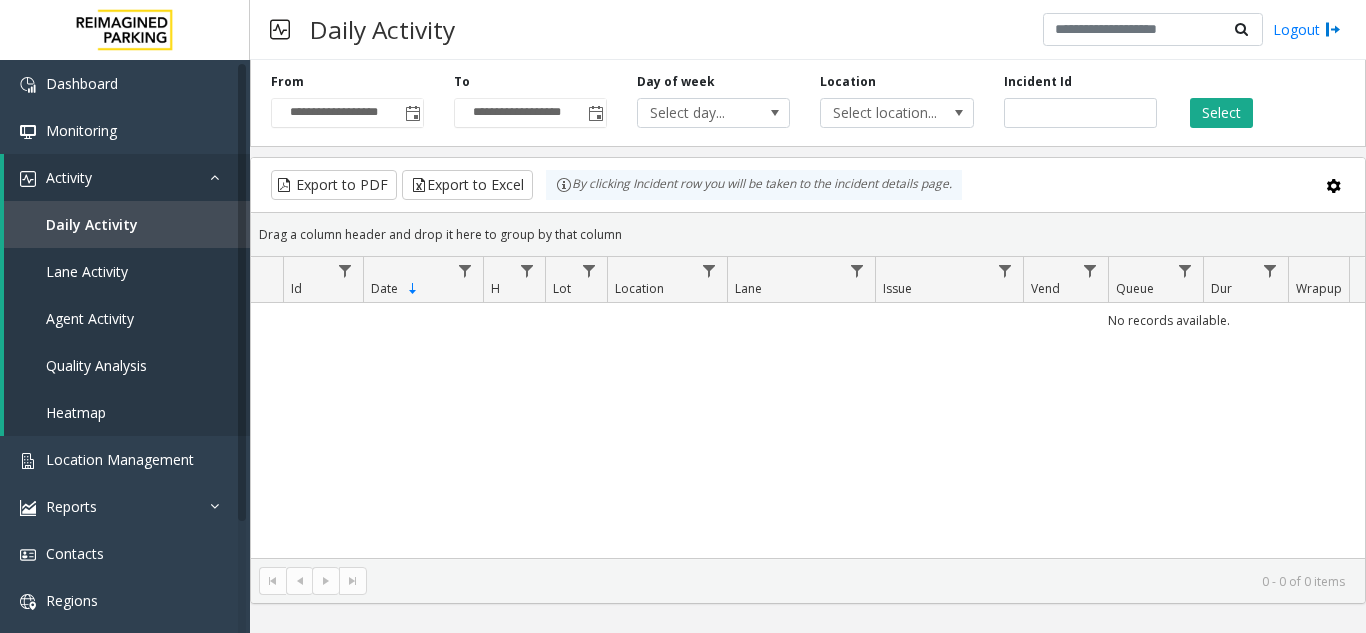 click on "**********" 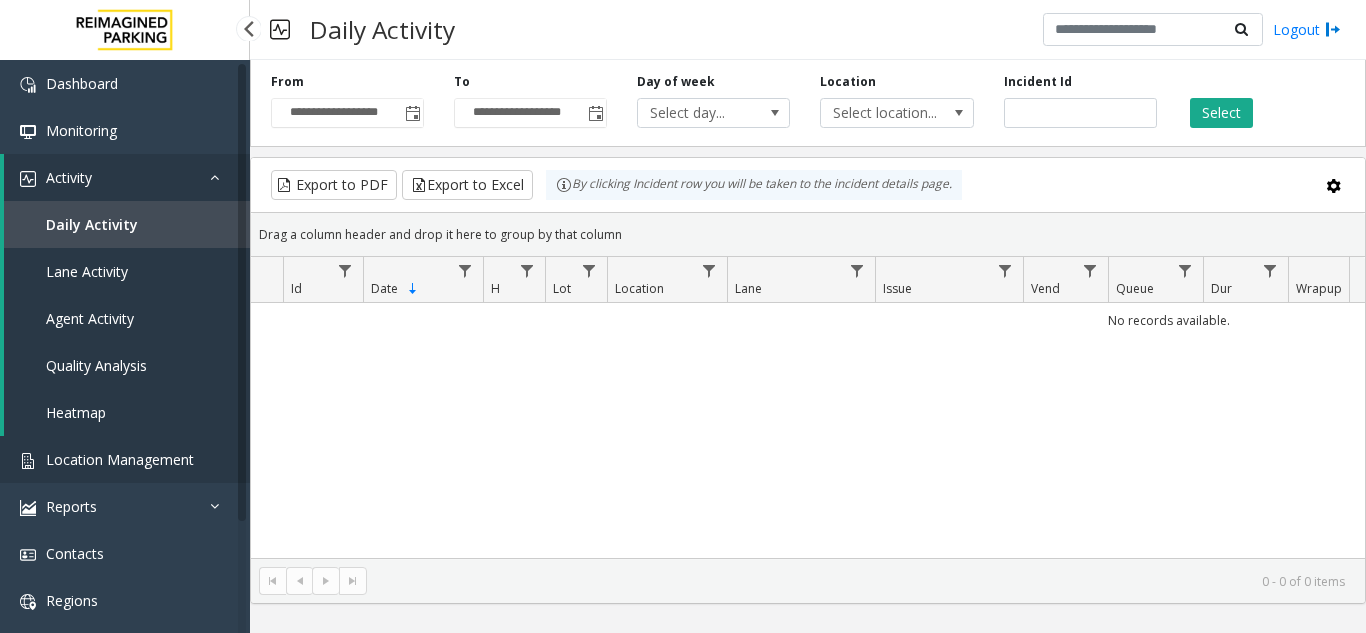 click on "Location Management" at bounding box center (125, 459) 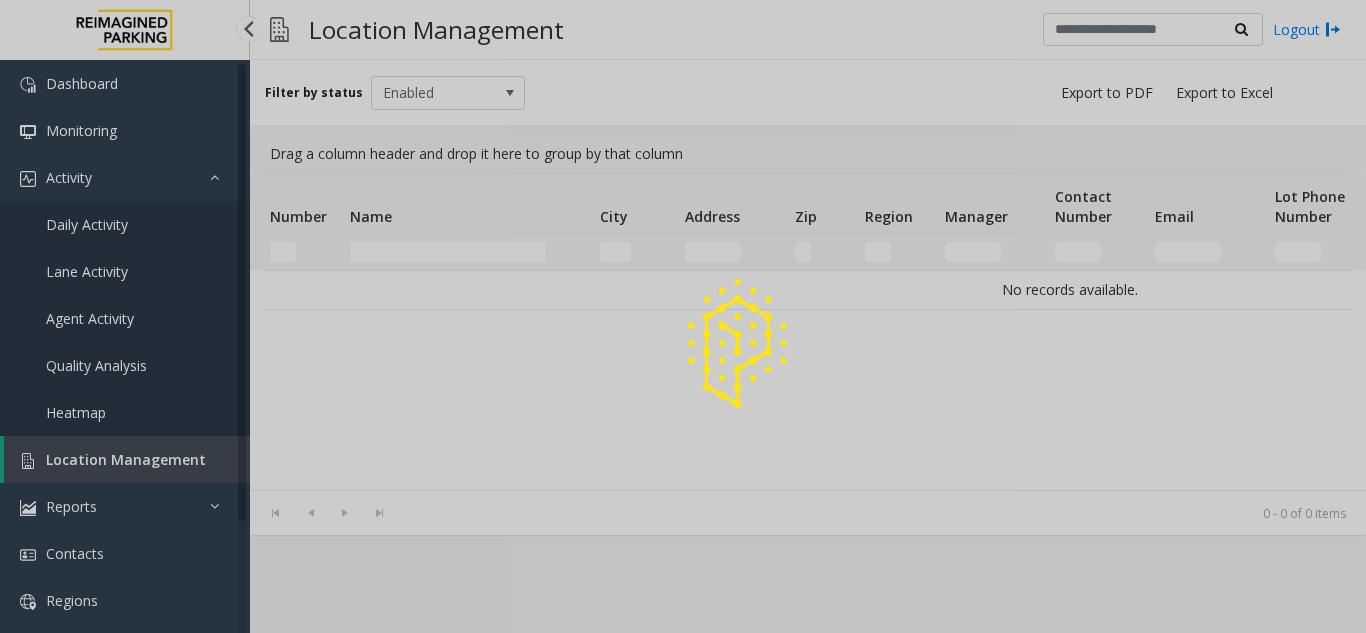 click 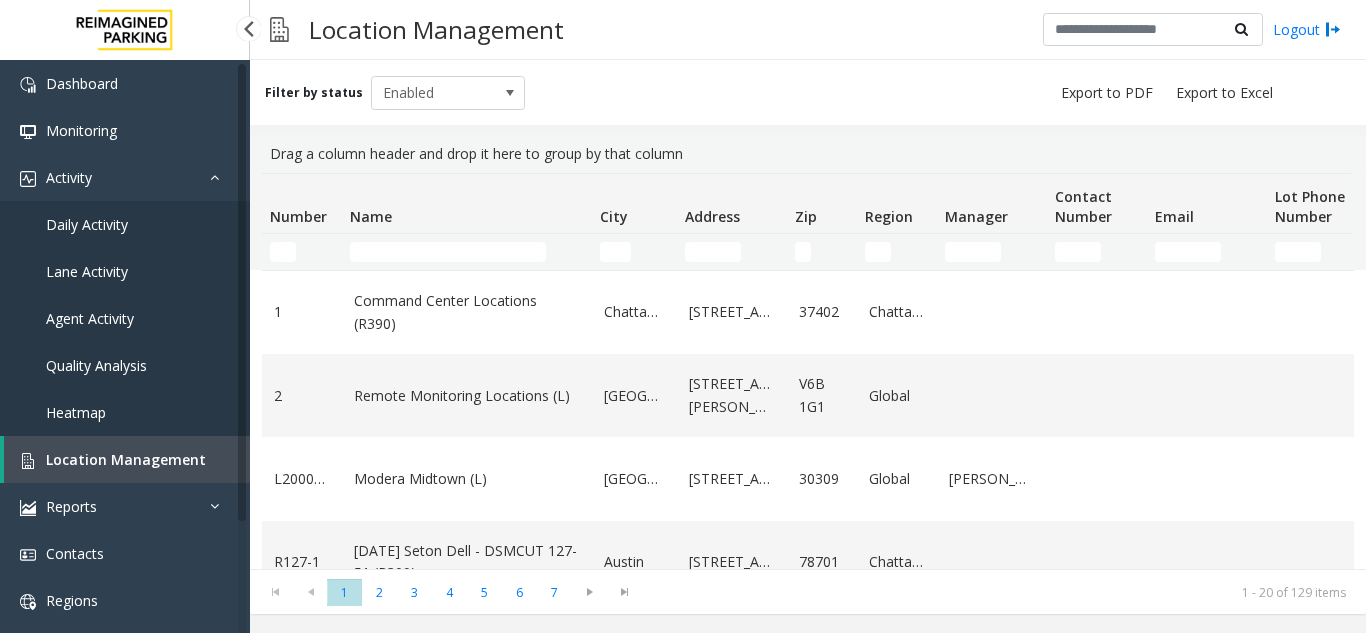click on "Daily Activity" at bounding box center [125, 224] 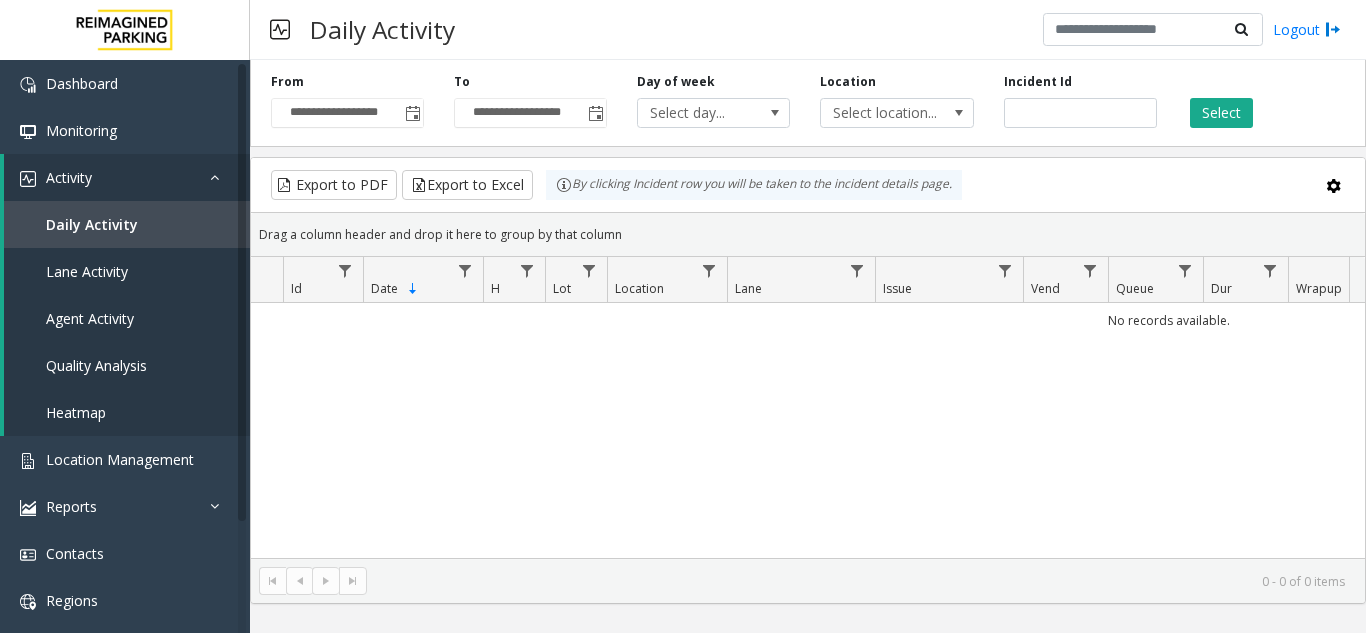 click 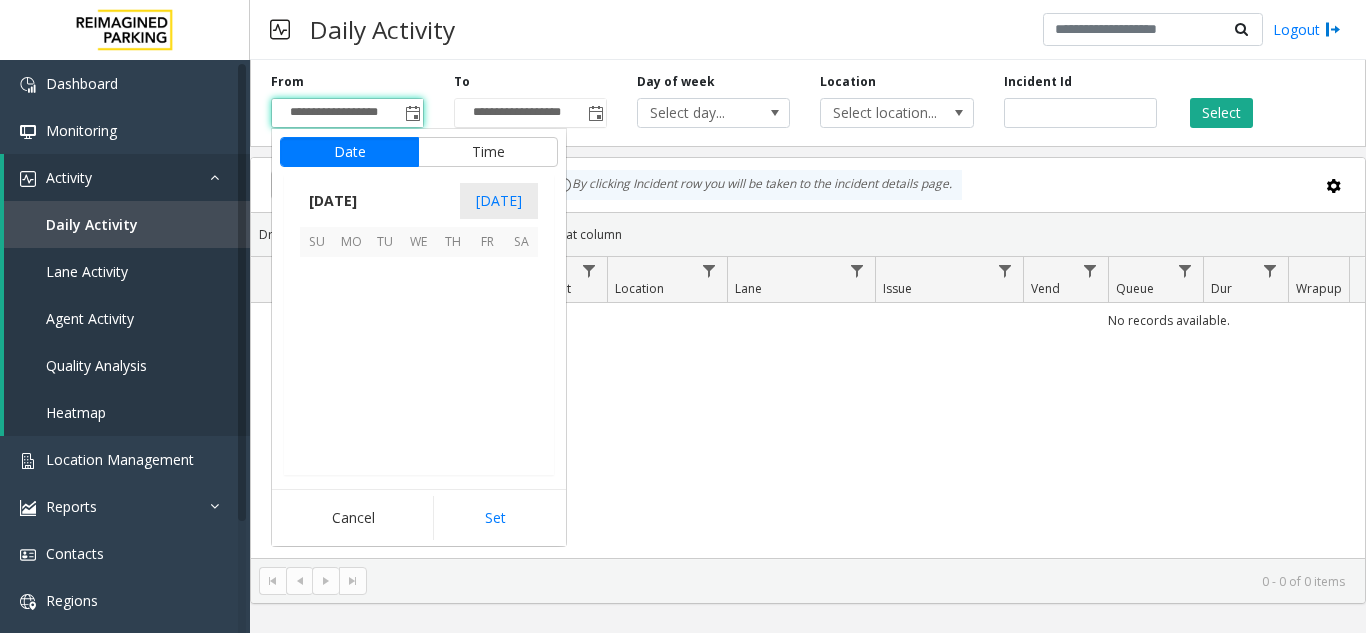 scroll, scrollTop: 358428, scrollLeft: 0, axis: vertical 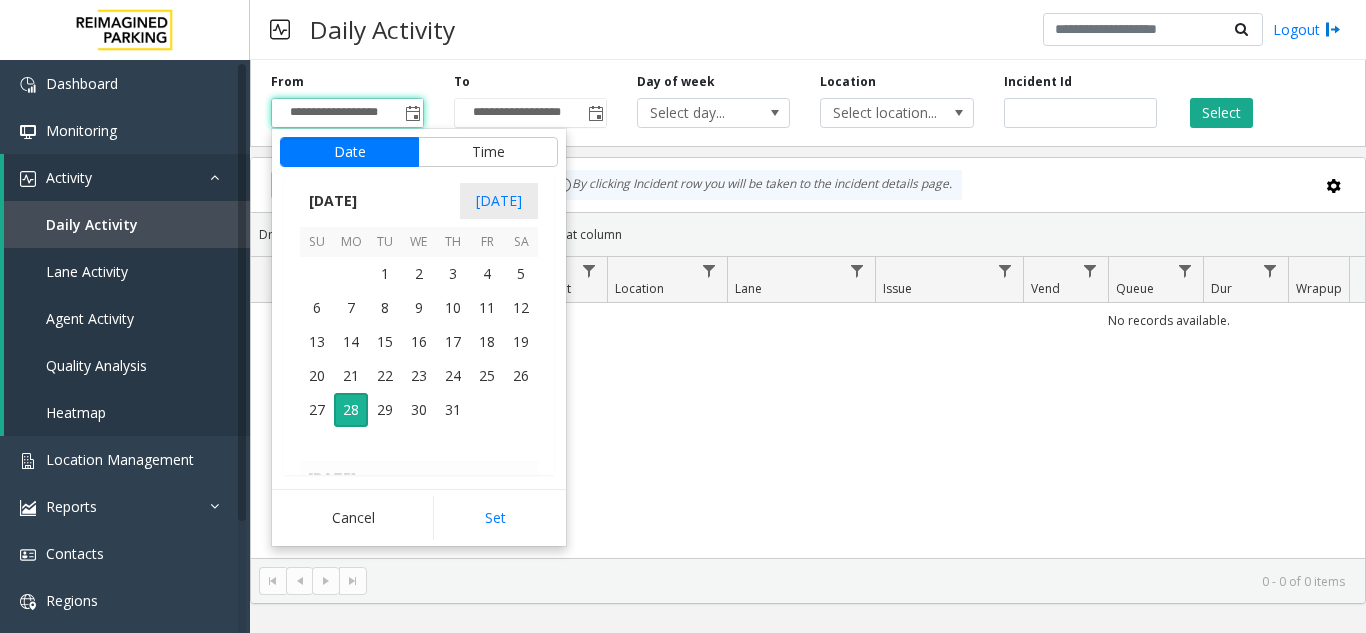 drag, startPoint x: 324, startPoint y: 398, endPoint x: 322, endPoint y: 409, distance: 11.18034 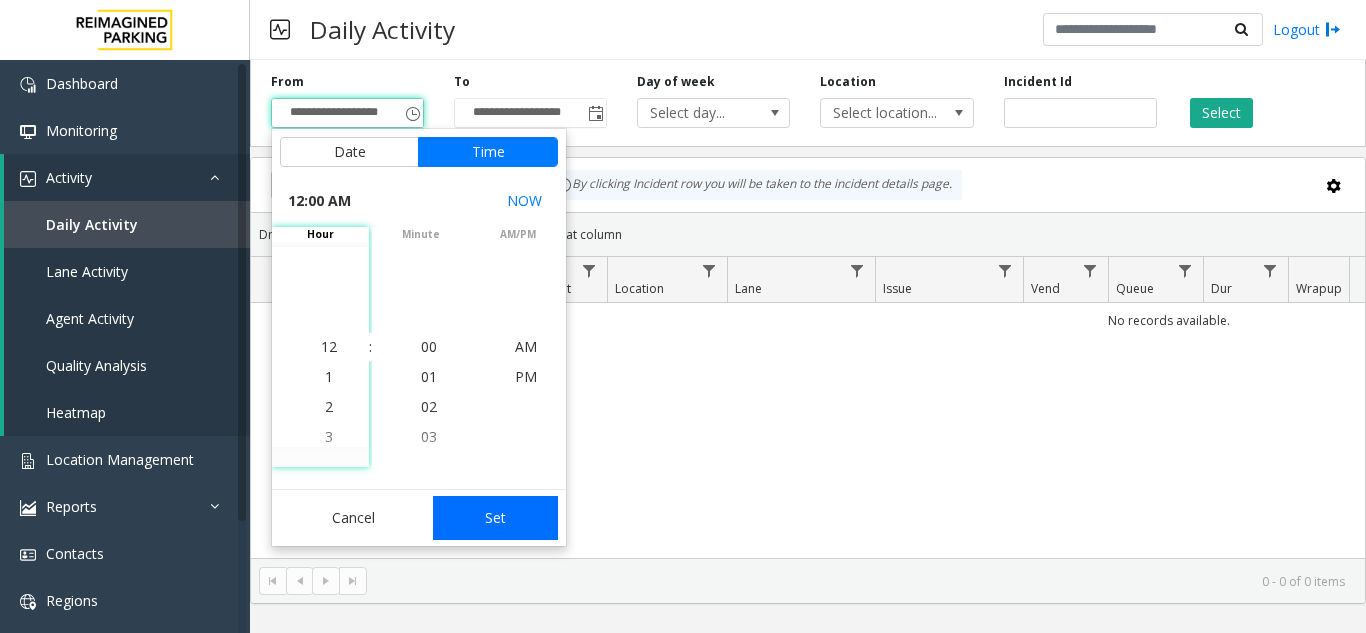 click on "Set" 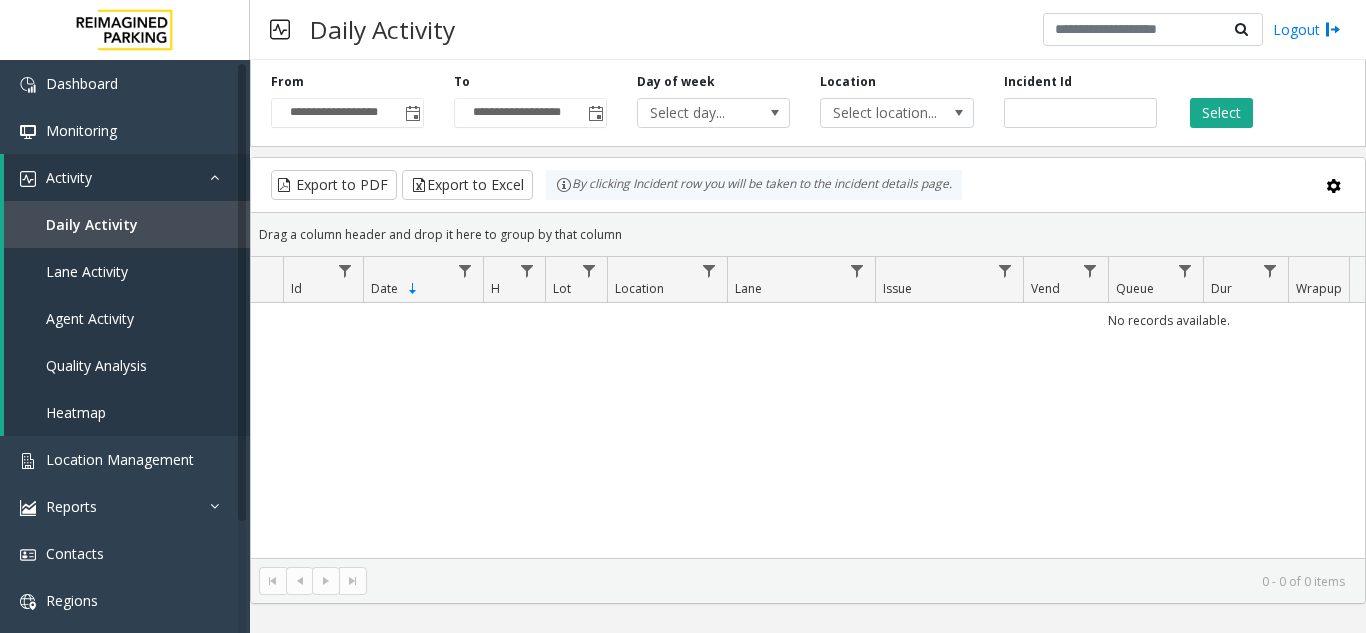 click on "Select" 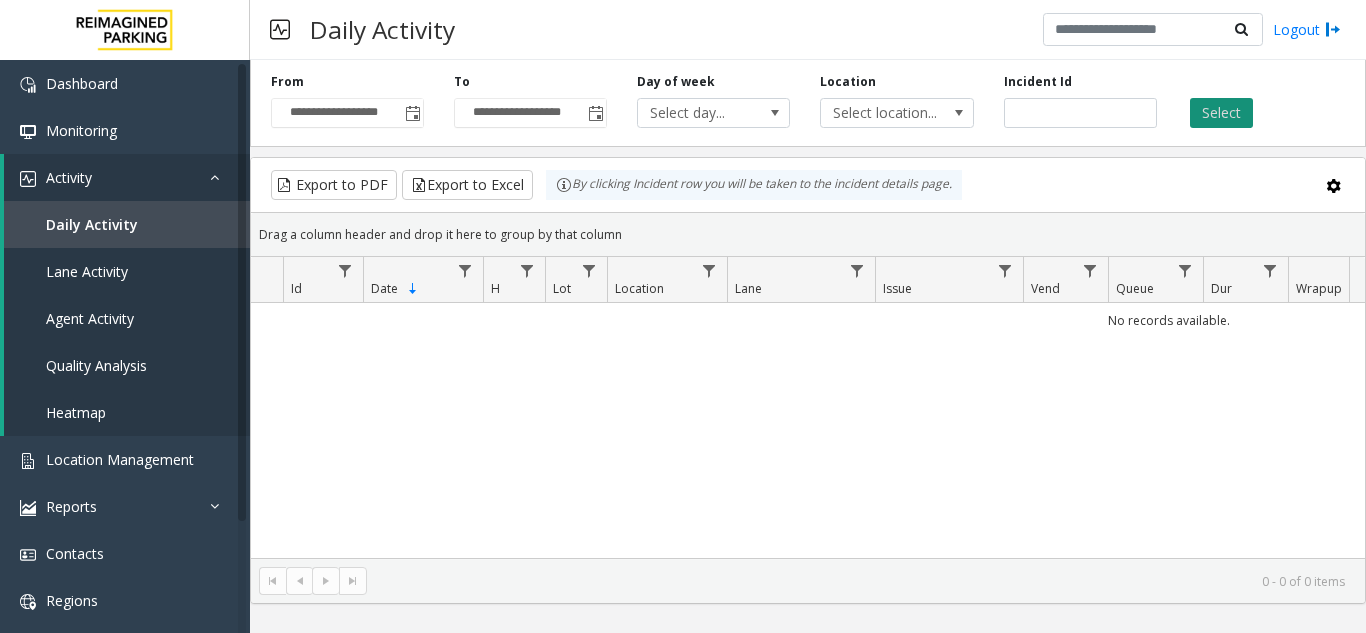click on "Select" 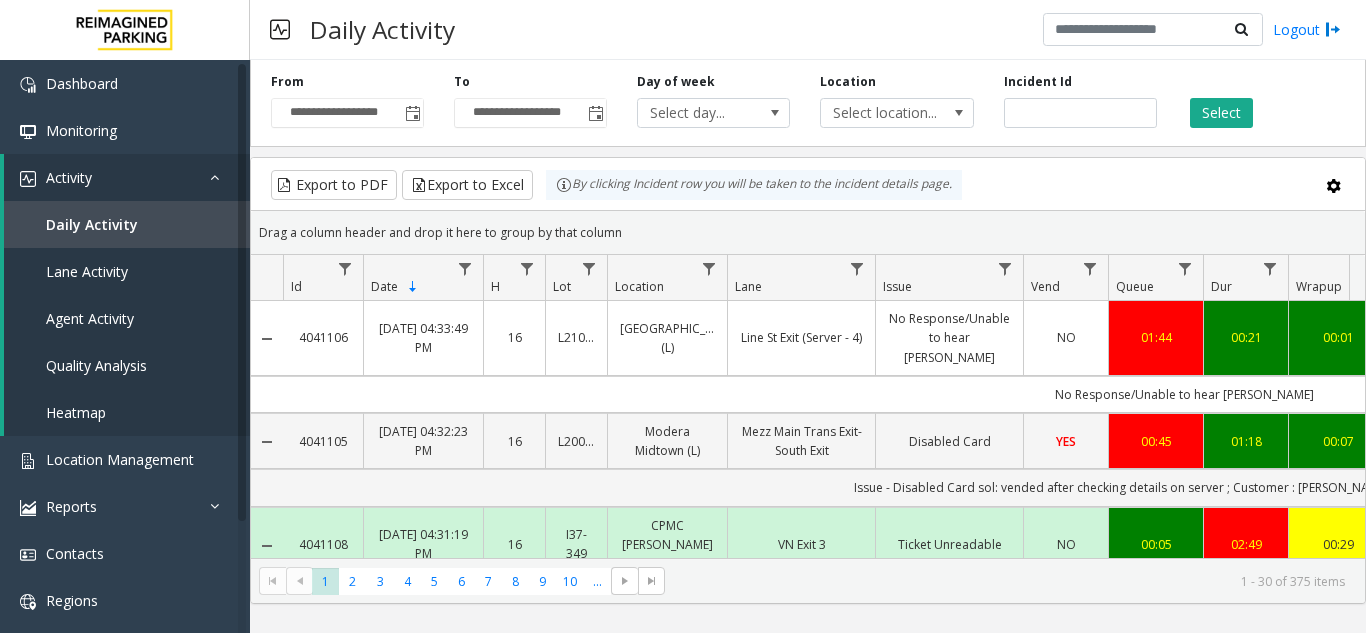 scroll, scrollTop: 0, scrollLeft: 414, axis: horizontal 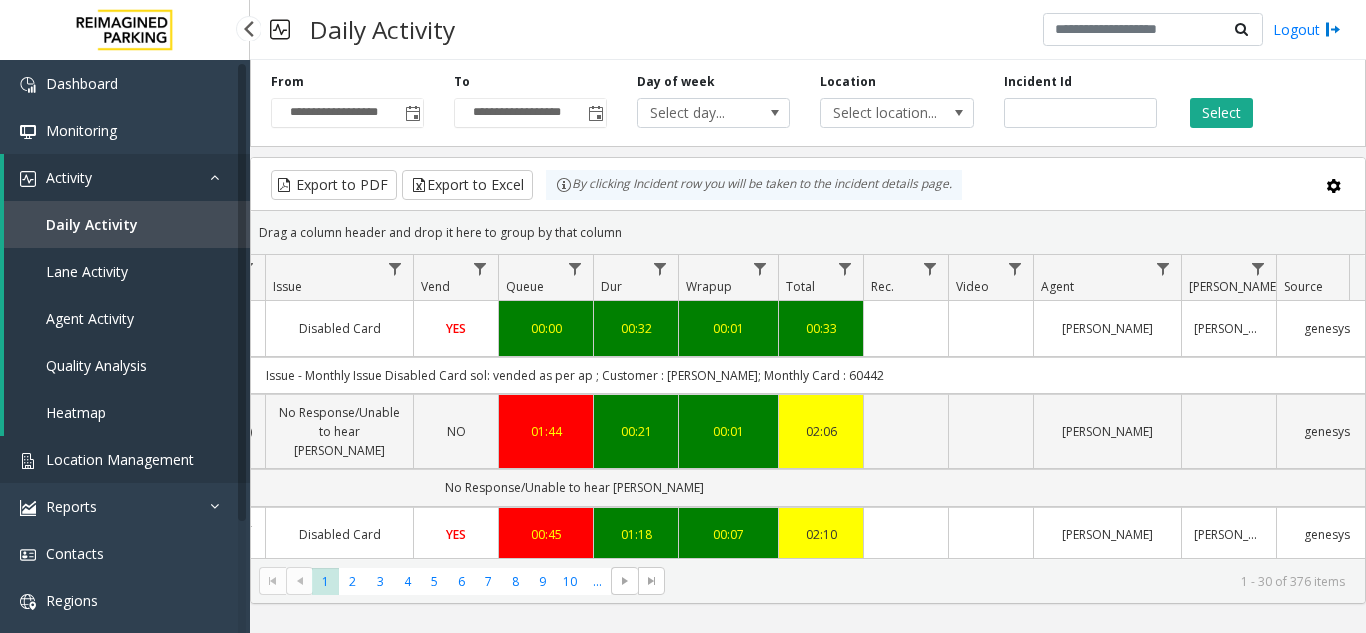 click on "Location Management" at bounding box center [120, 459] 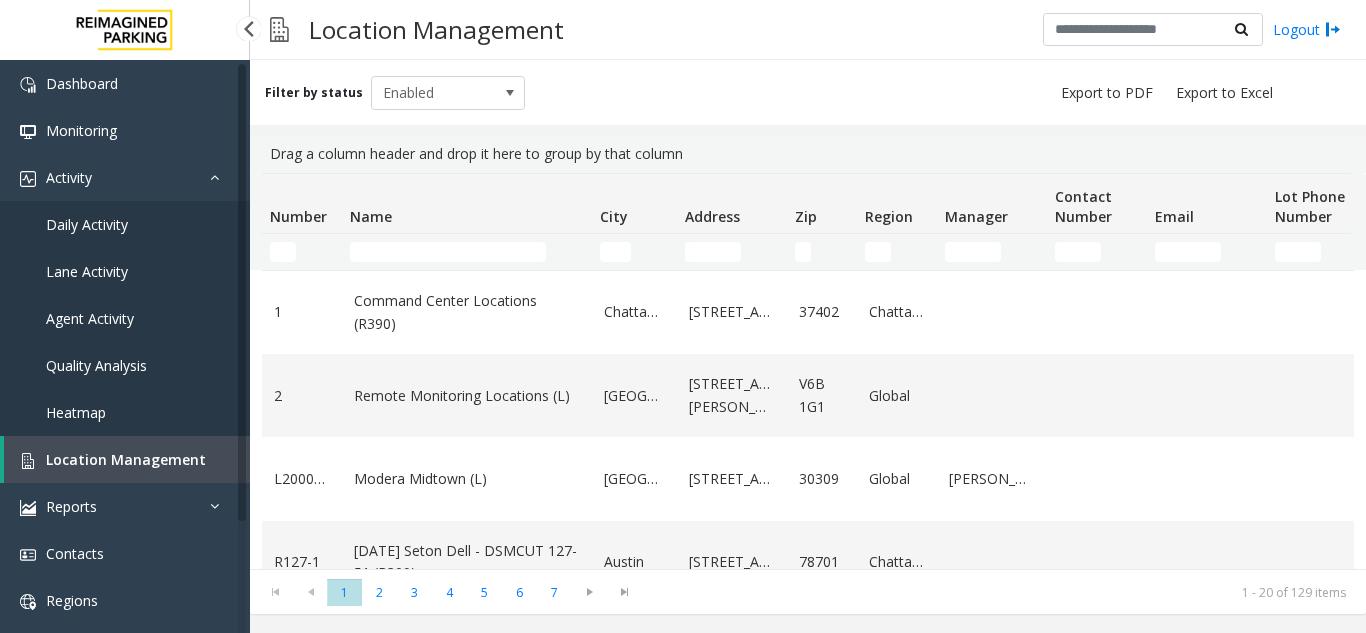 click on "Daily Activity" at bounding box center [125, 224] 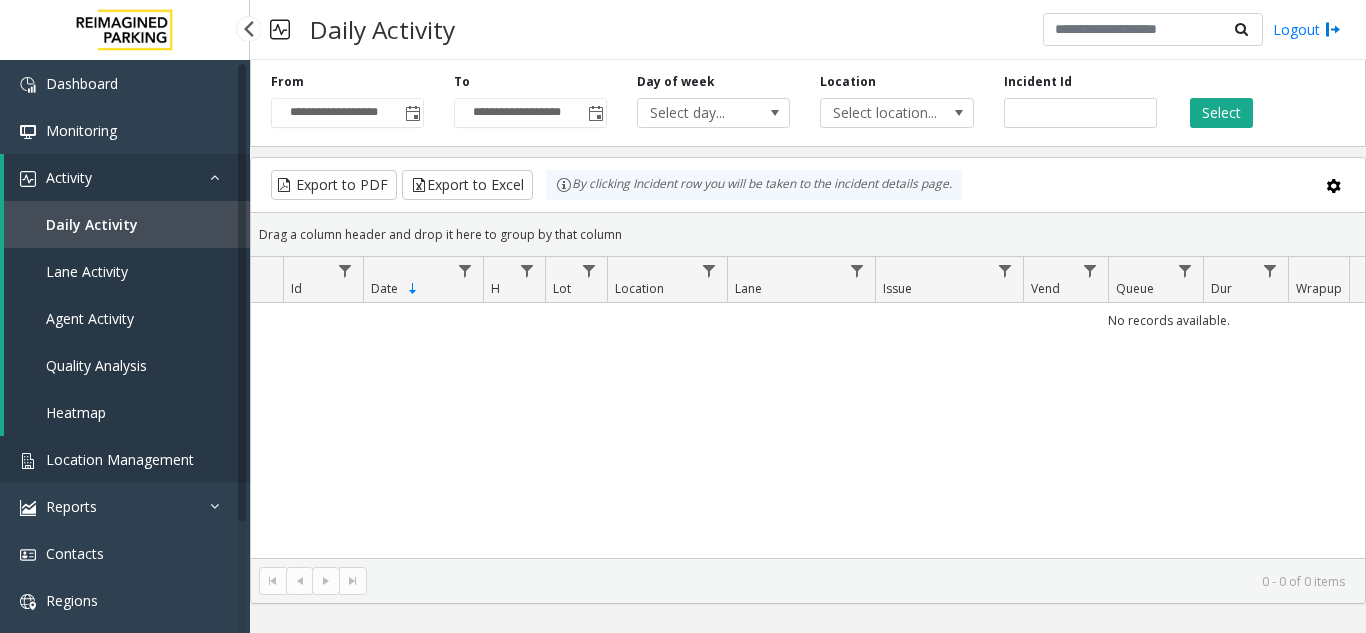 click on "Location Management" at bounding box center [120, 459] 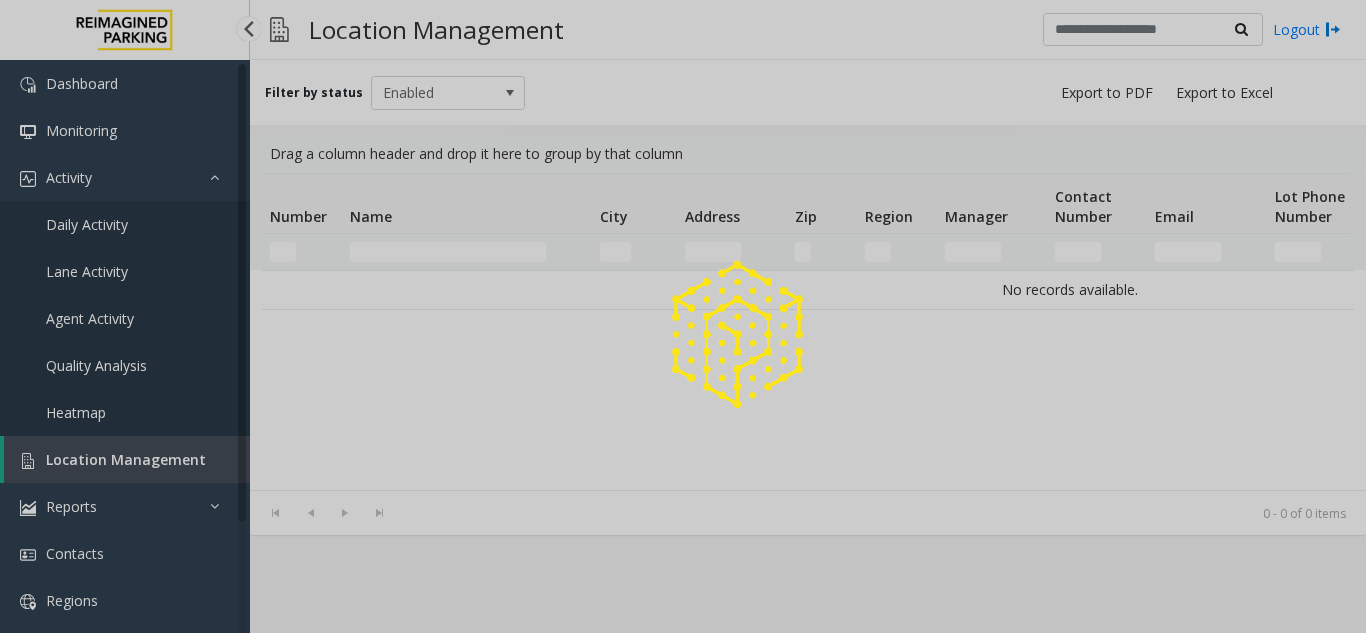 click 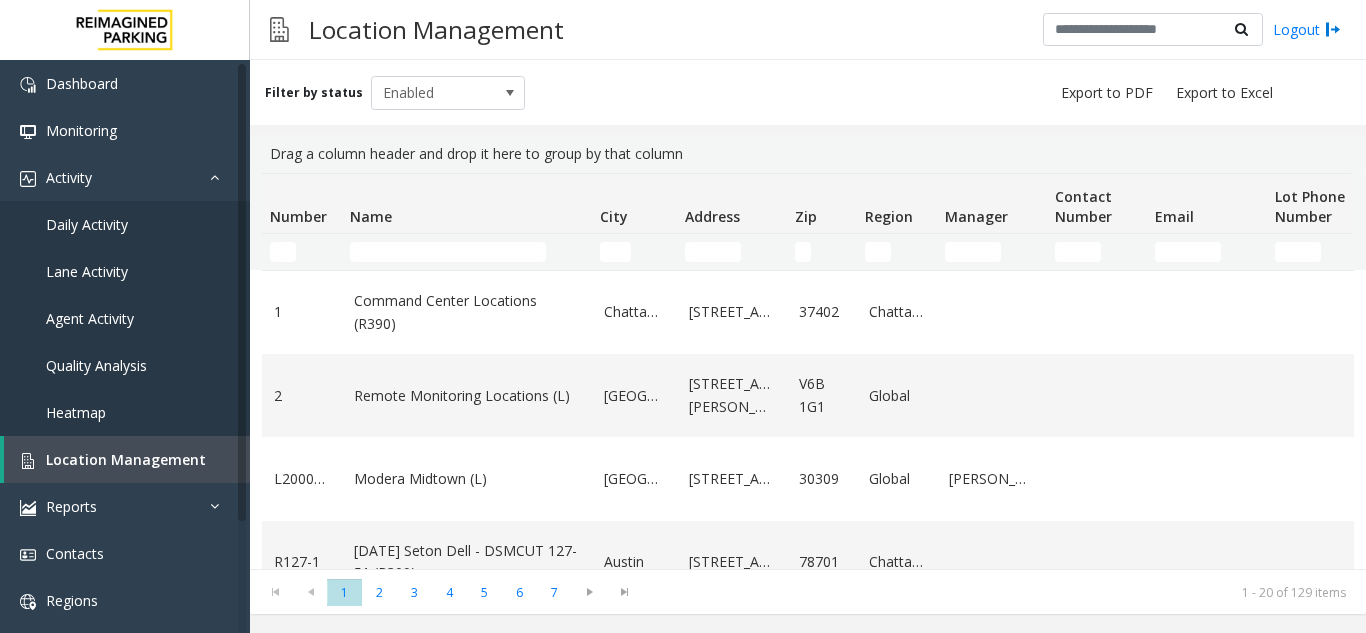 click 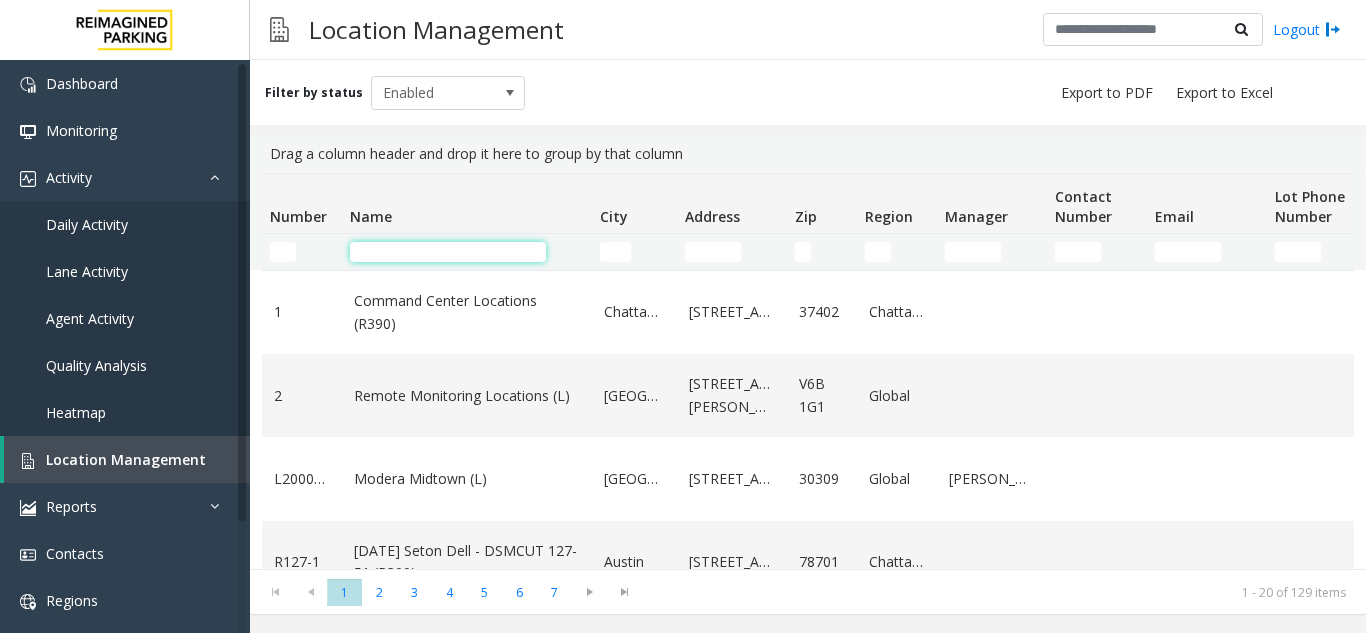 click 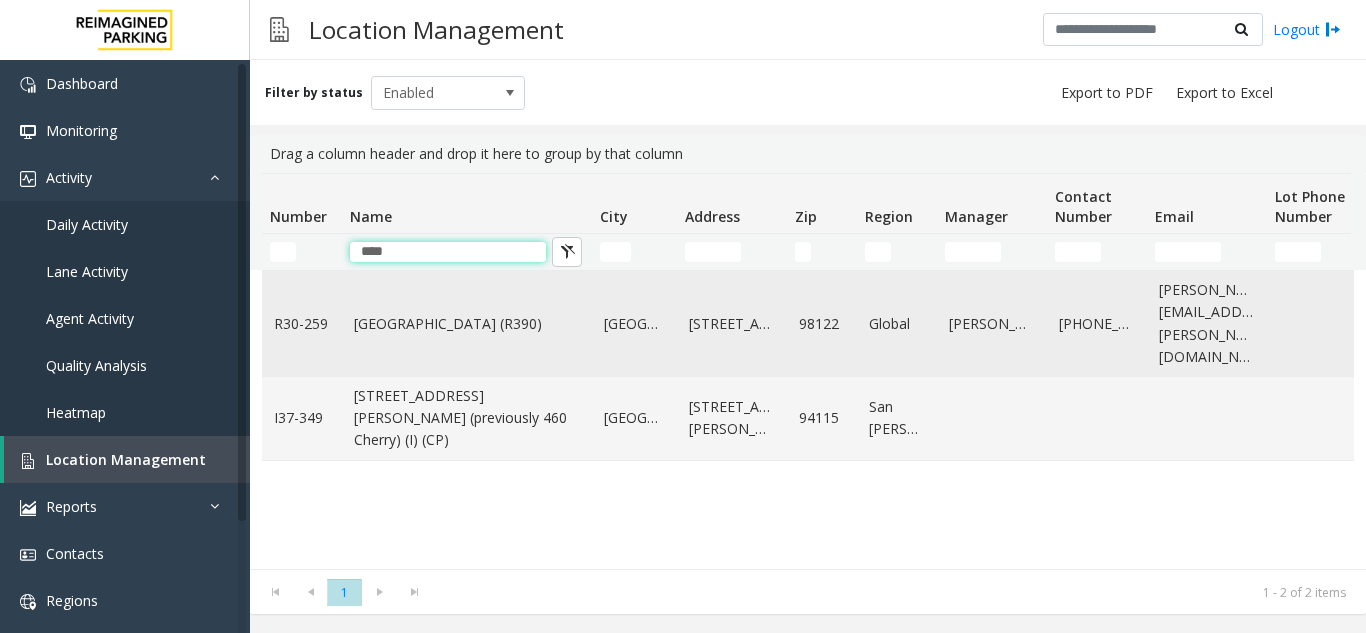 type on "****" 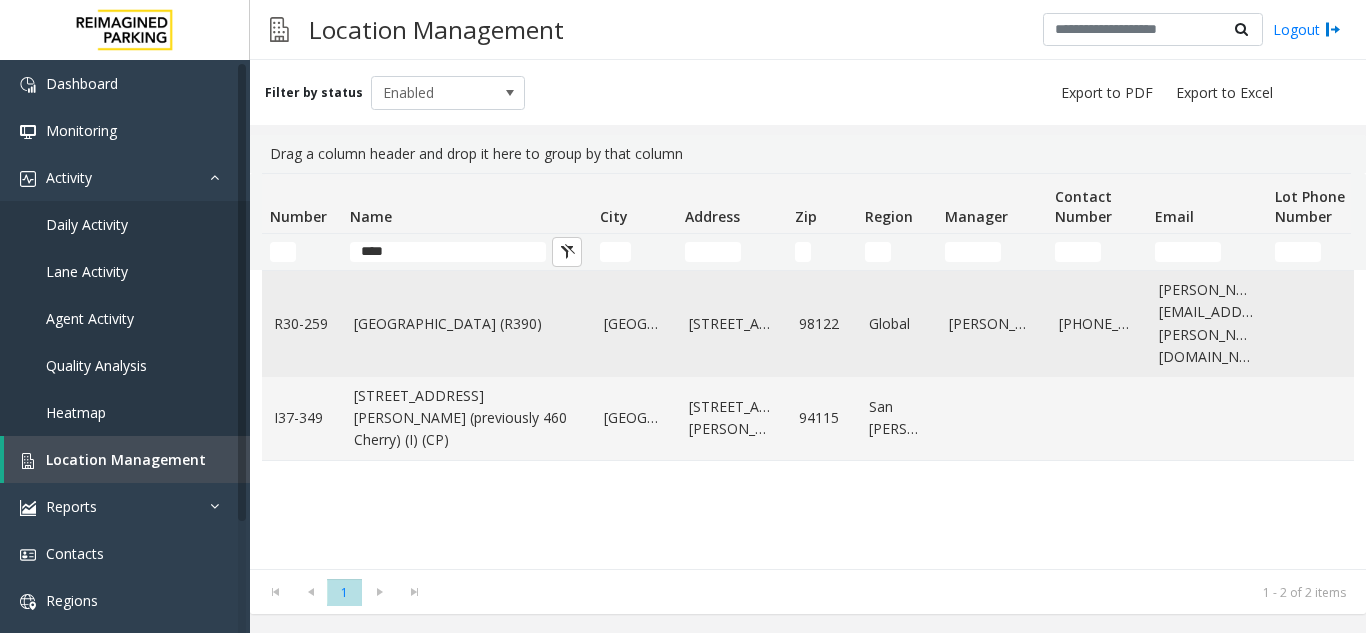 click on "[GEOGRAPHIC_DATA] (R390)" 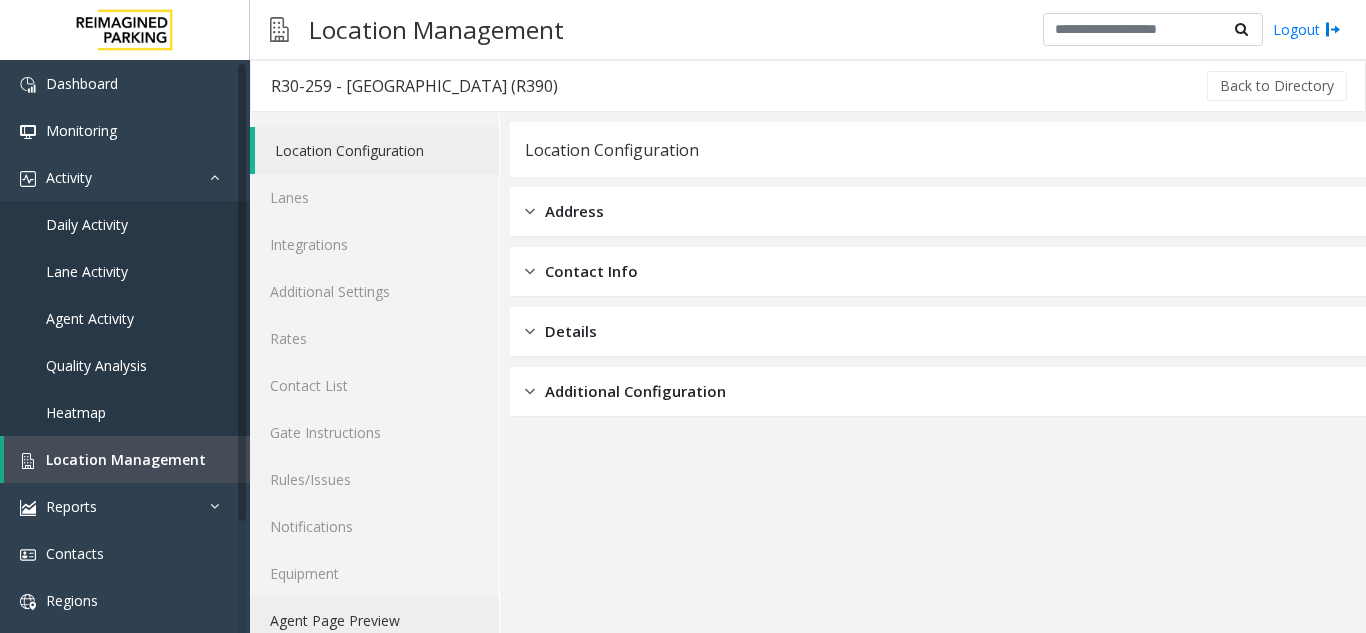 click on "Agent Page Preview" 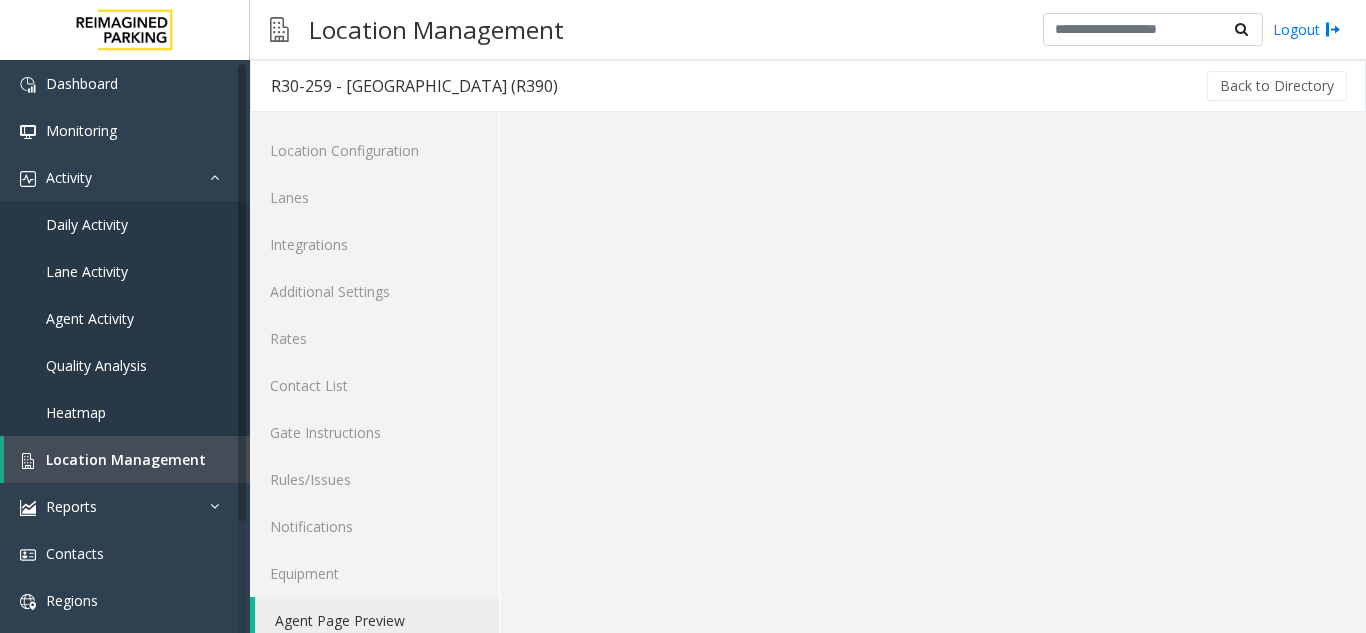 scroll, scrollTop: 26, scrollLeft: 0, axis: vertical 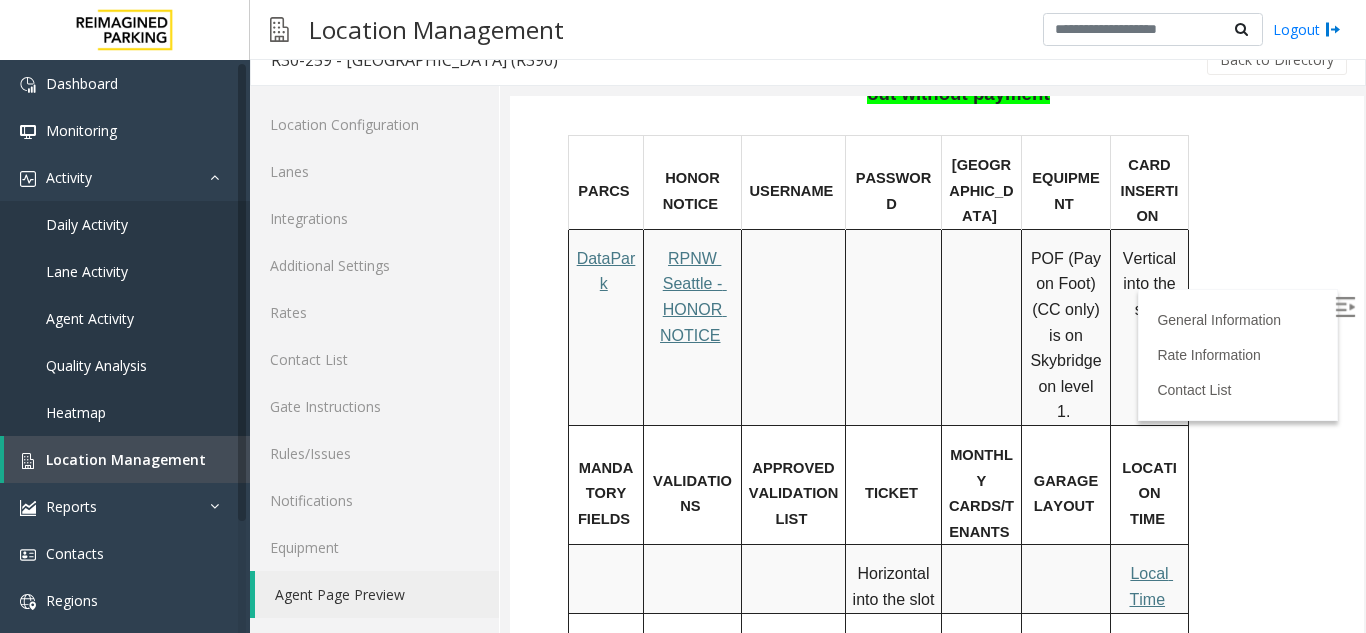 click on "RPNW Seattle - HONOR NOTICE" at bounding box center (693, 297) 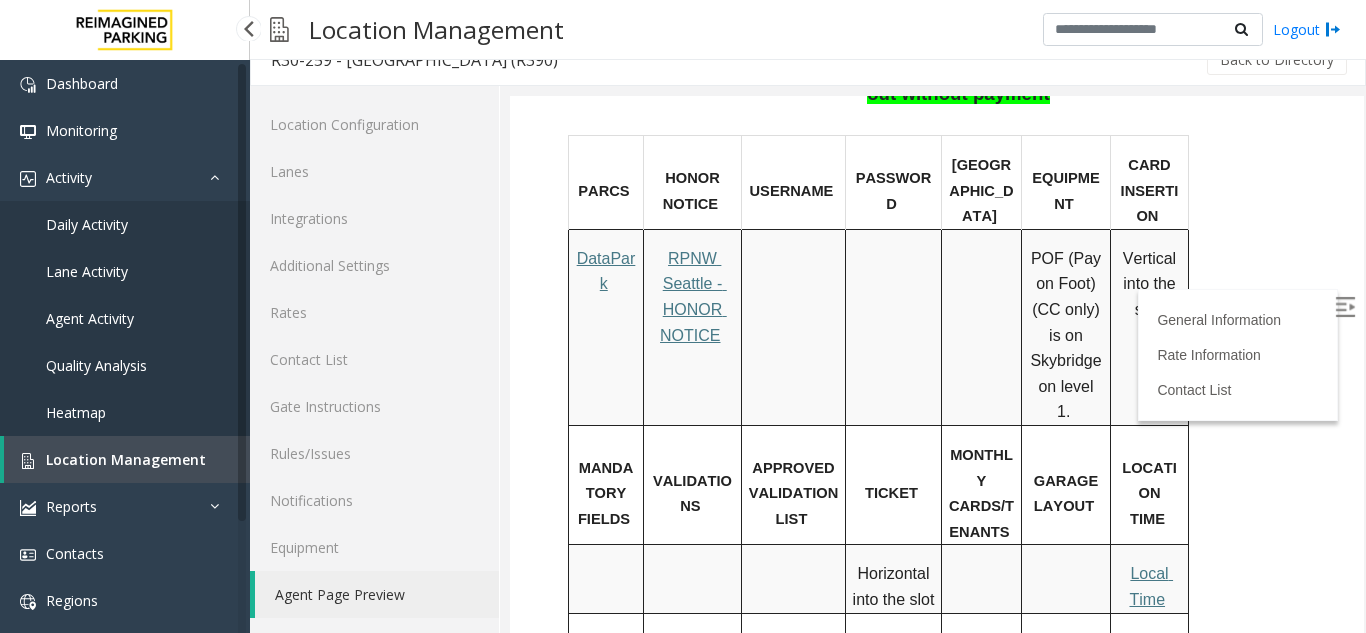 click on "Location Management" at bounding box center (126, 459) 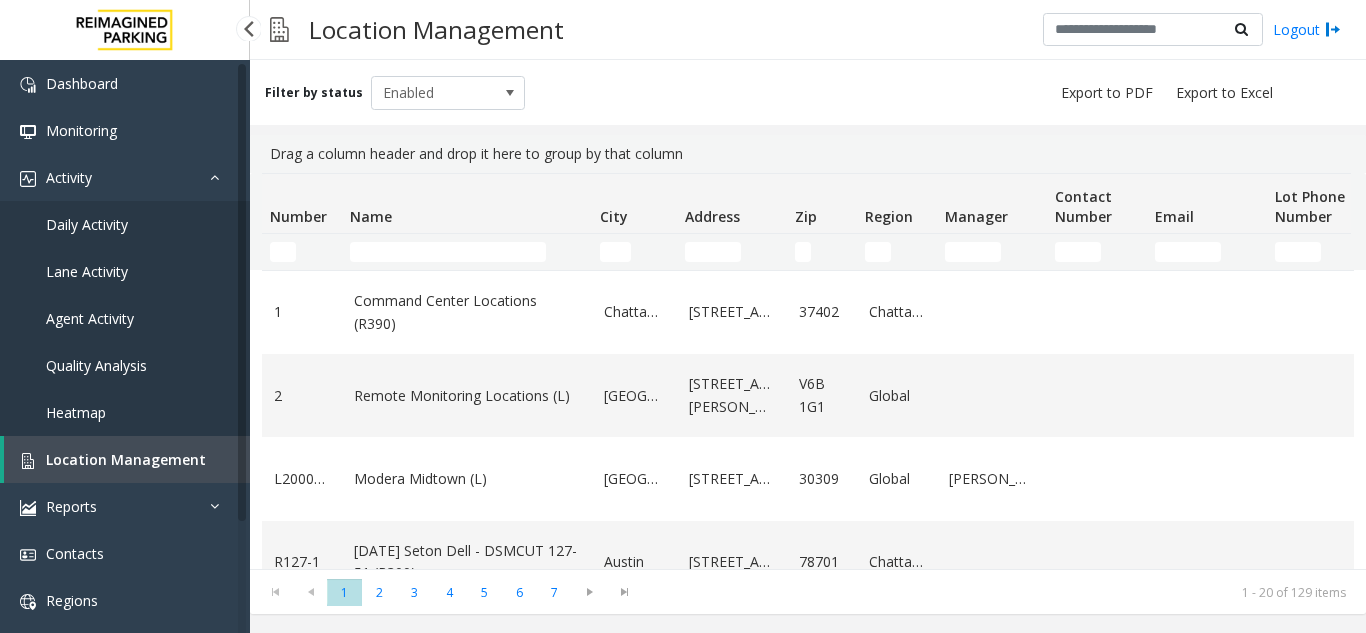 click on "Daily Activity" at bounding box center [125, 224] 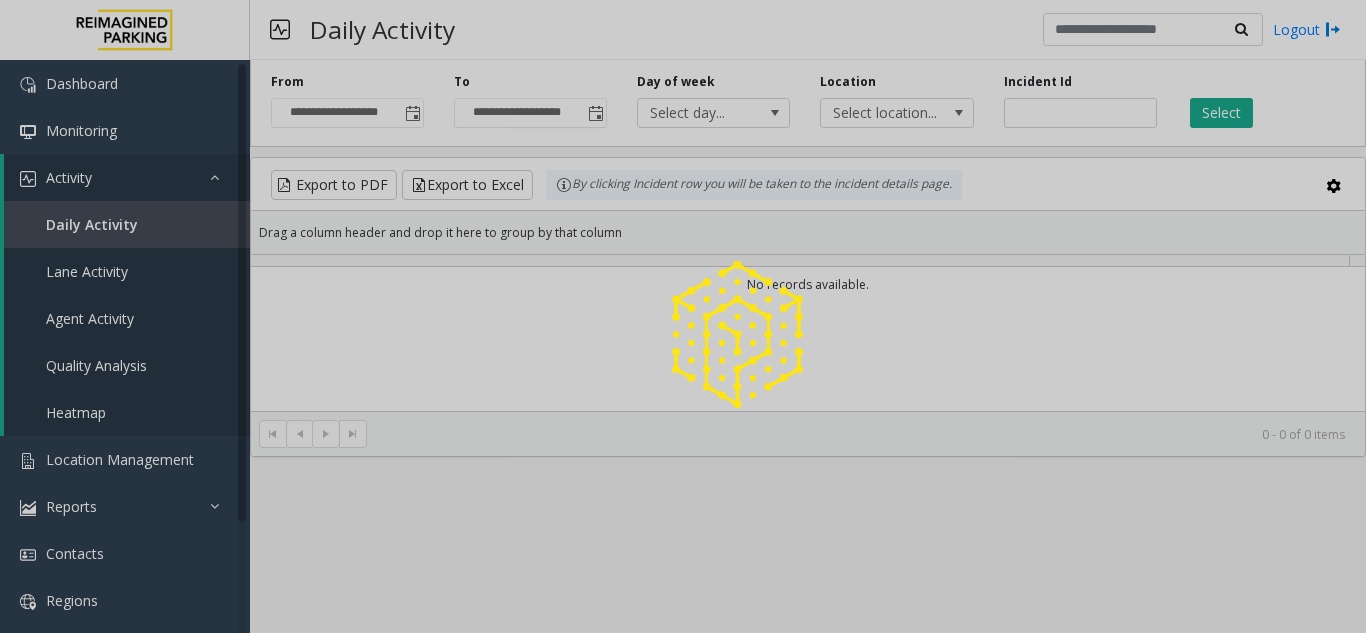 click 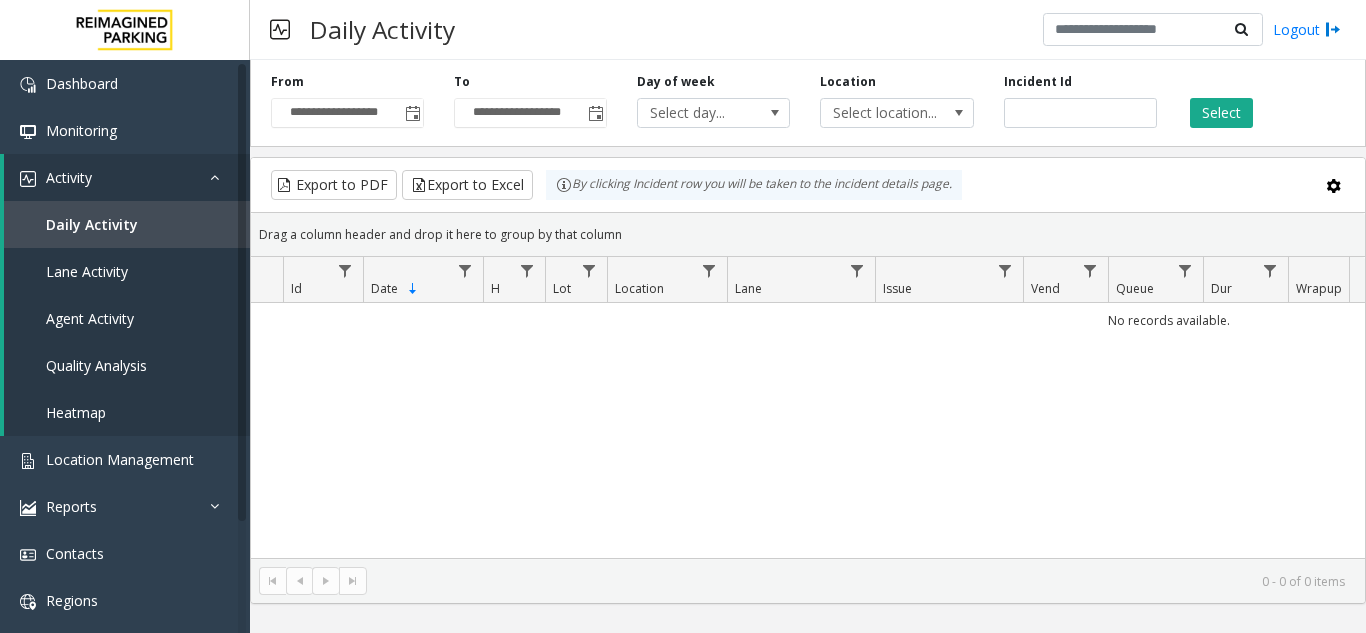 click 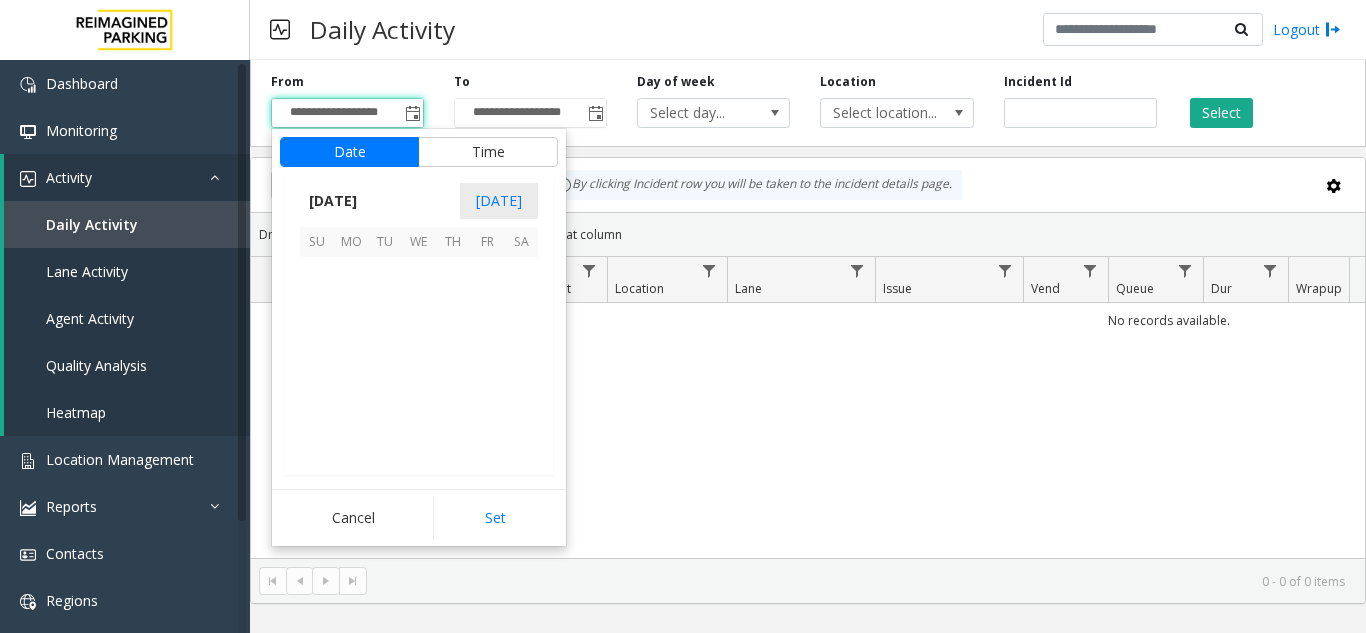 scroll, scrollTop: 358428, scrollLeft: 0, axis: vertical 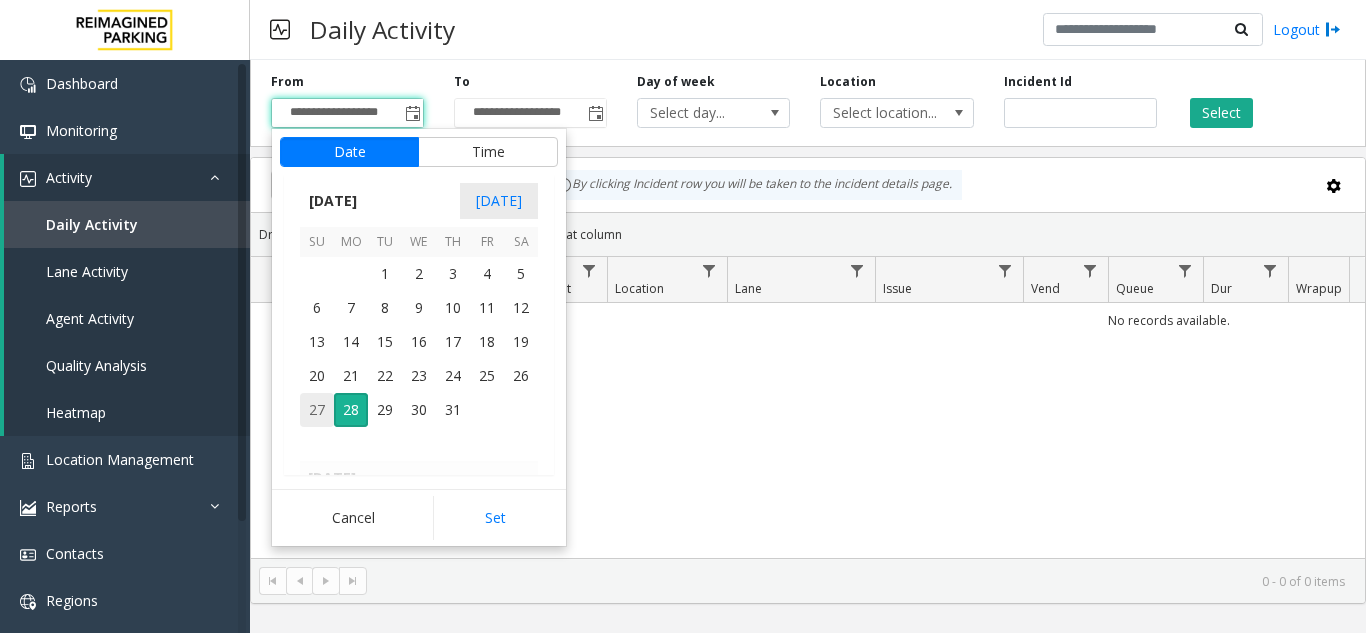 click on "27" at bounding box center (317, 410) 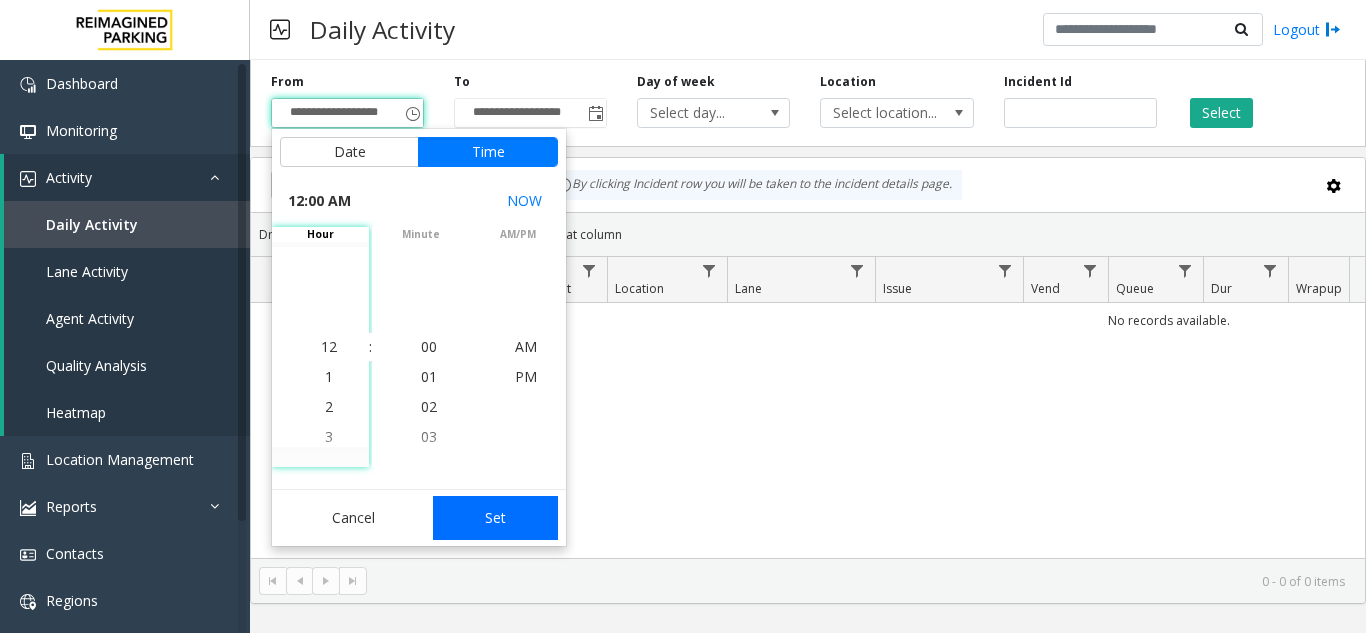 click on "Set" 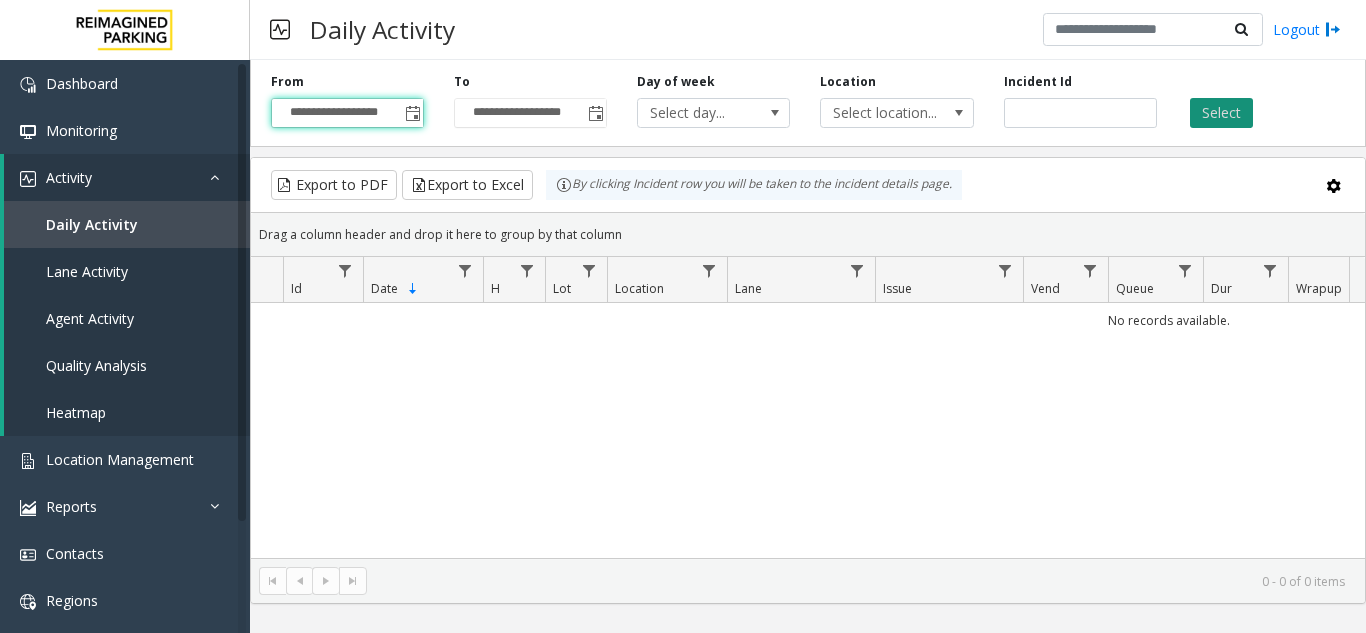 click on "Select" 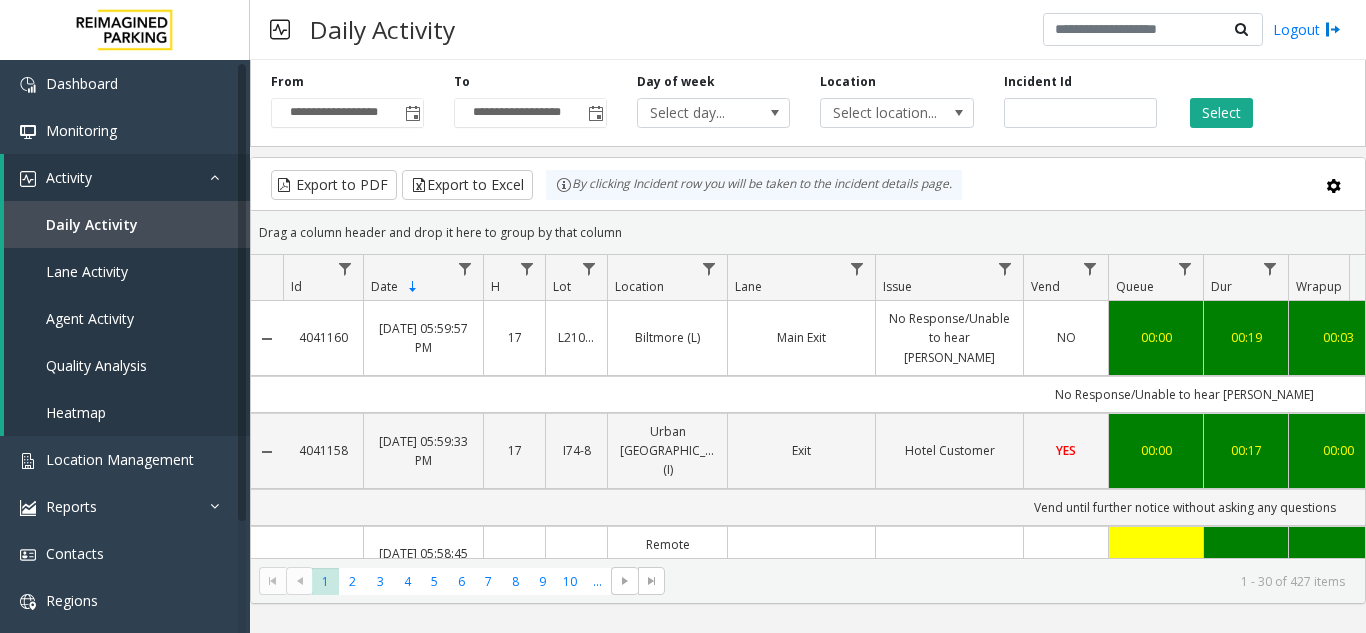 scroll, scrollTop: 0, scrollLeft: 195, axis: horizontal 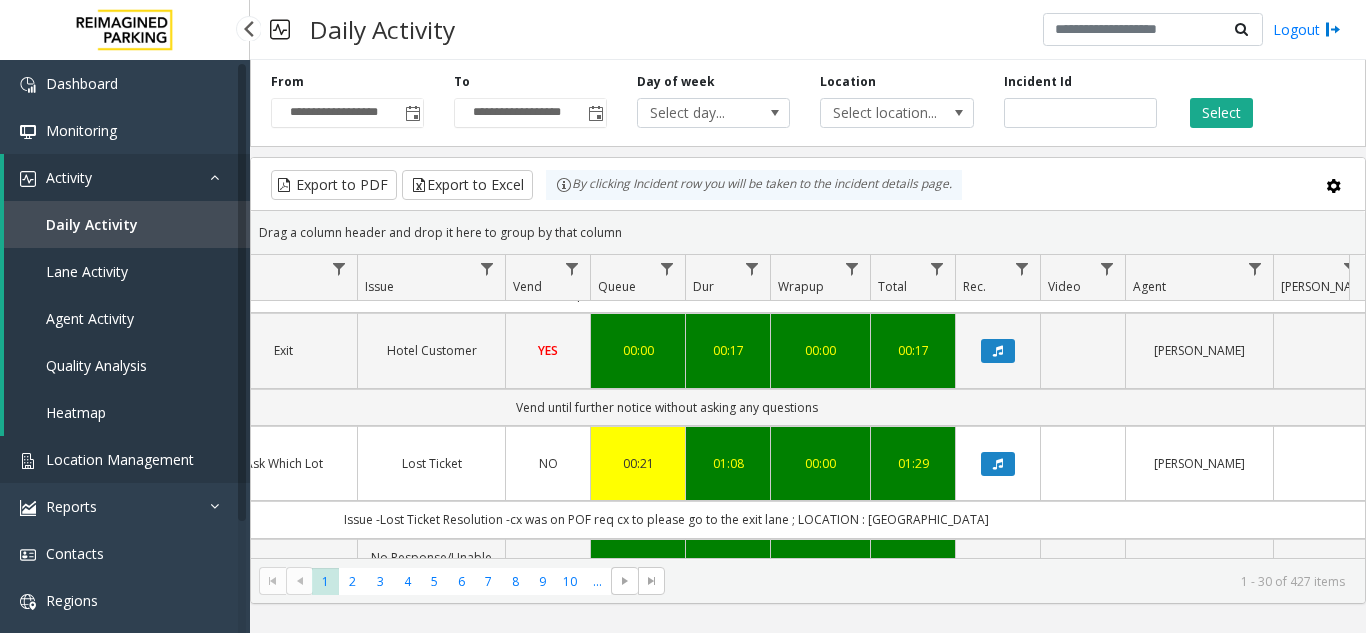 click on "Location Management" at bounding box center (120, 459) 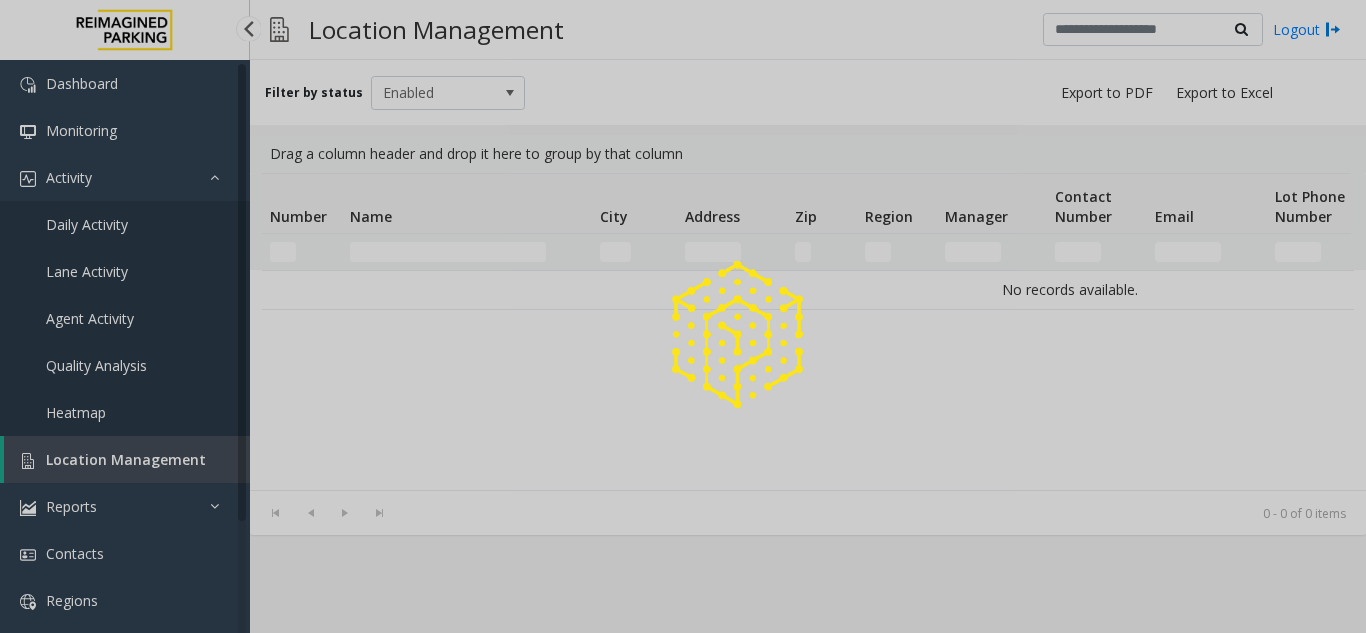 click 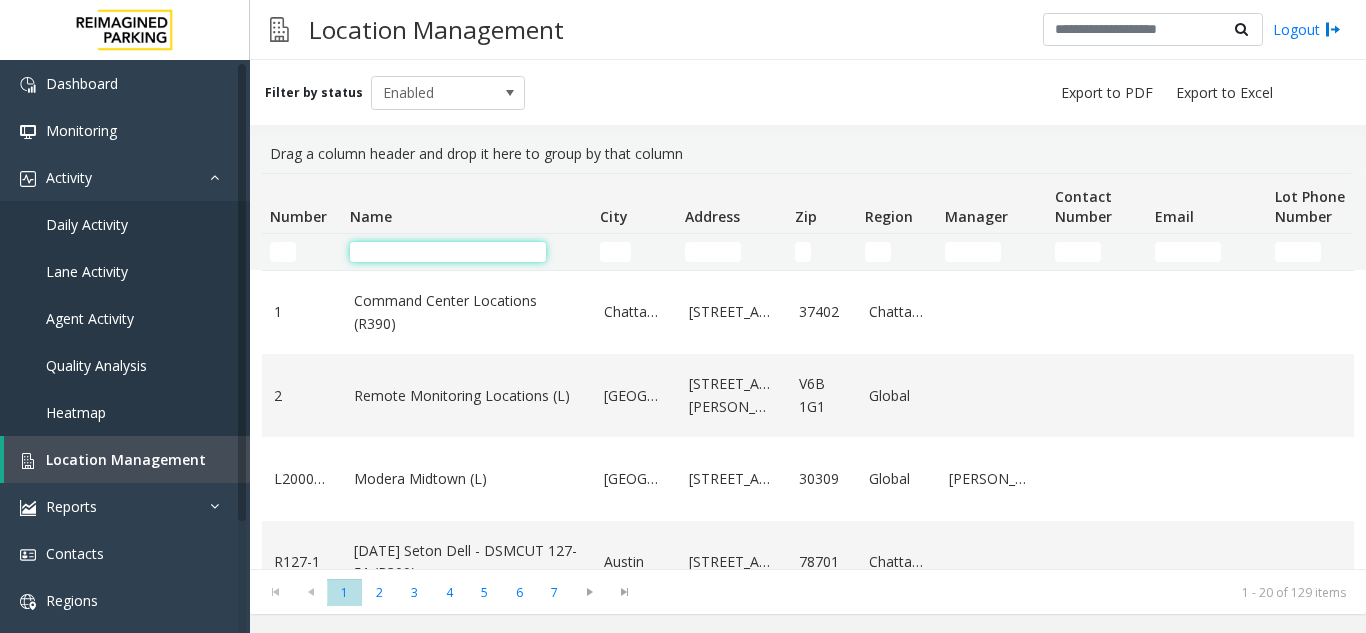 click 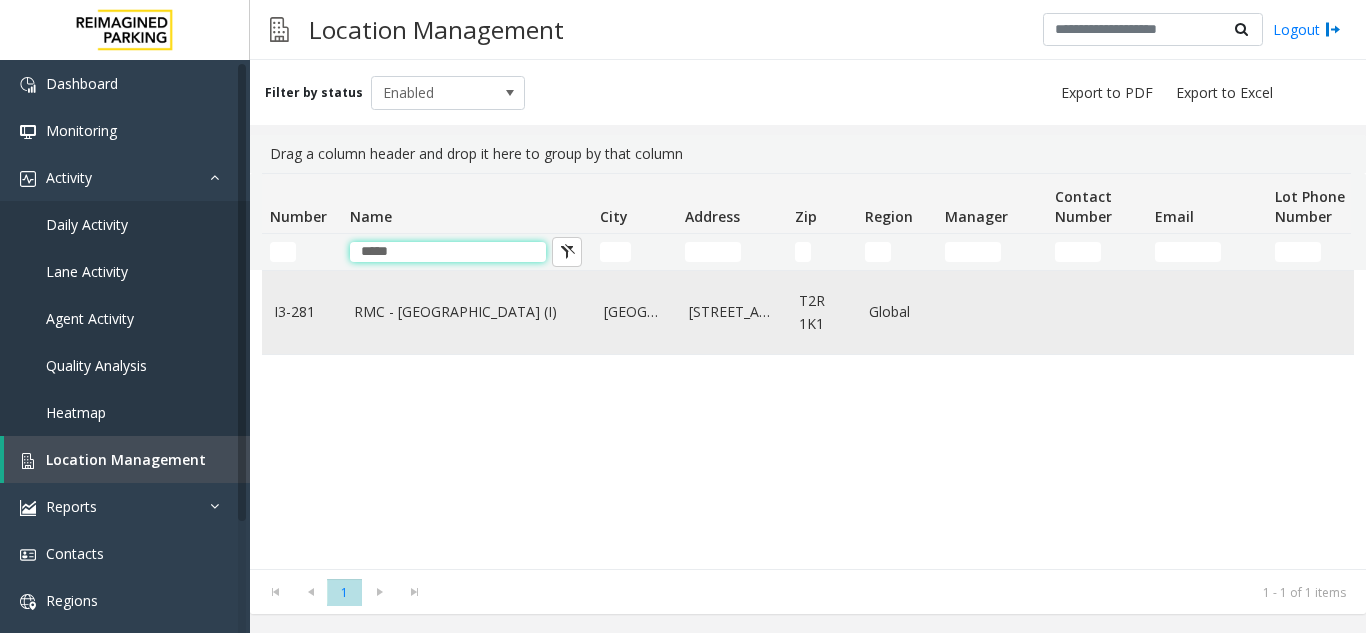 type on "*****" 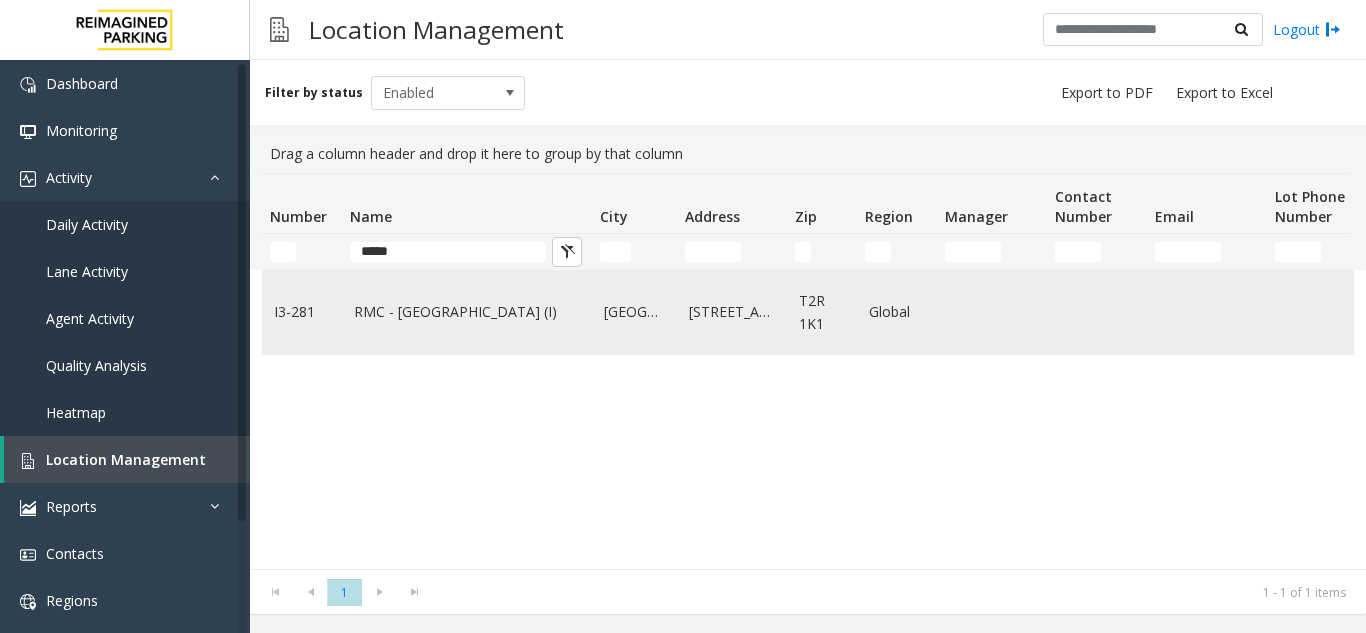 click on "RMC - [GEOGRAPHIC_DATA] (I)" 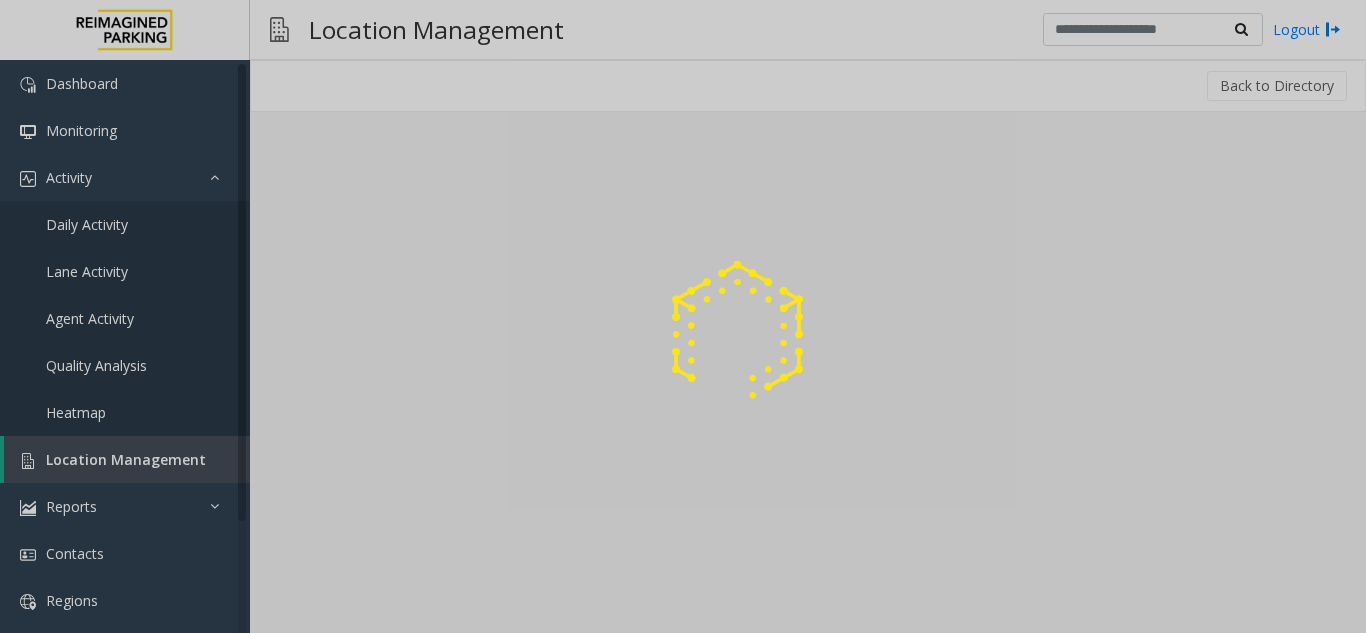 click 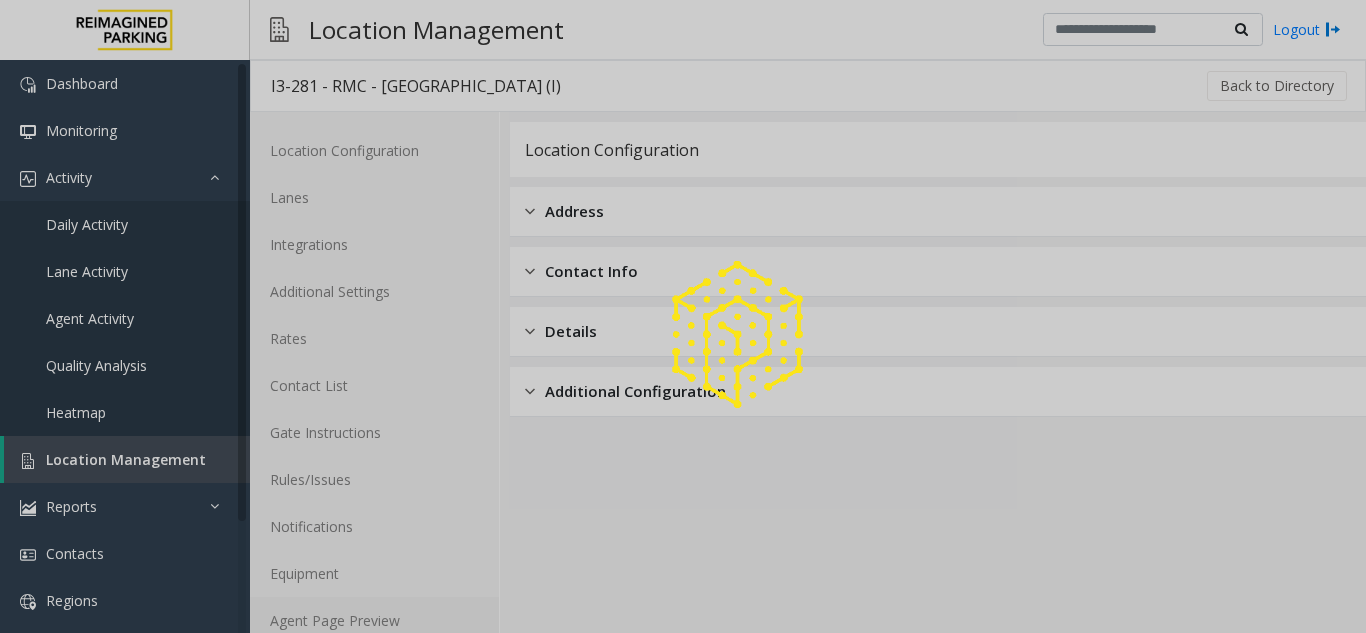 click on "Agent Page Preview" 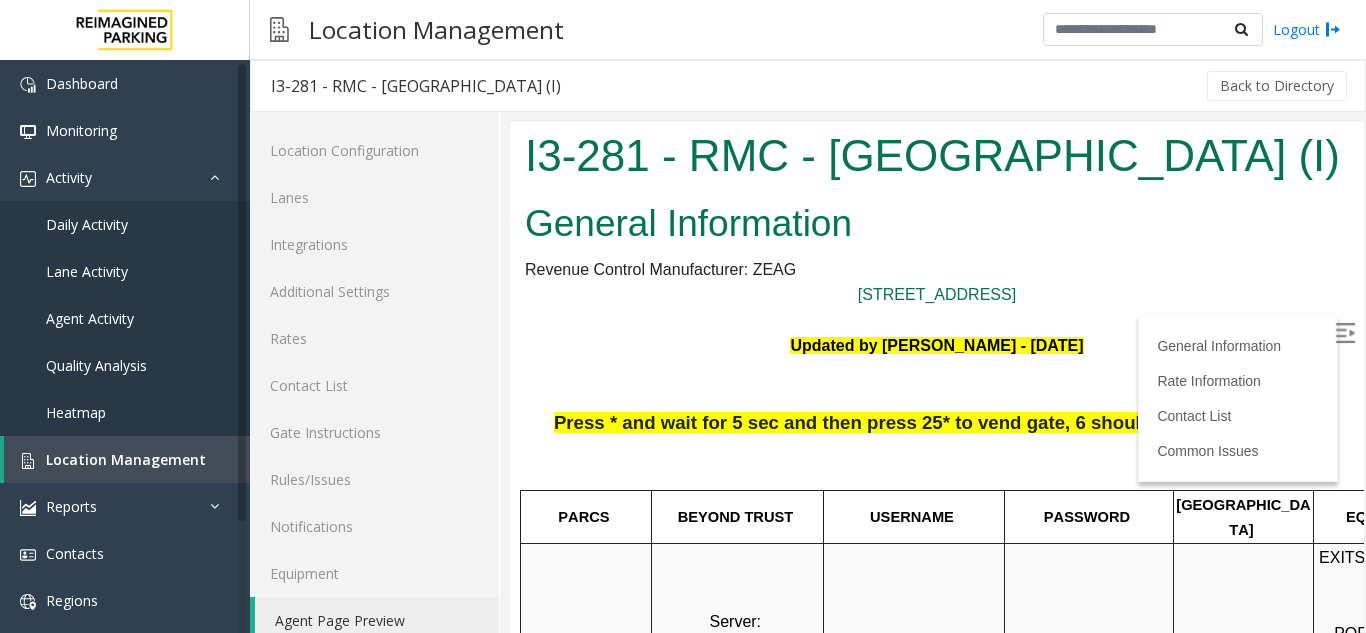 scroll, scrollTop: 400, scrollLeft: 0, axis: vertical 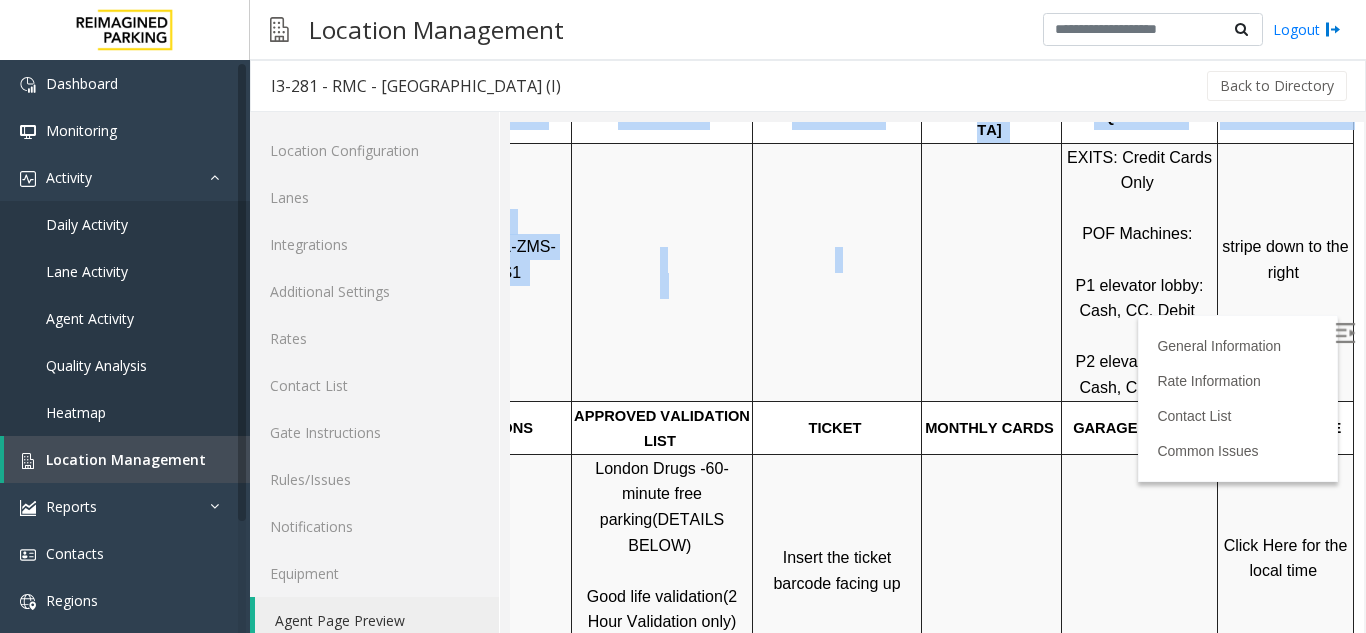 drag, startPoint x: 1016, startPoint y: 351, endPoint x: 1420, endPoint y: 376, distance: 404.77277 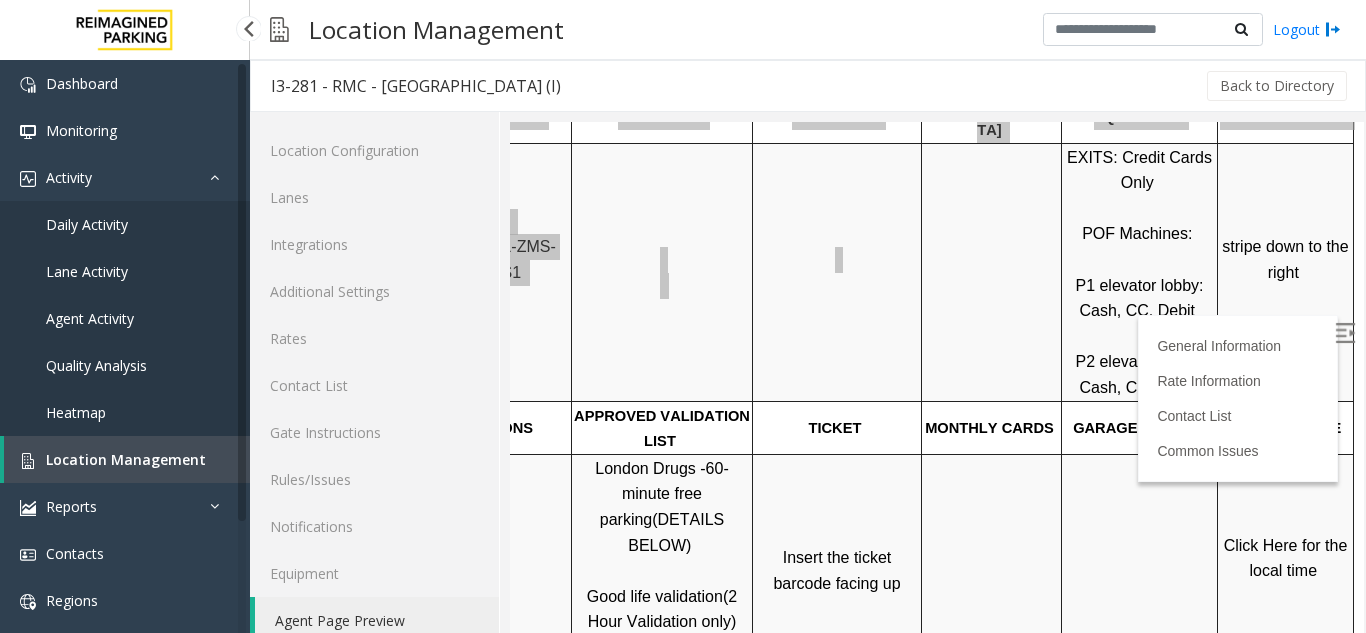 click on "Daily Activity" at bounding box center (87, 224) 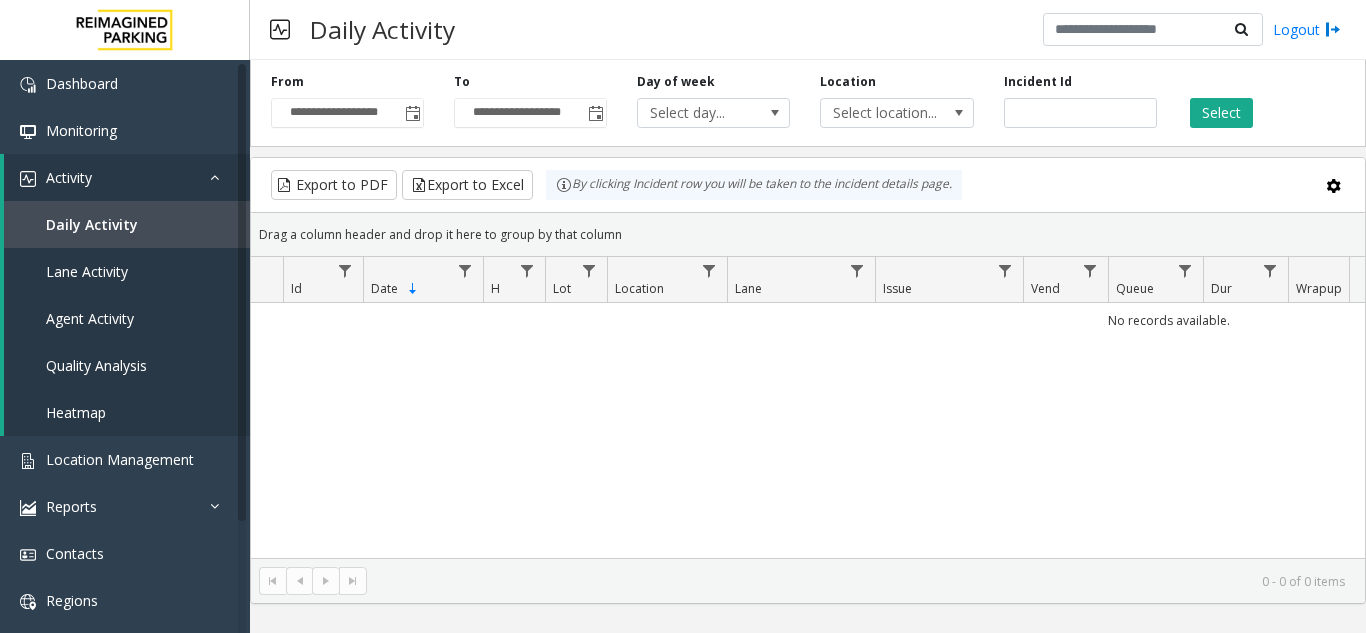 click on "**********" 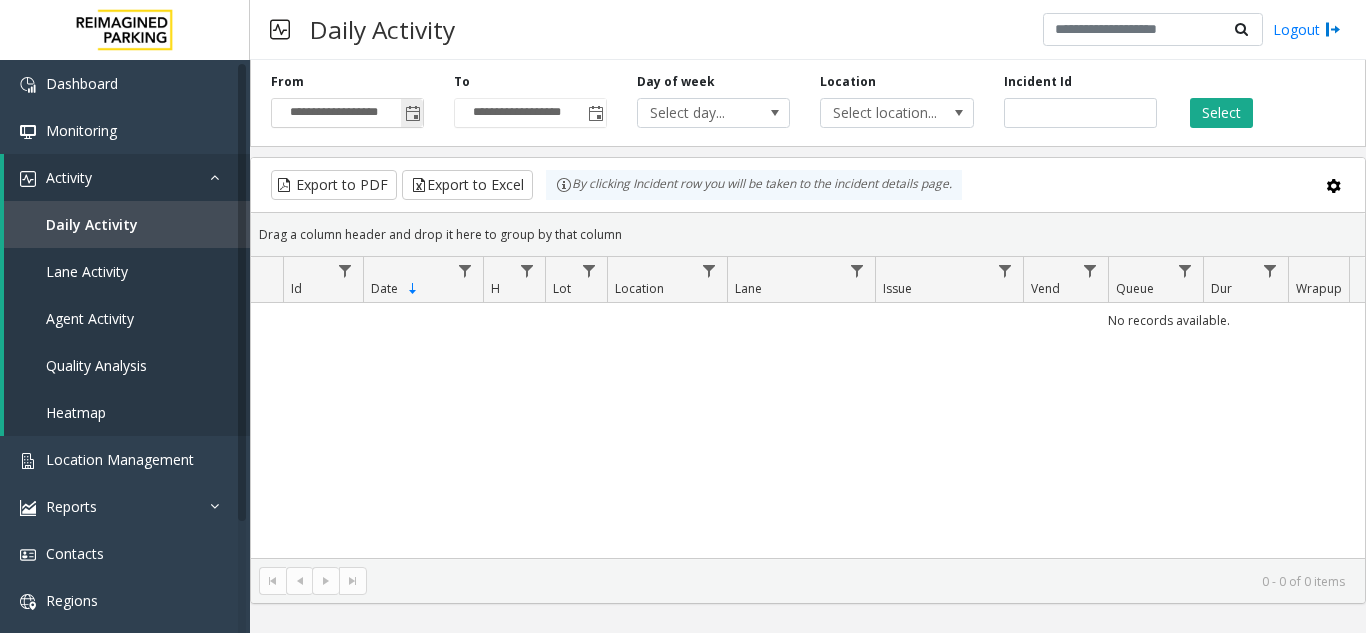 click 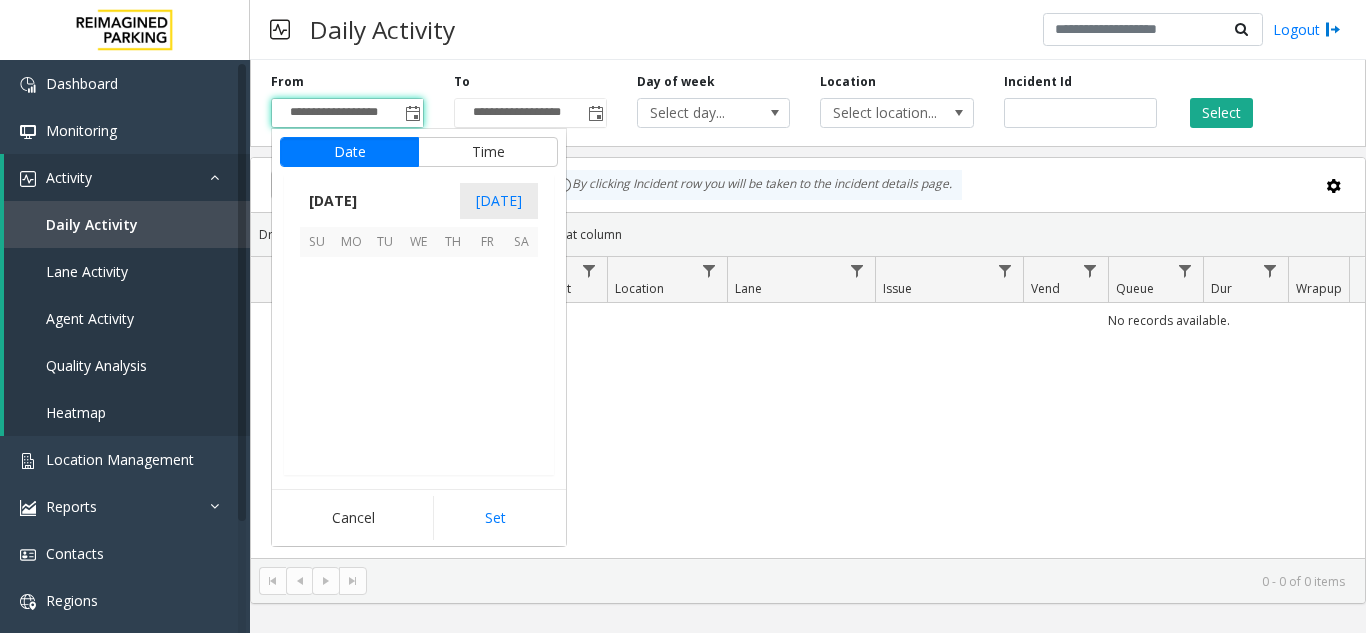 scroll, scrollTop: 358428, scrollLeft: 0, axis: vertical 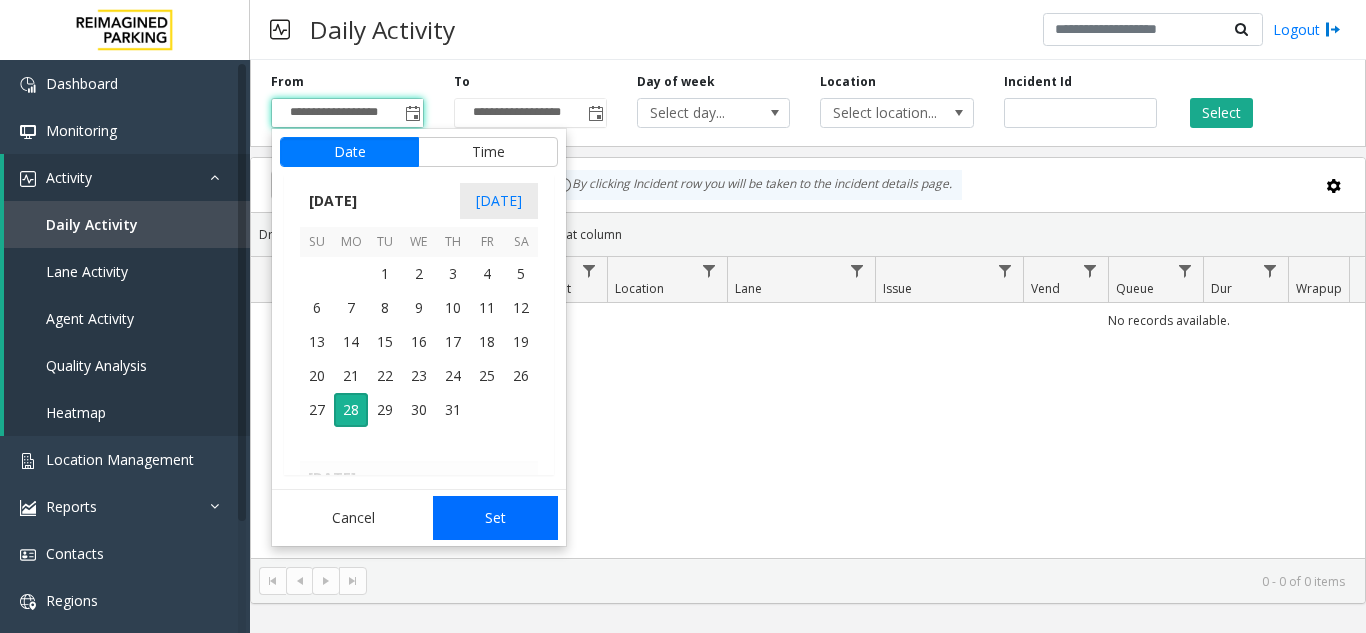 drag, startPoint x: 315, startPoint y: 410, endPoint x: 461, endPoint y: 523, distance: 184.62123 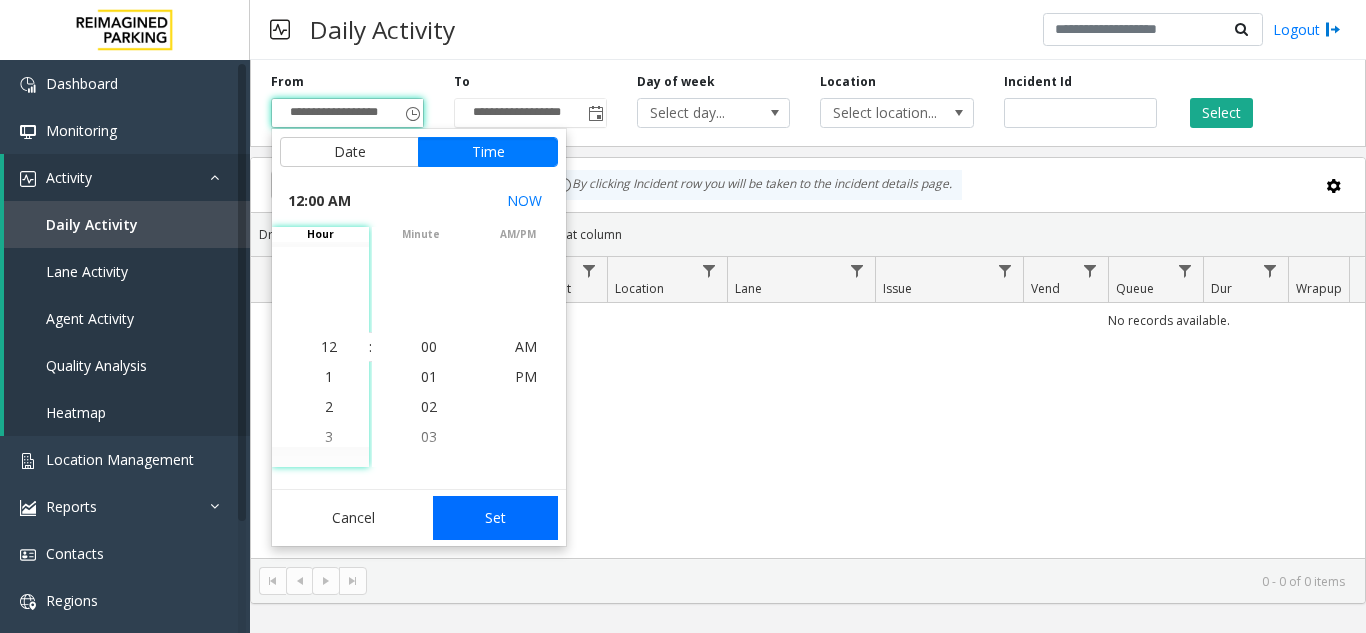 click on "Set" 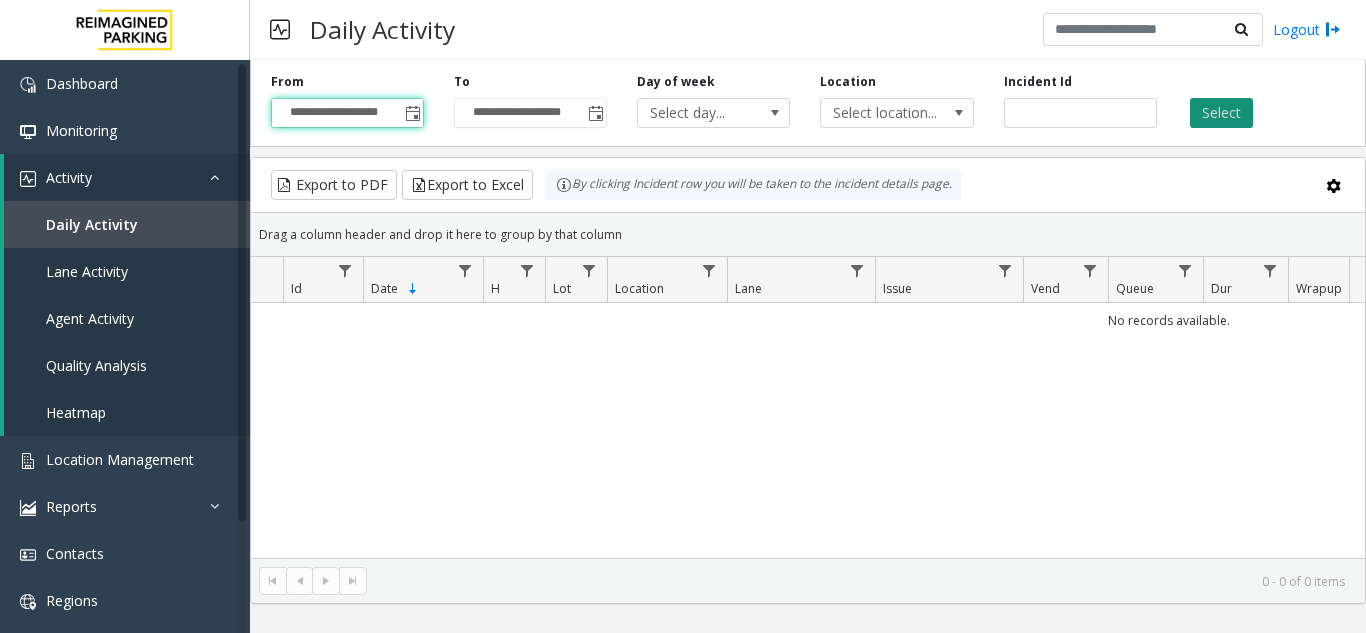 click on "Select" 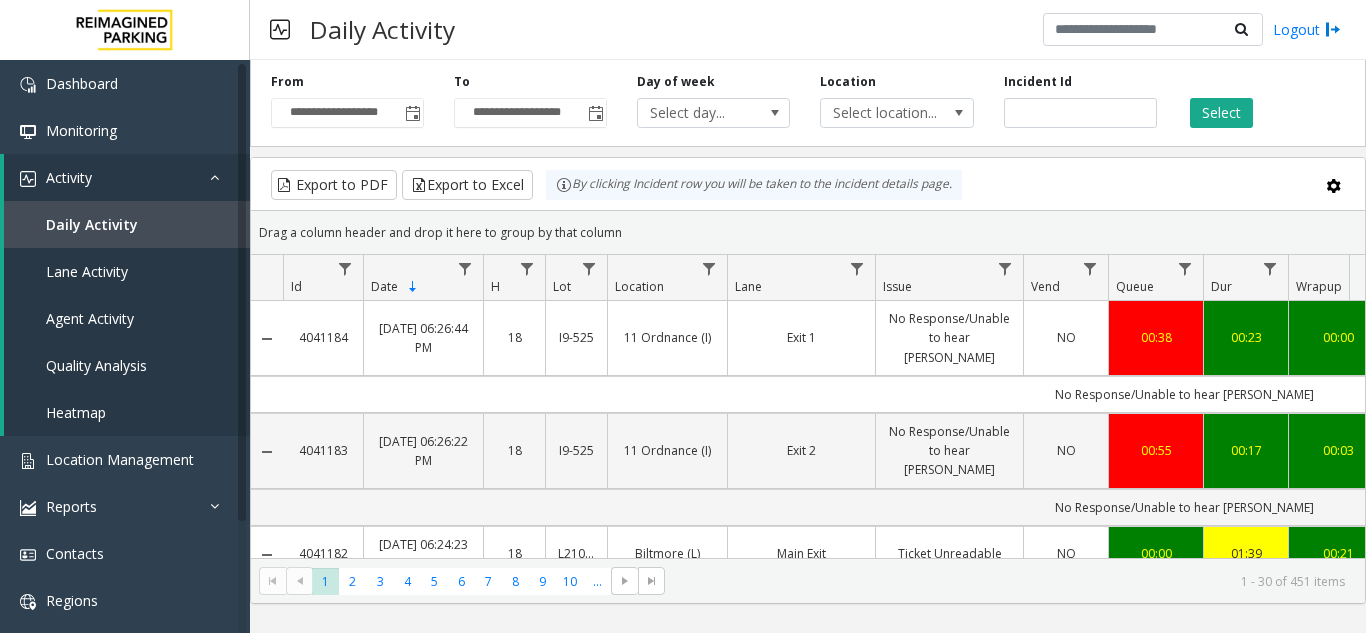 scroll, scrollTop: 0, scrollLeft: 337, axis: horizontal 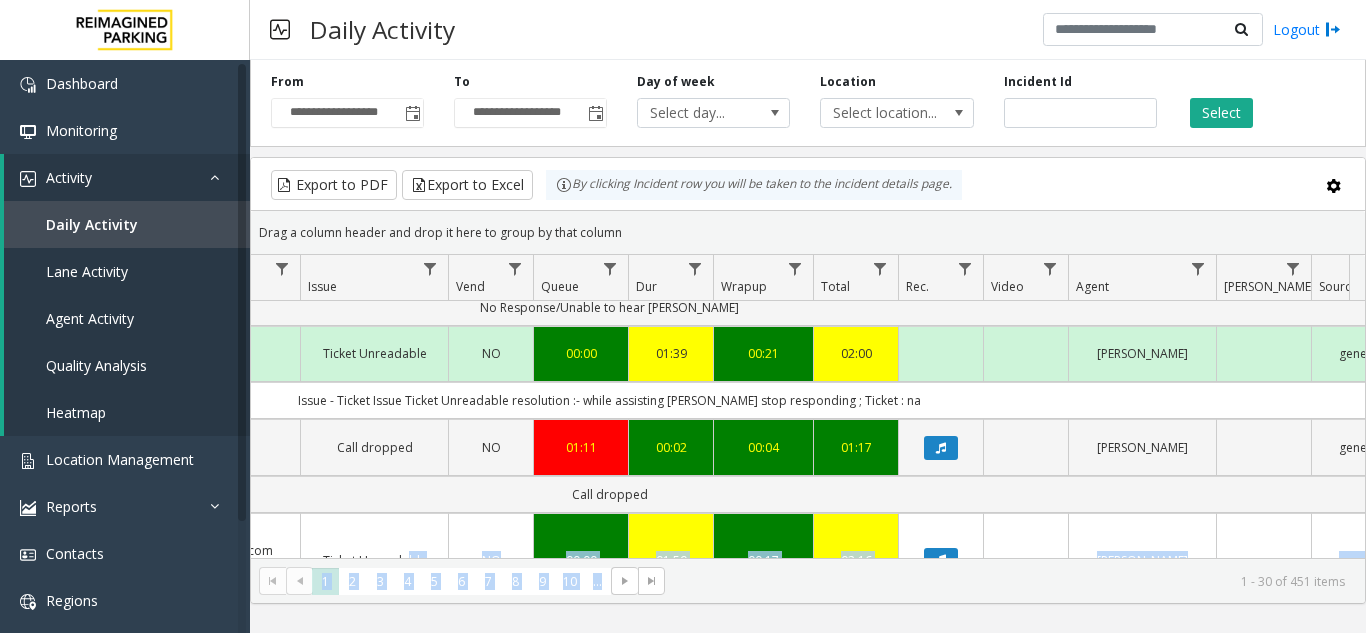 drag, startPoint x: 666, startPoint y: 561, endPoint x: 399, endPoint y: 556, distance: 267.0468 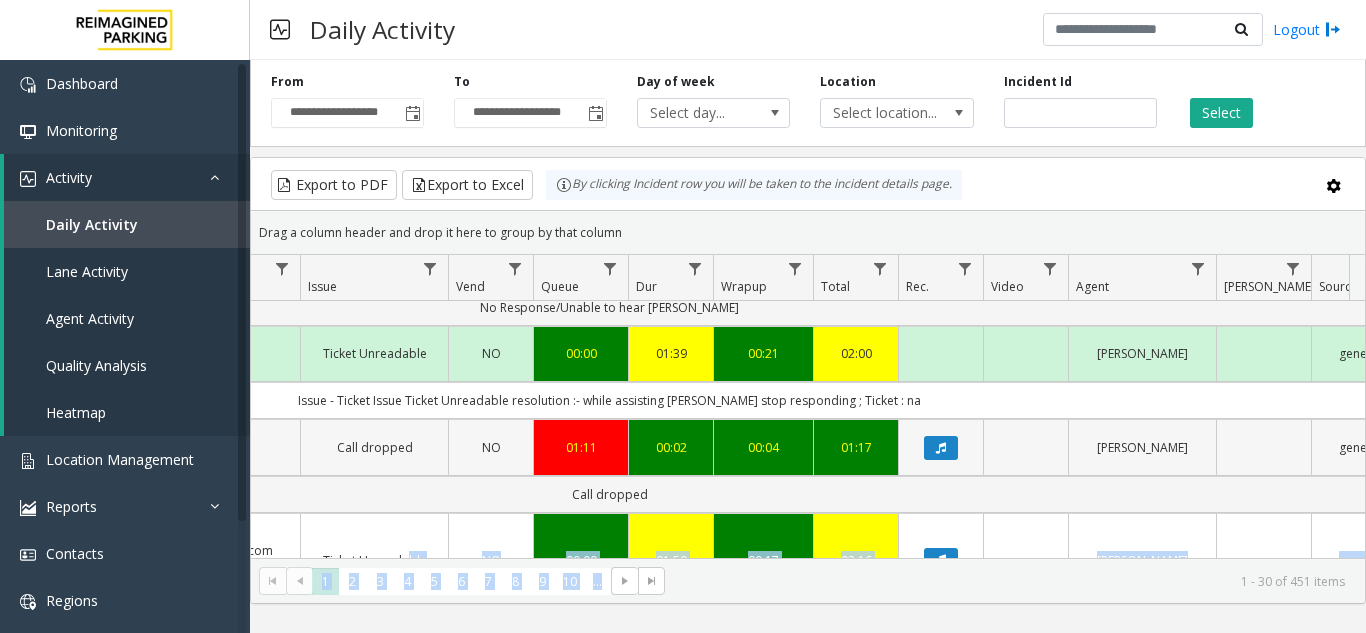 click 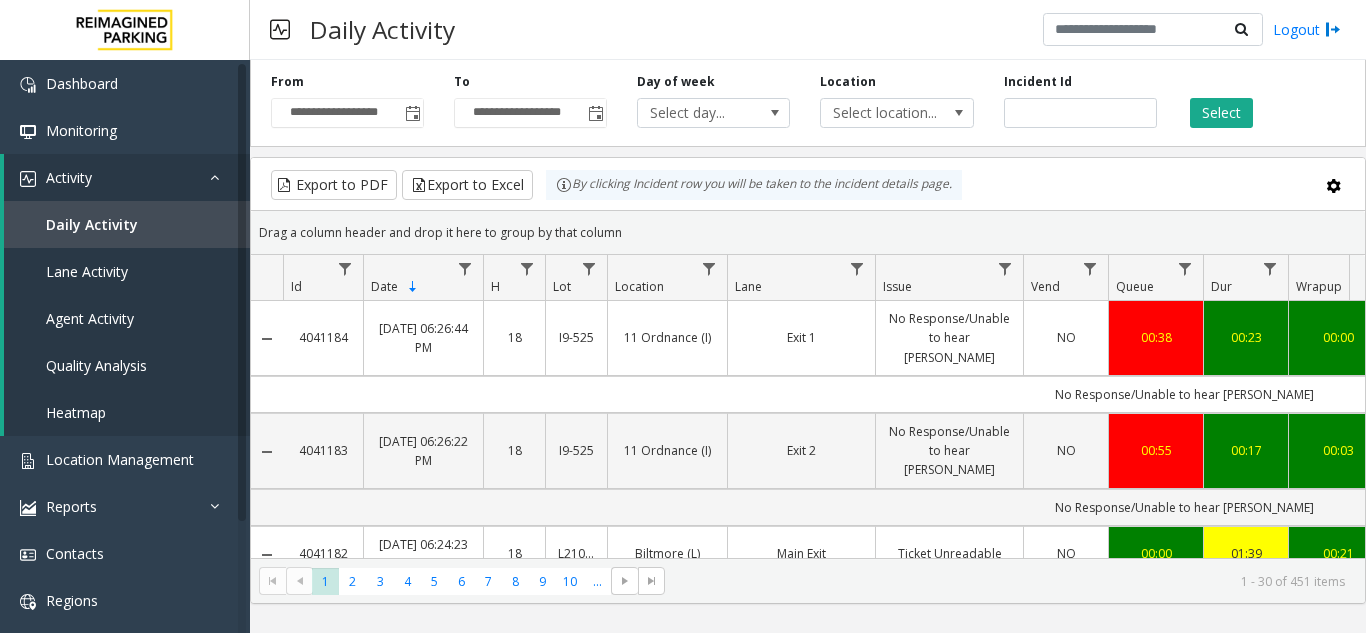 scroll, scrollTop: 0, scrollLeft: 233, axis: horizontal 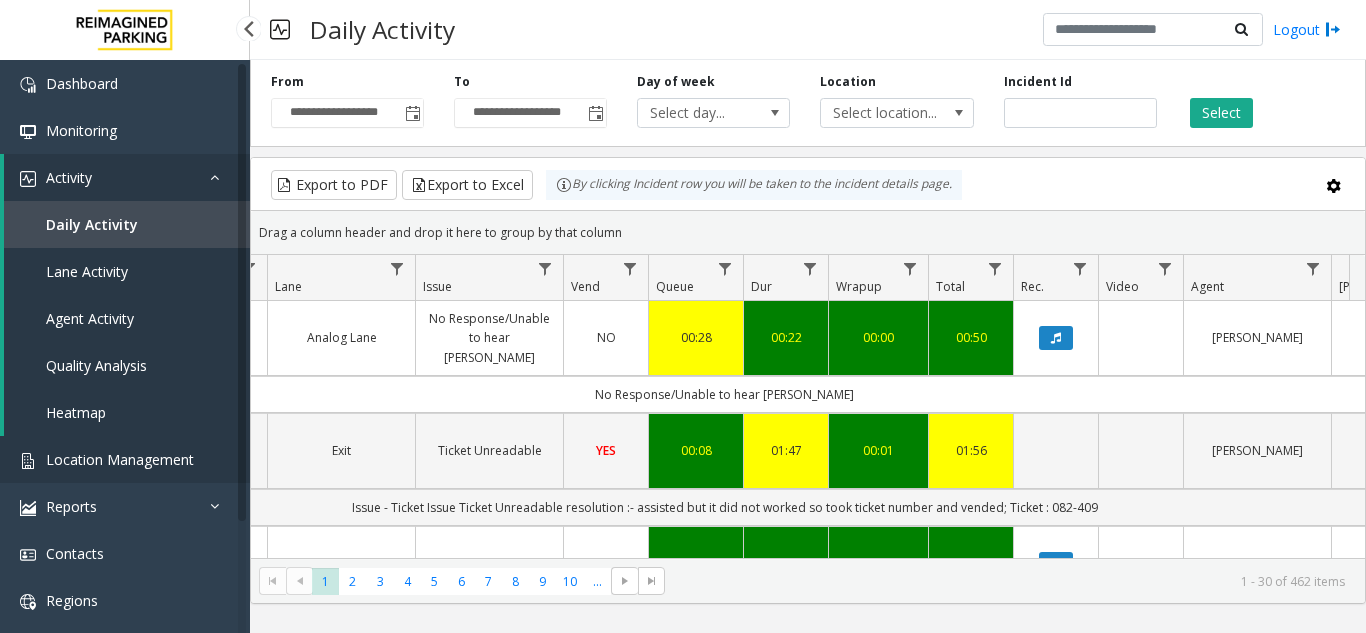 click on "Location Management" at bounding box center (120, 459) 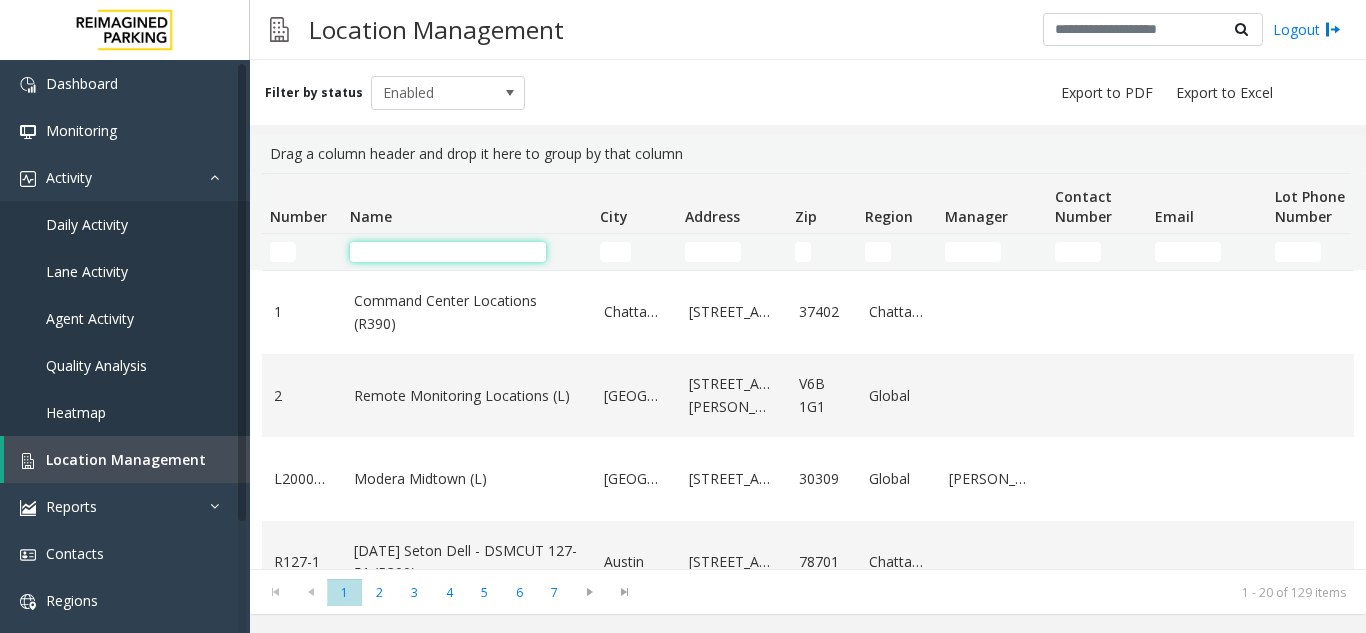 click 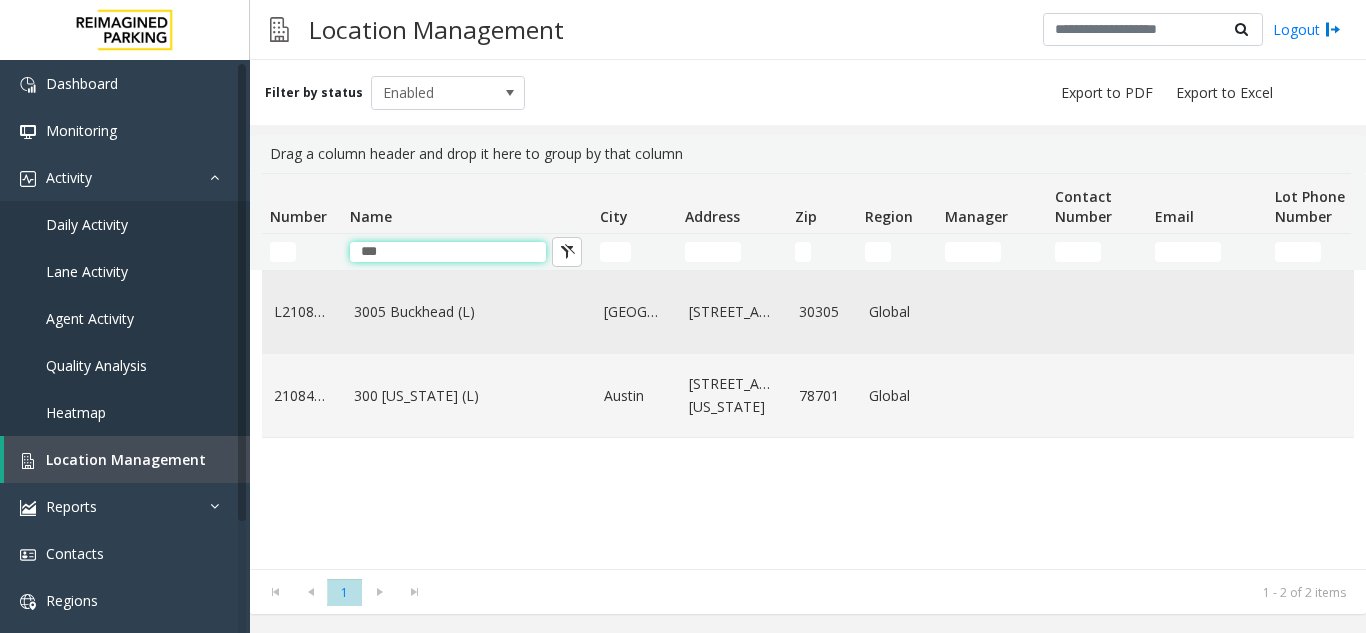 type on "***" 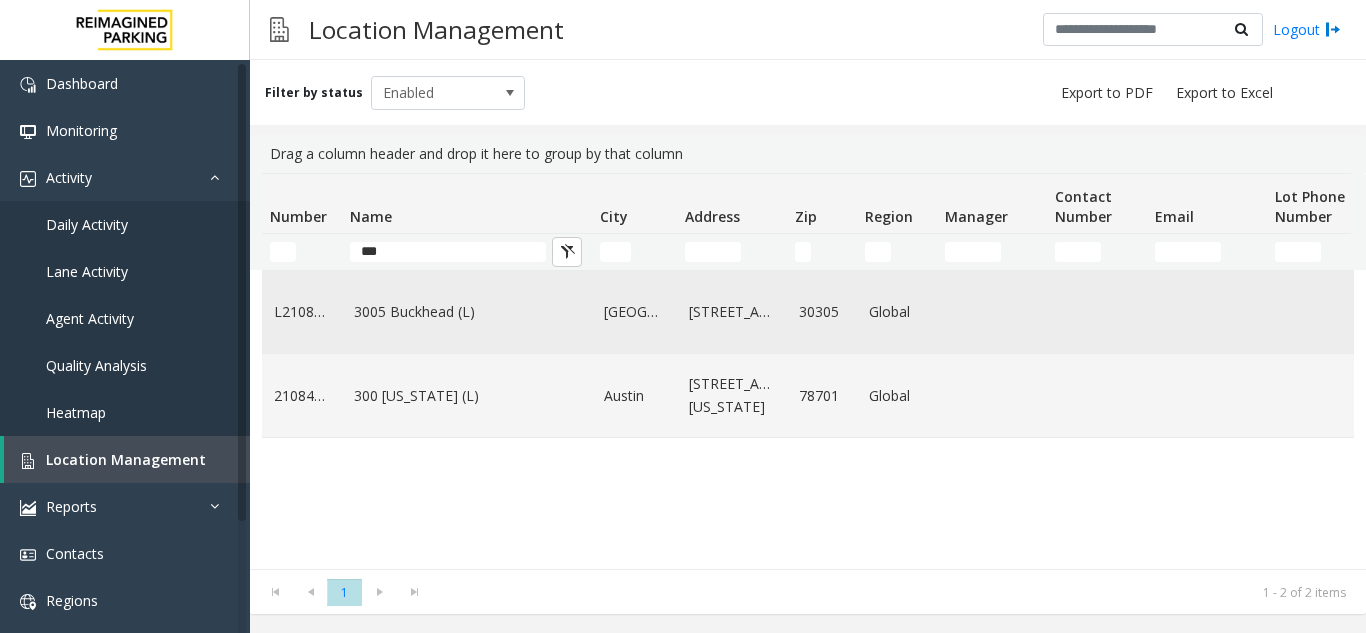 click on "3005 Buckhead (L)" 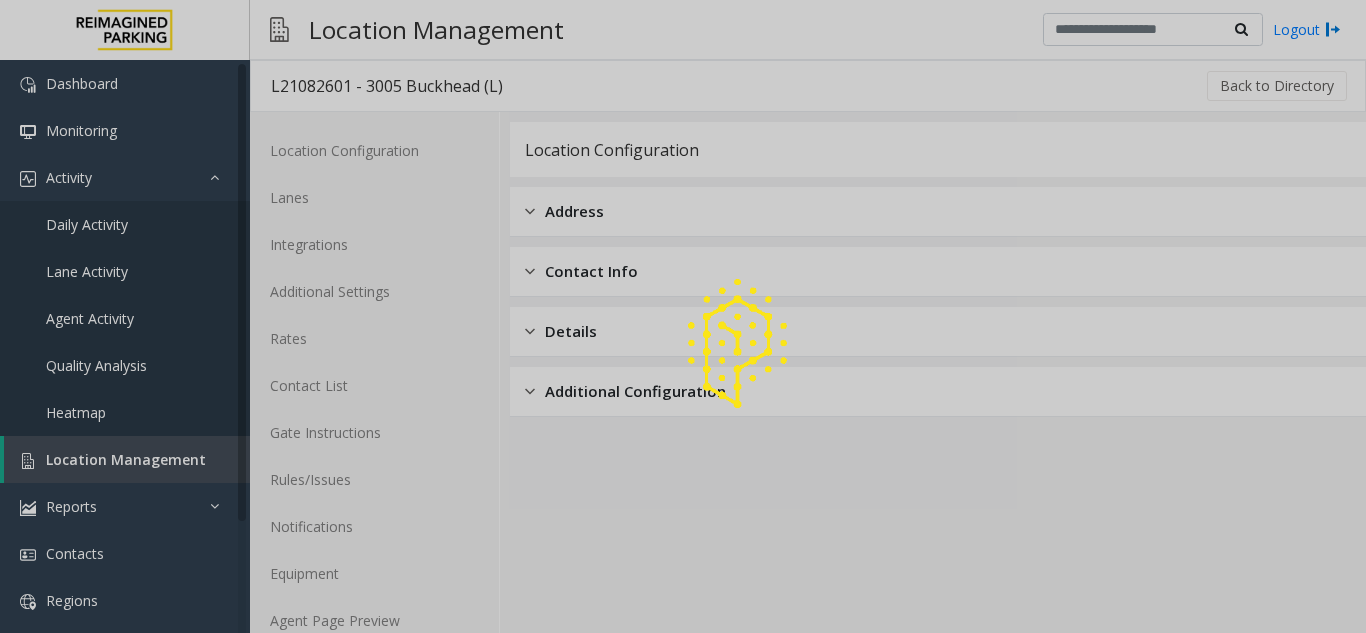 click 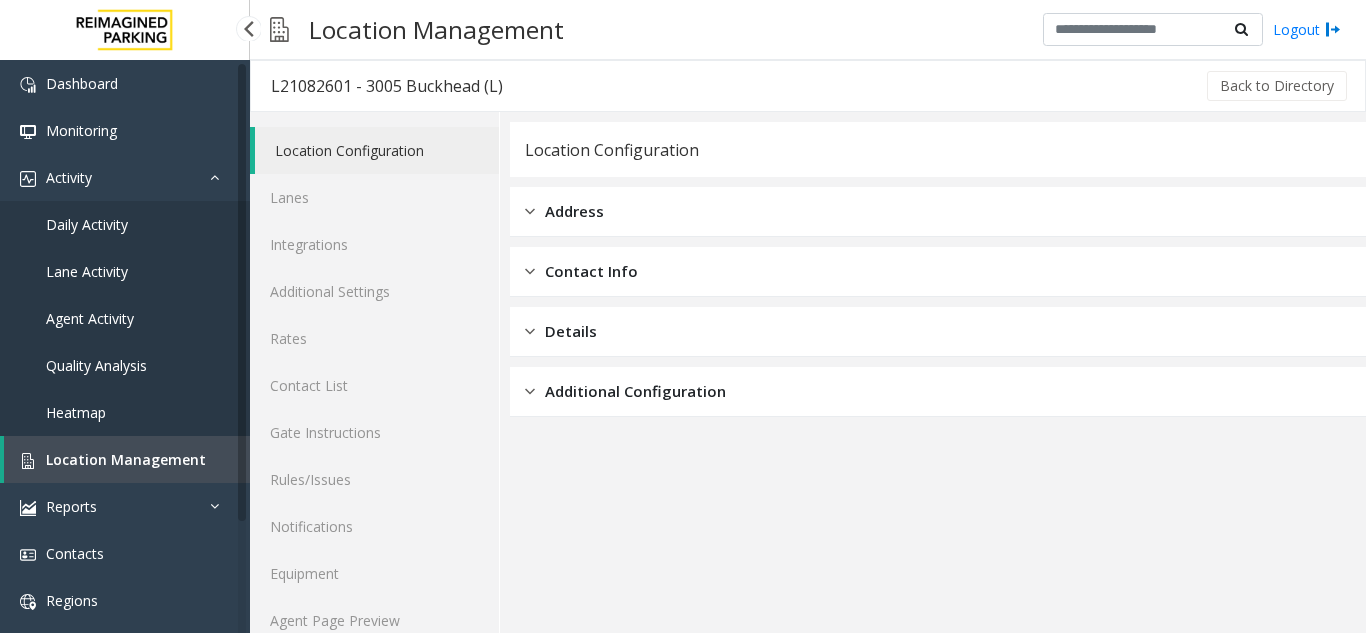 click on "Location Management" at bounding box center (127, 459) 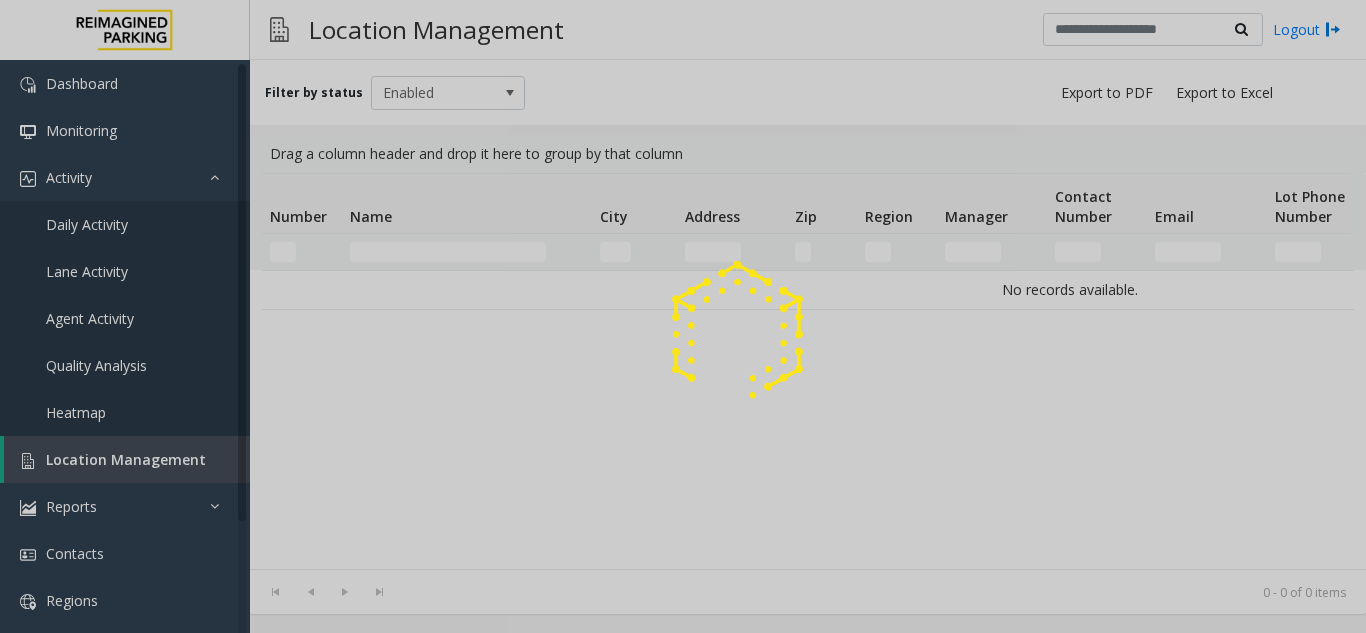 click 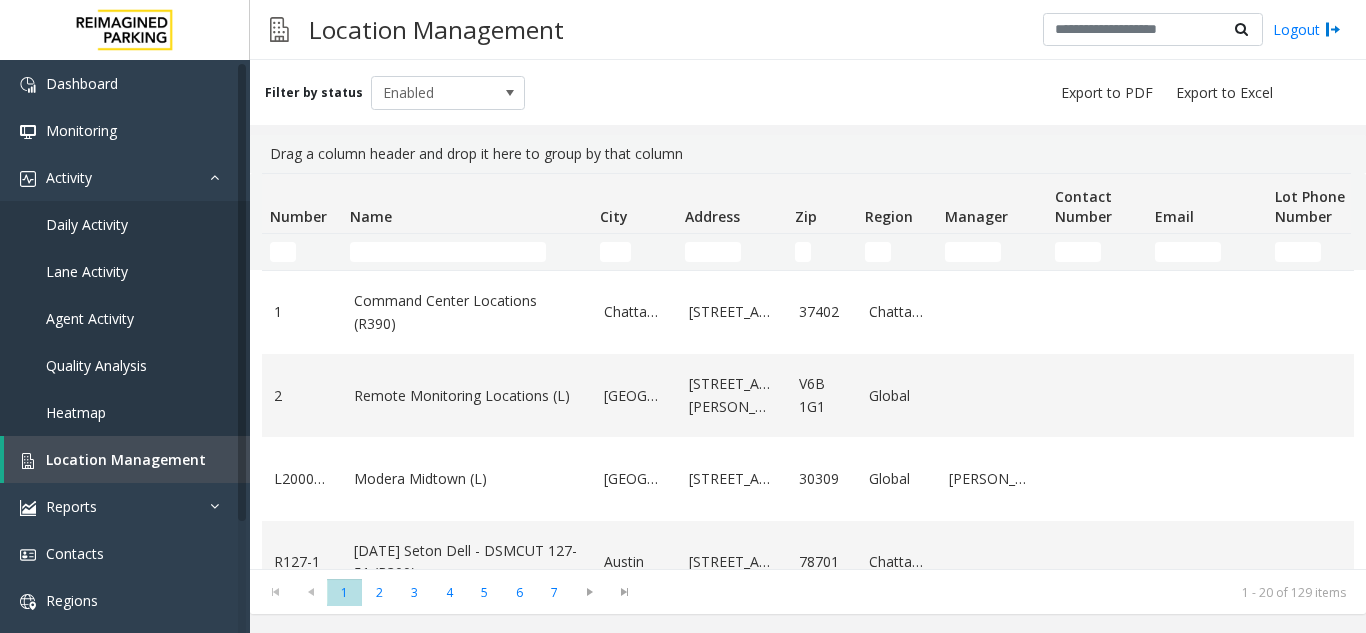 click 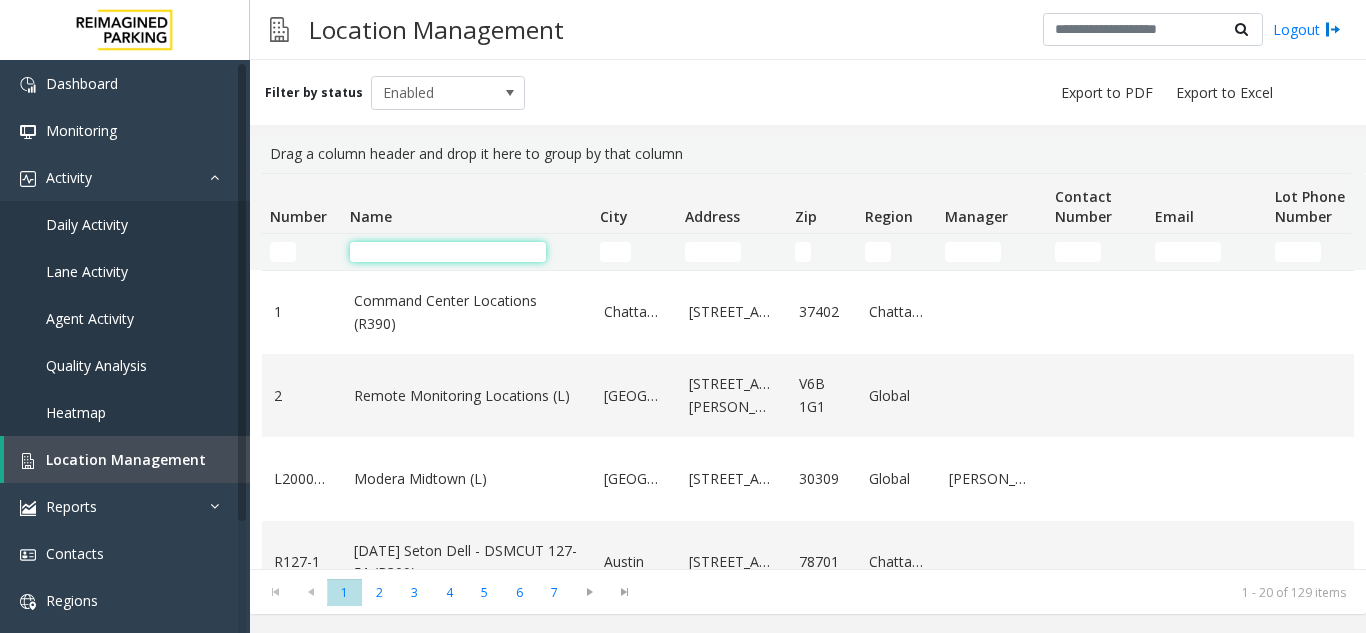 click 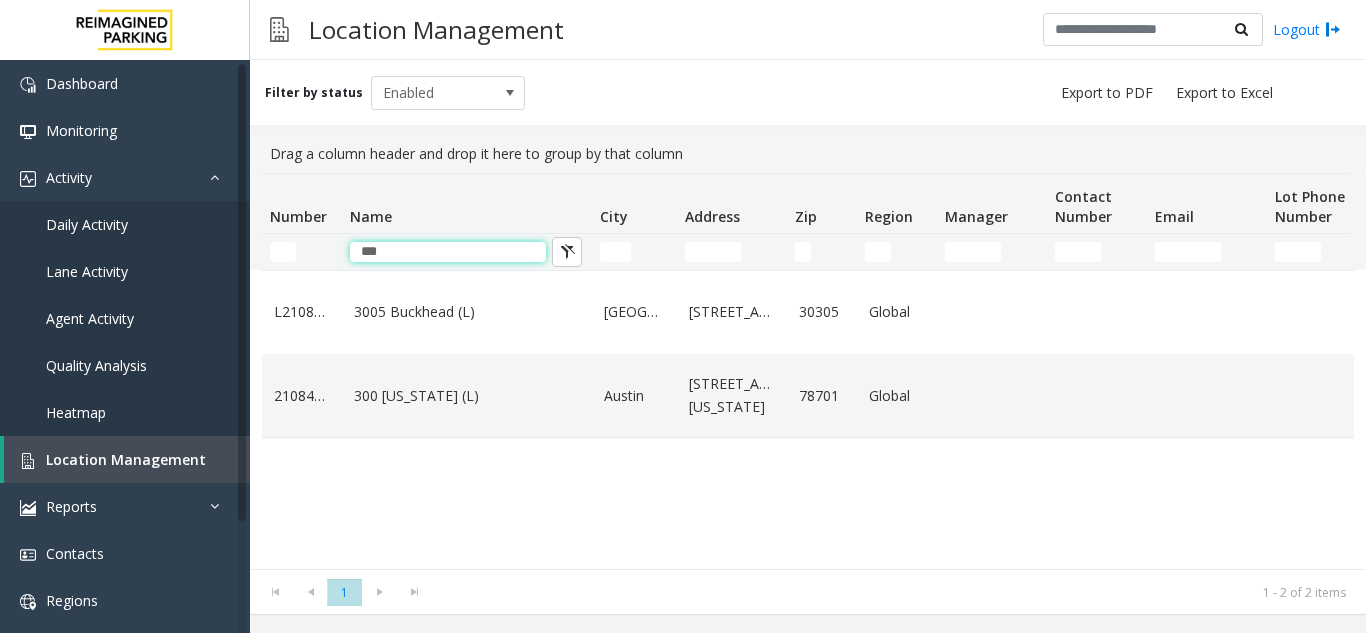 type on "***" 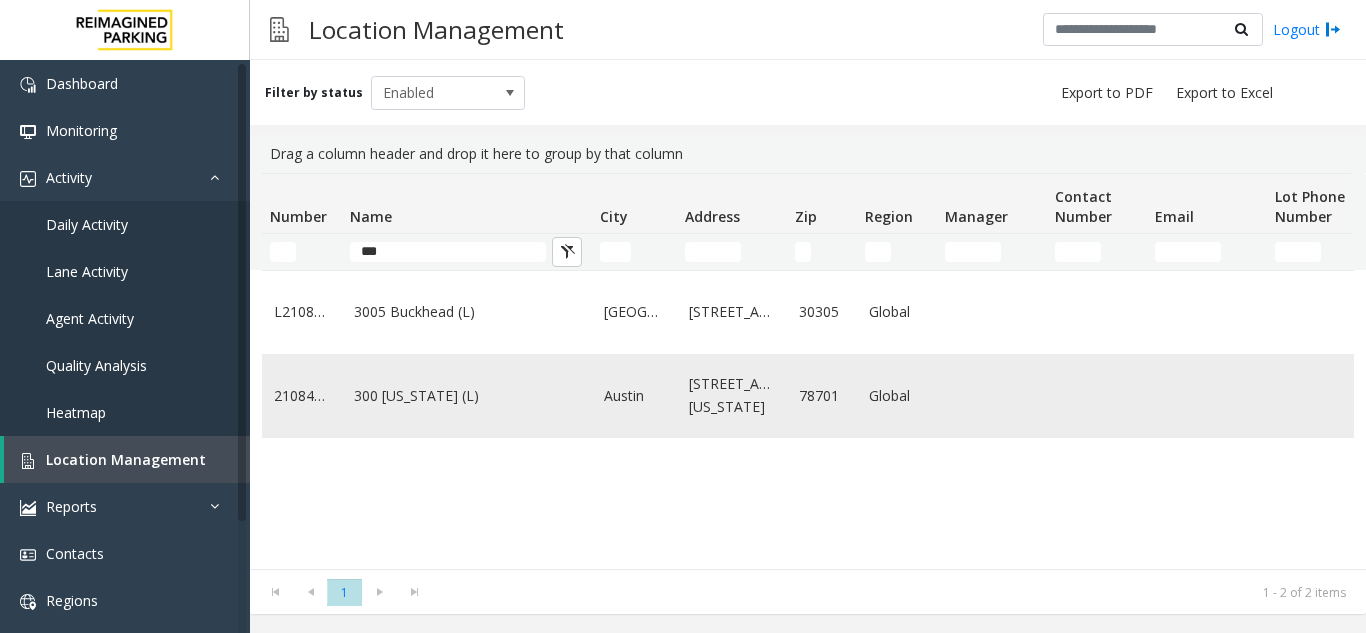 click on "300 [US_STATE] (L)" 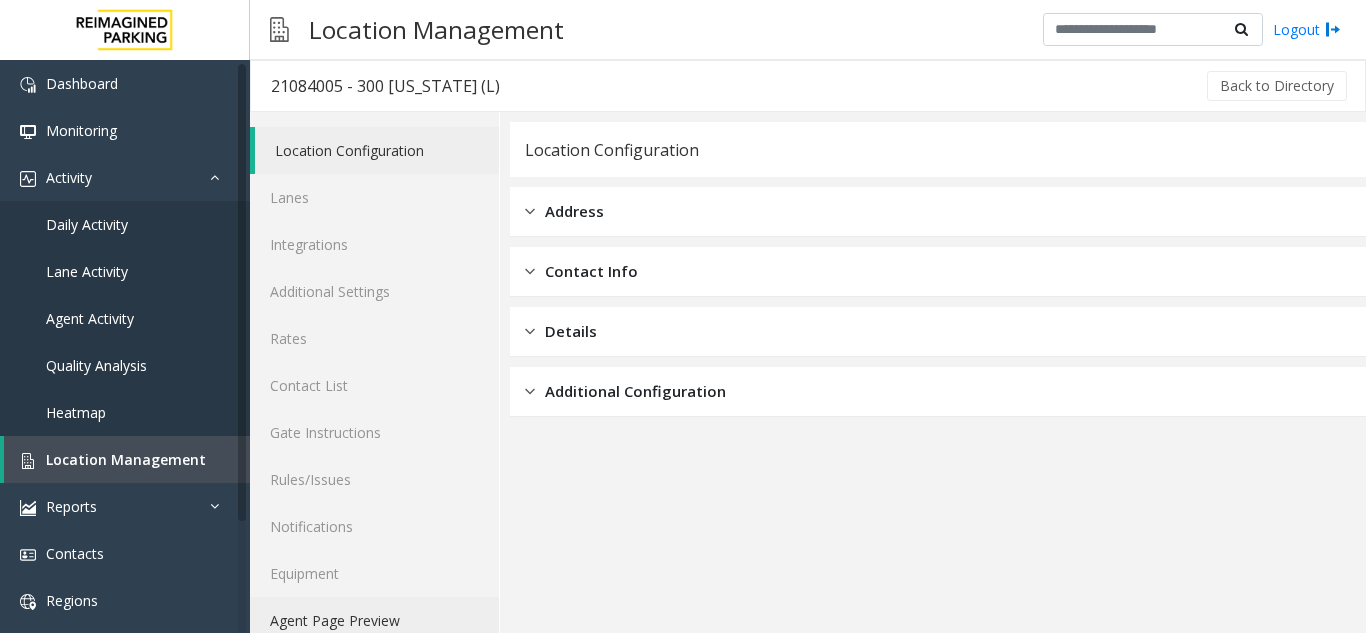click on "Agent Page Preview" 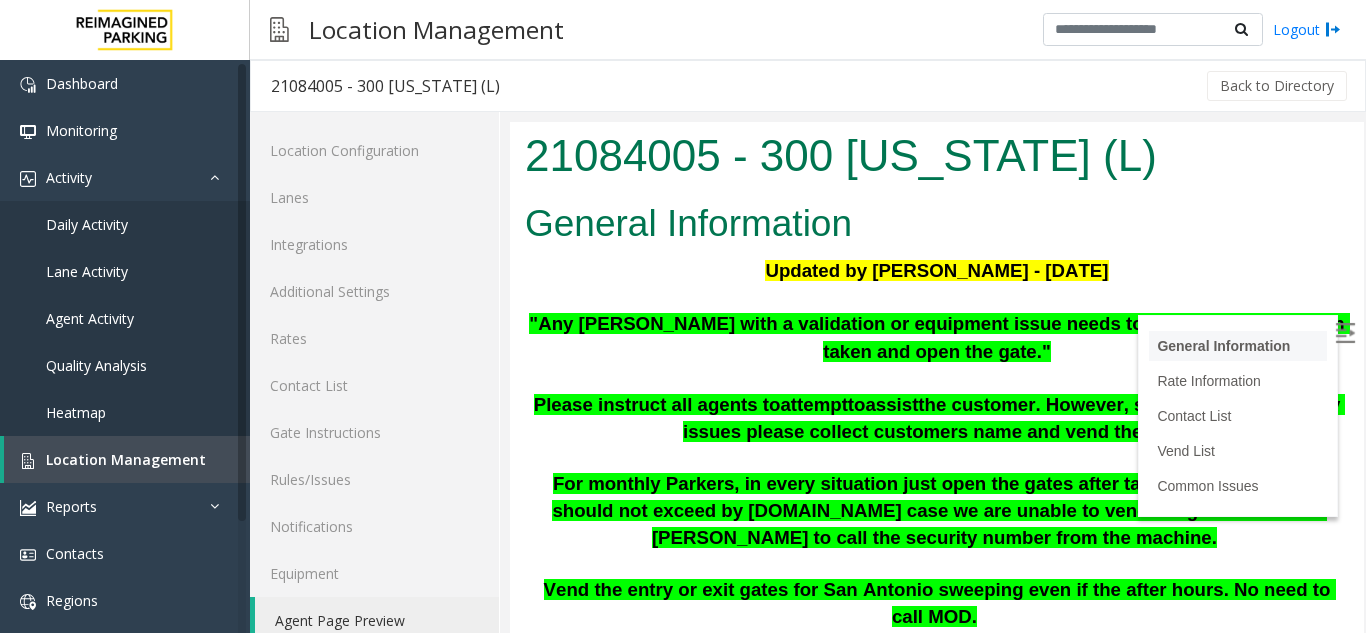 scroll, scrollTop: 400, scrollLeft: 0, axis: vertical 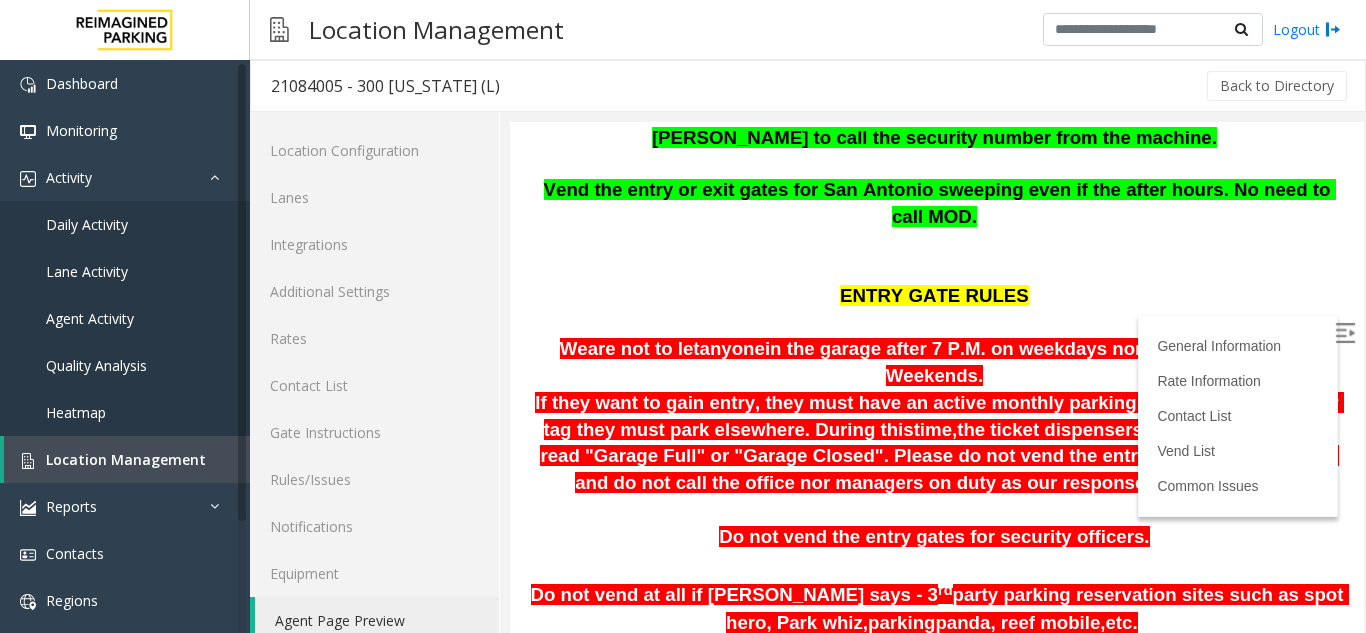 click at bounding box center [1347, 336] 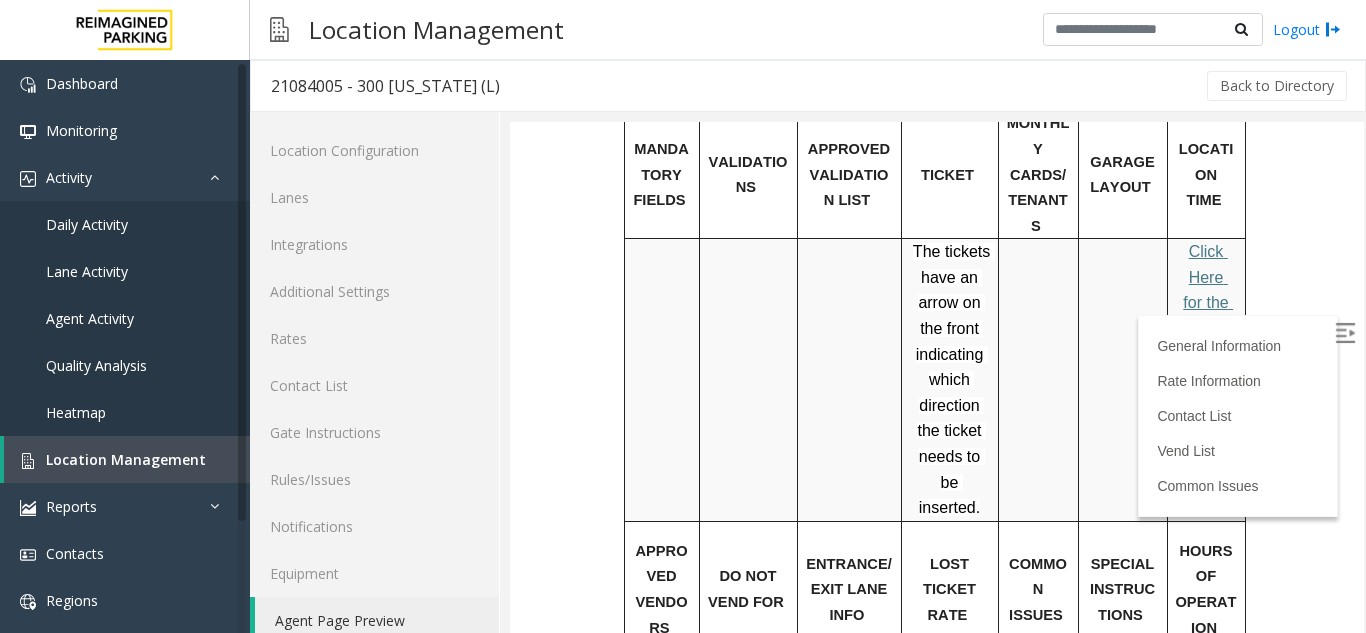 scroll, scrollTop: 1300, scrollLeft: 0, axis: vertical 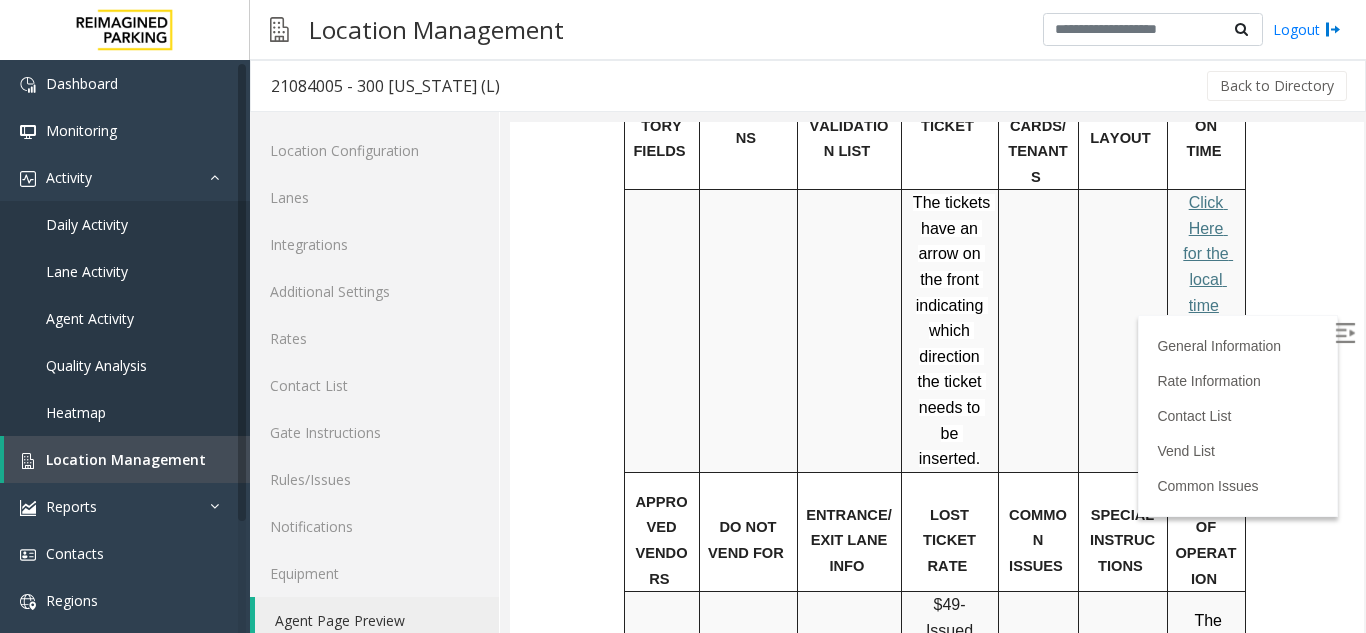 drag, startPoint x: 1150, startPoint y: 179, endPoint x: 1203, endPoint y: 196, distance: 55.65968 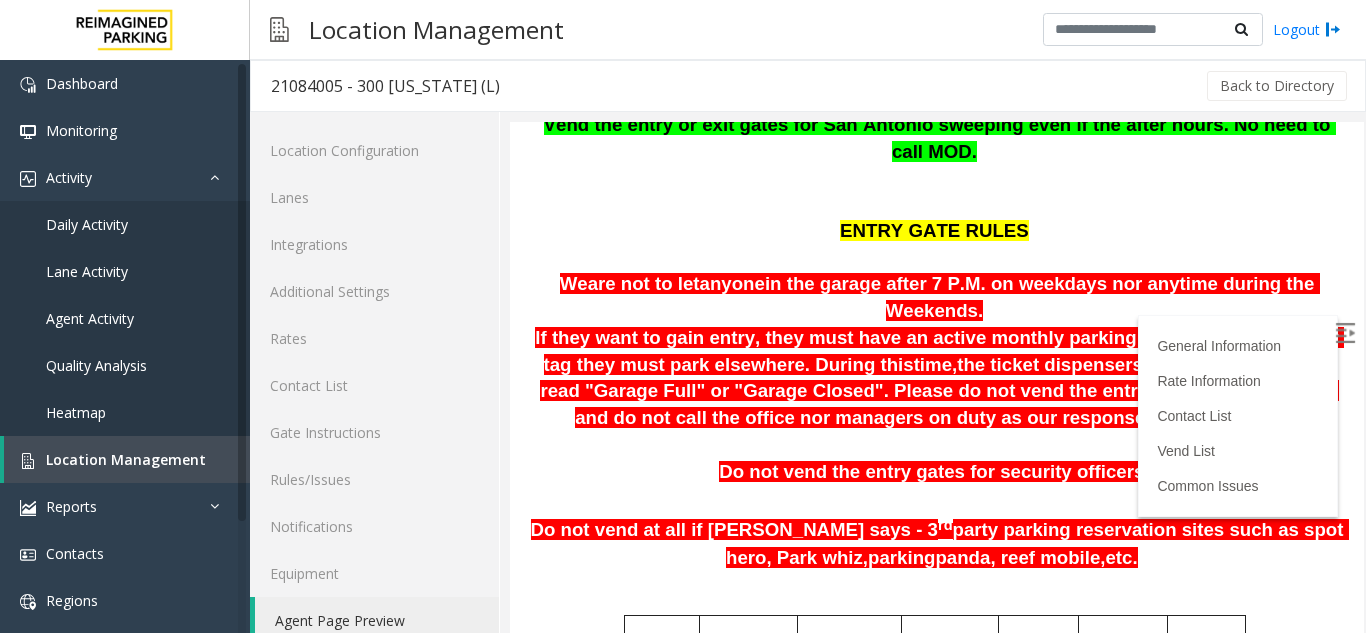 scroll, scrollTop: 500, scrollLeft: 0, axis: vertical 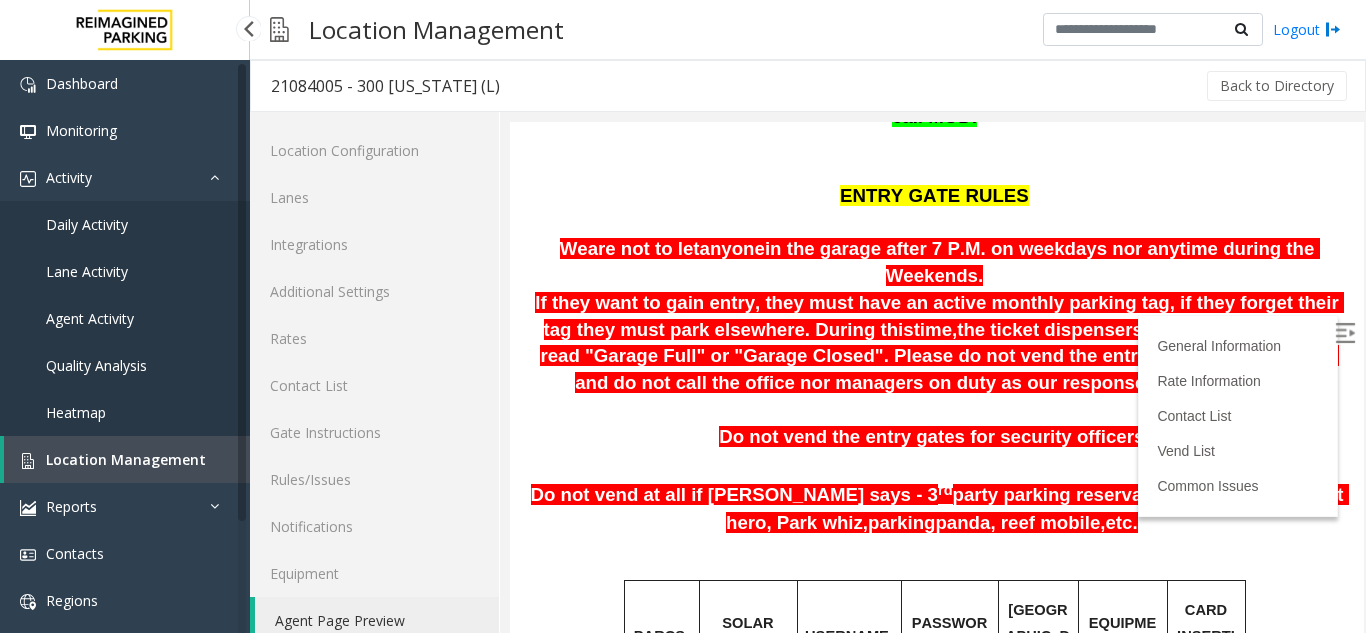 click on "Location Management" at bounding box center (126, 459) 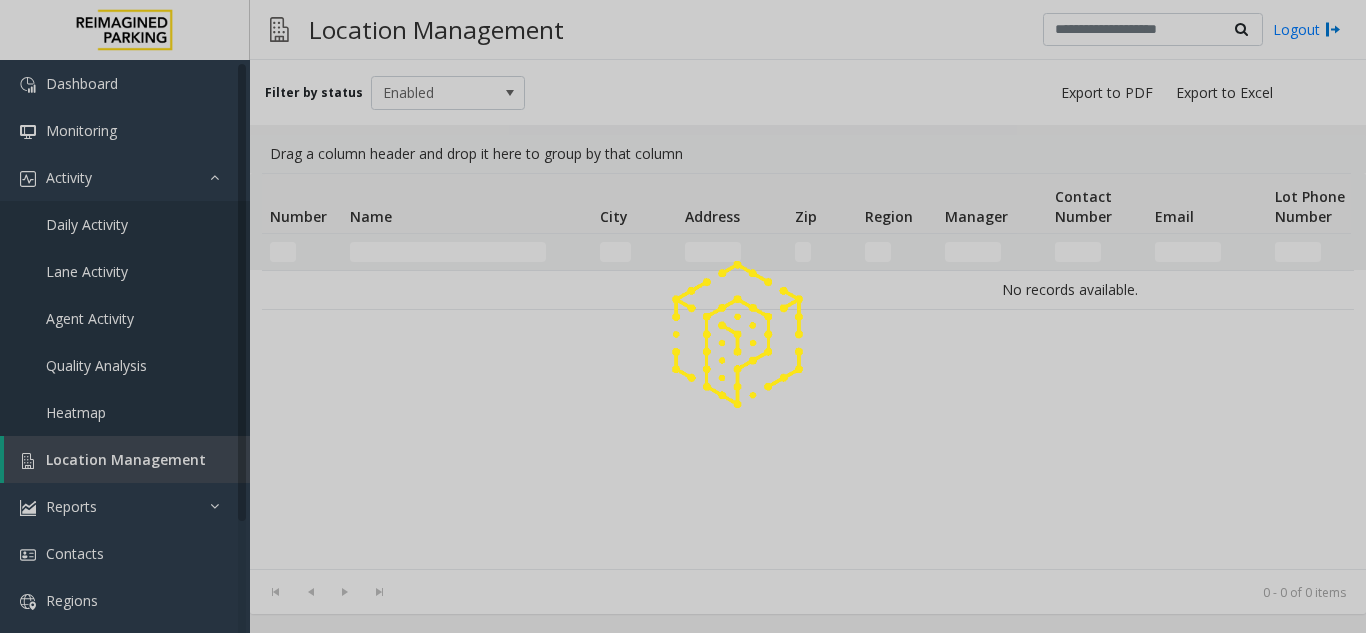 click 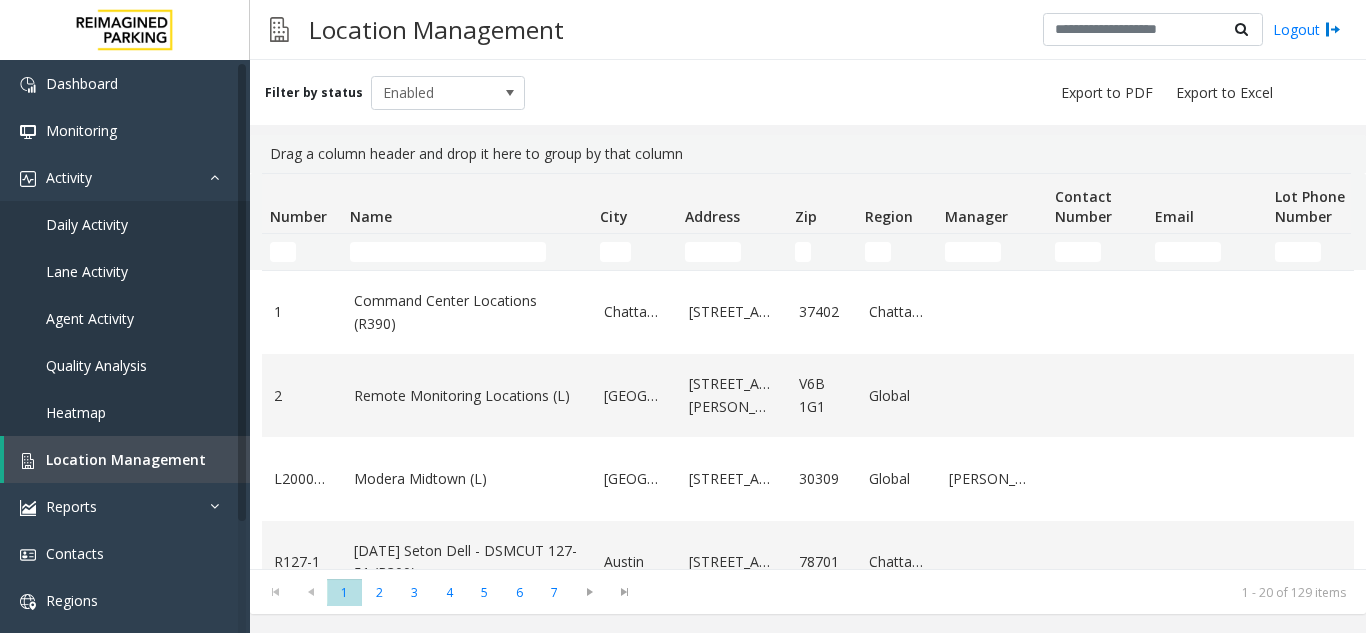 click 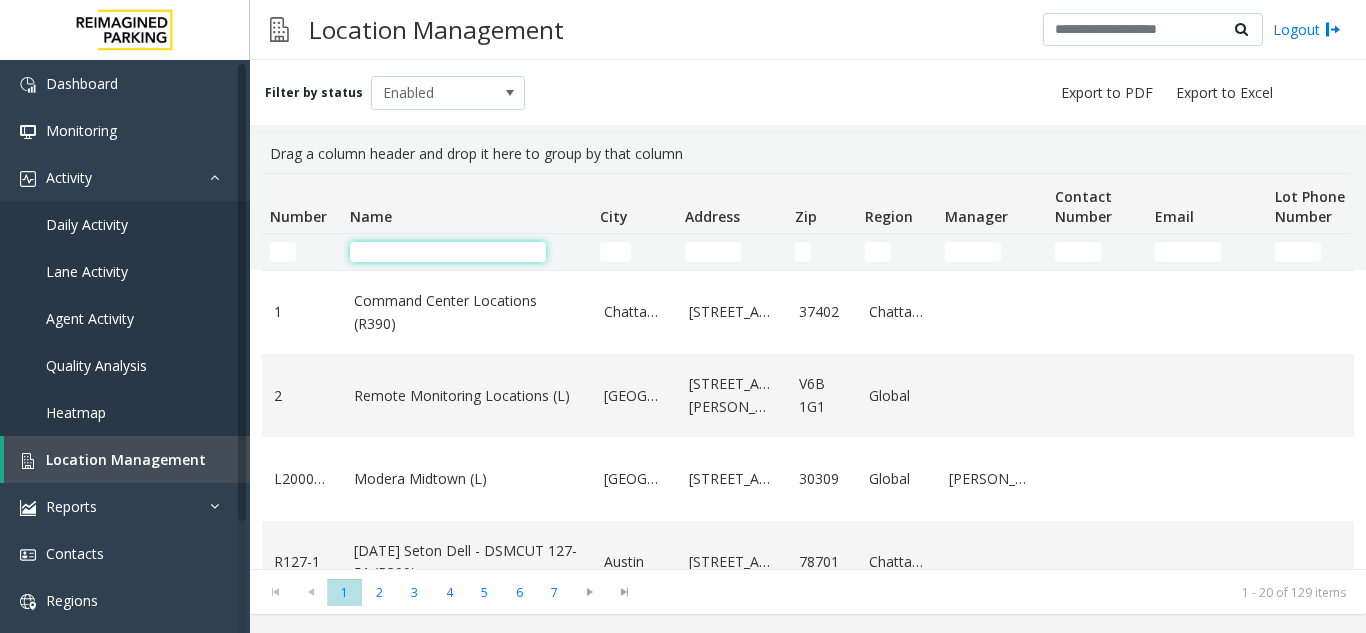 click 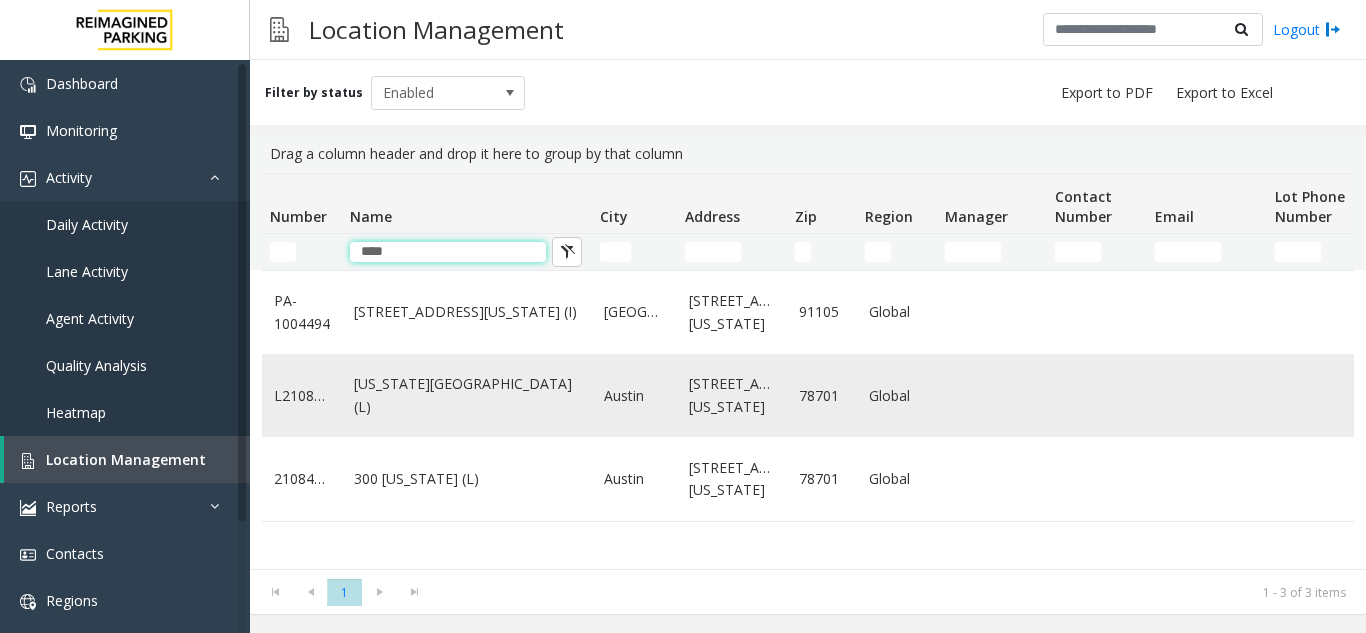 type on "****" 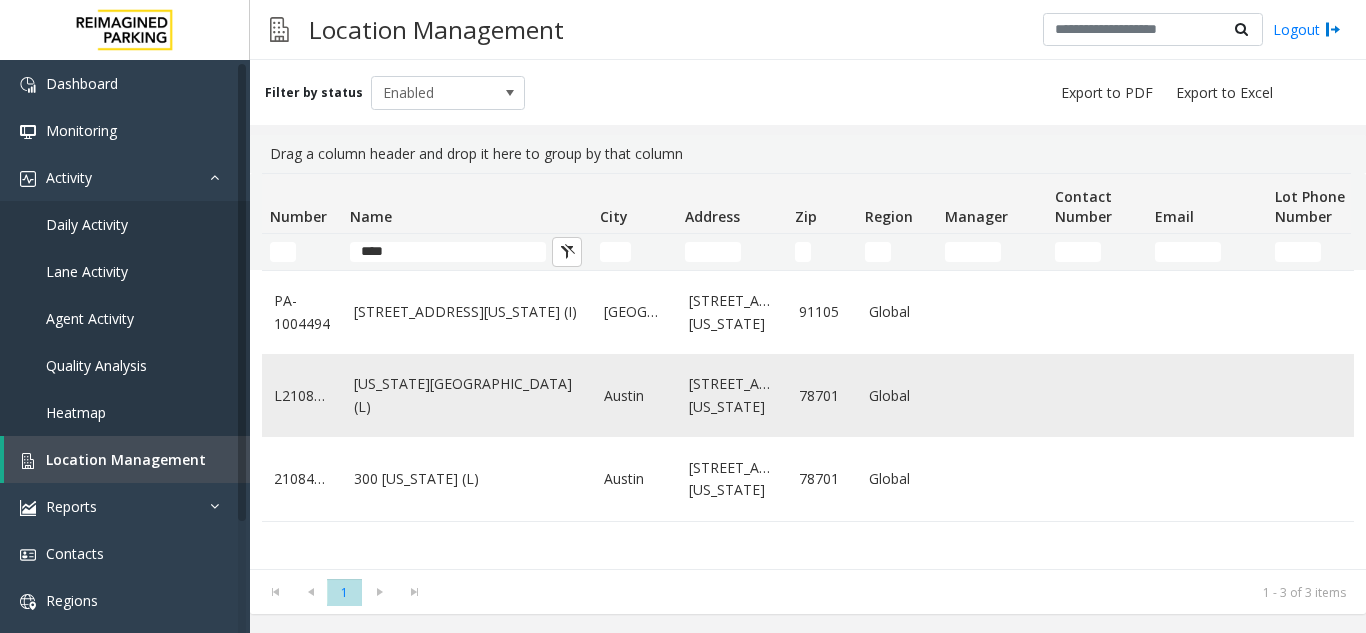 click on "[US_STATE][GEOGRAPHIC_DATA] (L)" 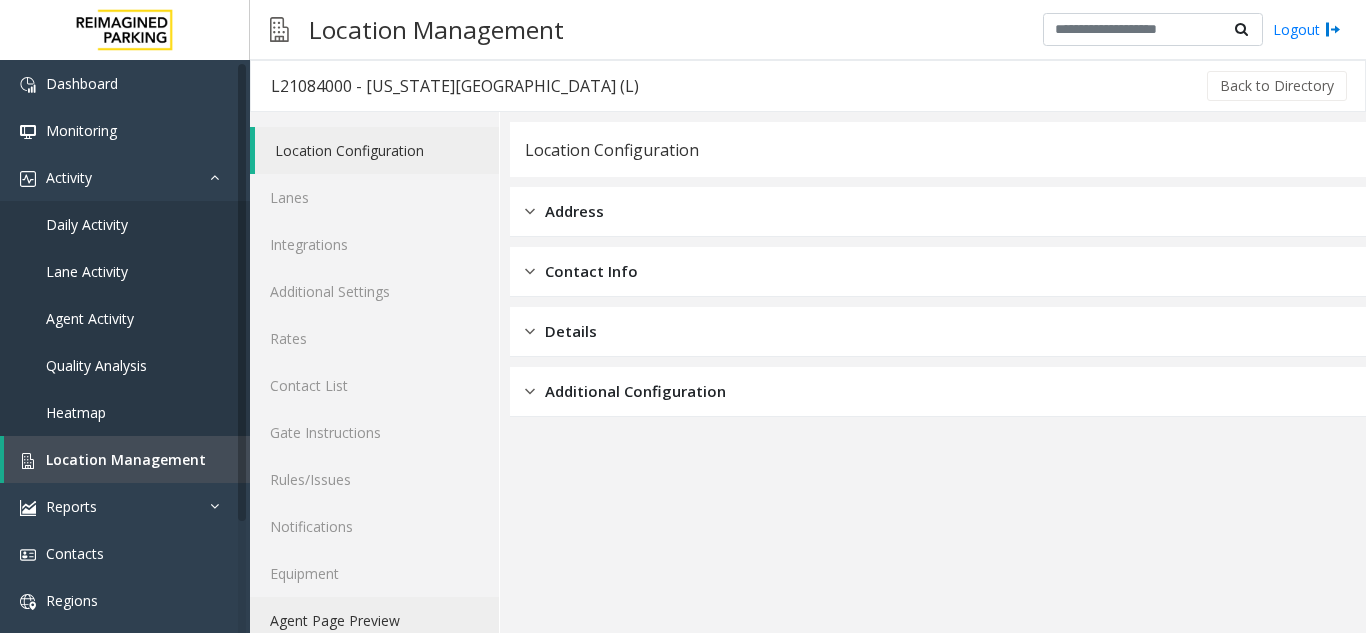 click on "Agent Page Preview" 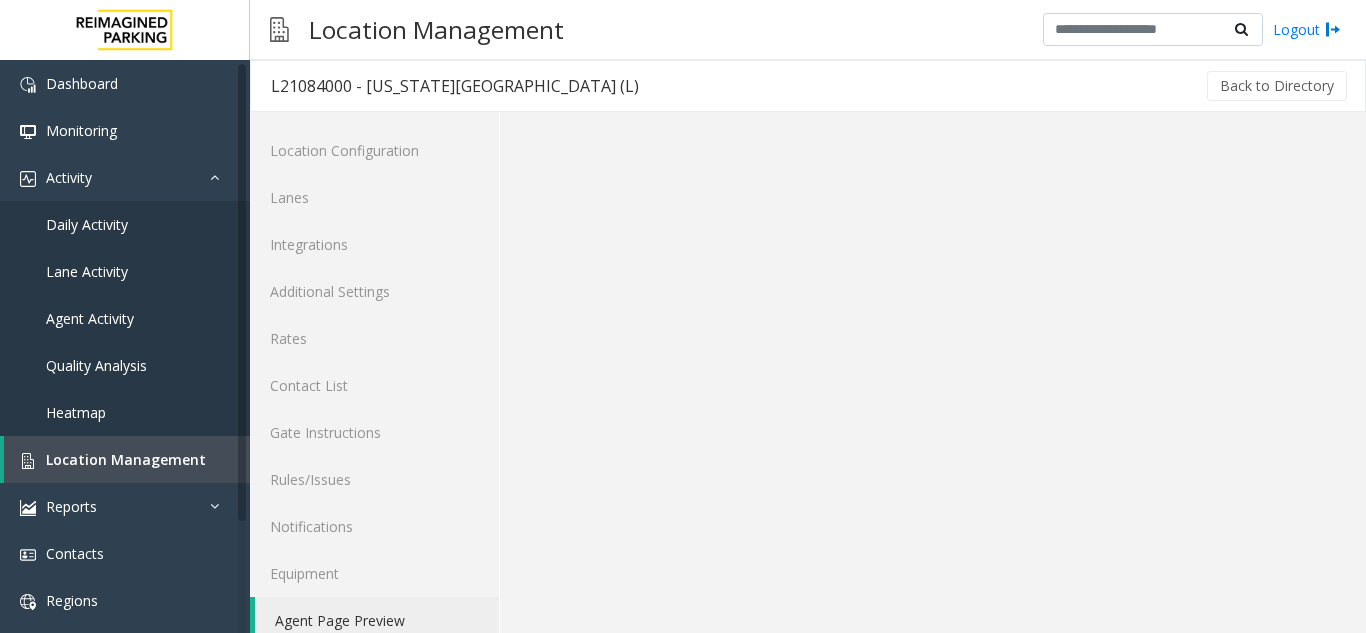 click on "Agent Page Preview" 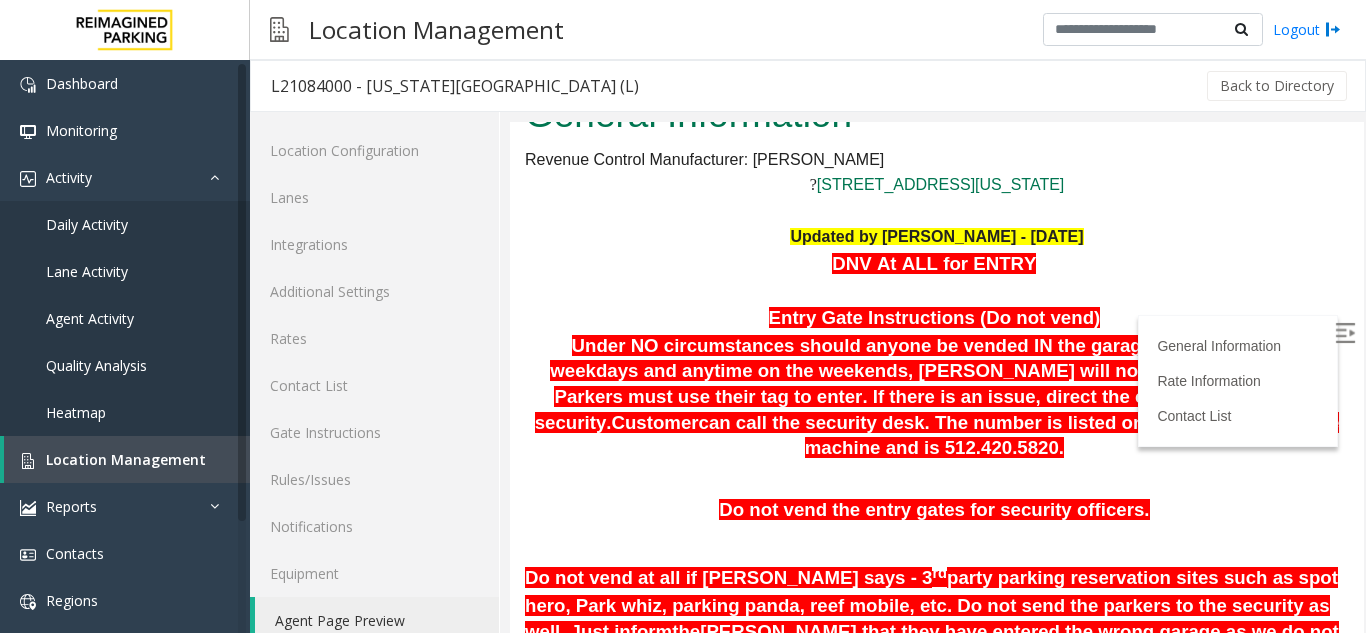 scroll, scrollTop: 200, scrollLeft: 0, axis: vertical 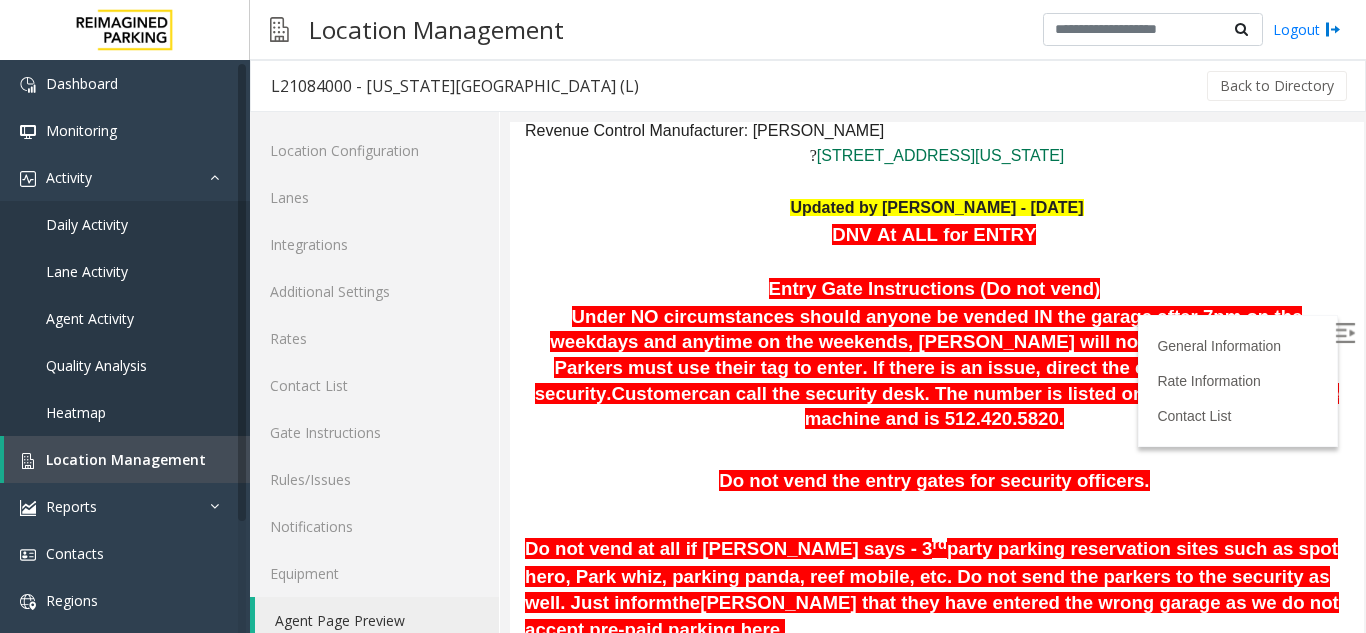 click at bounding box center [1347, 336] 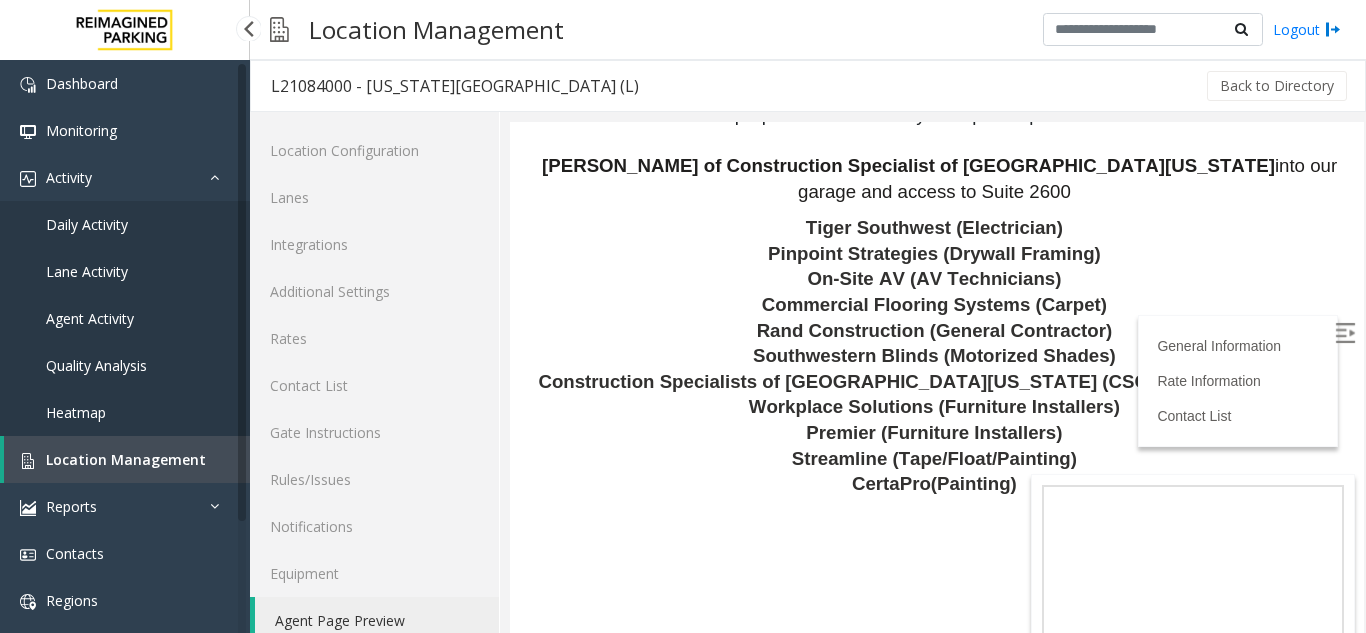 scroll, scrollTop: 3952, scrollLeft: 0, axis: vertical 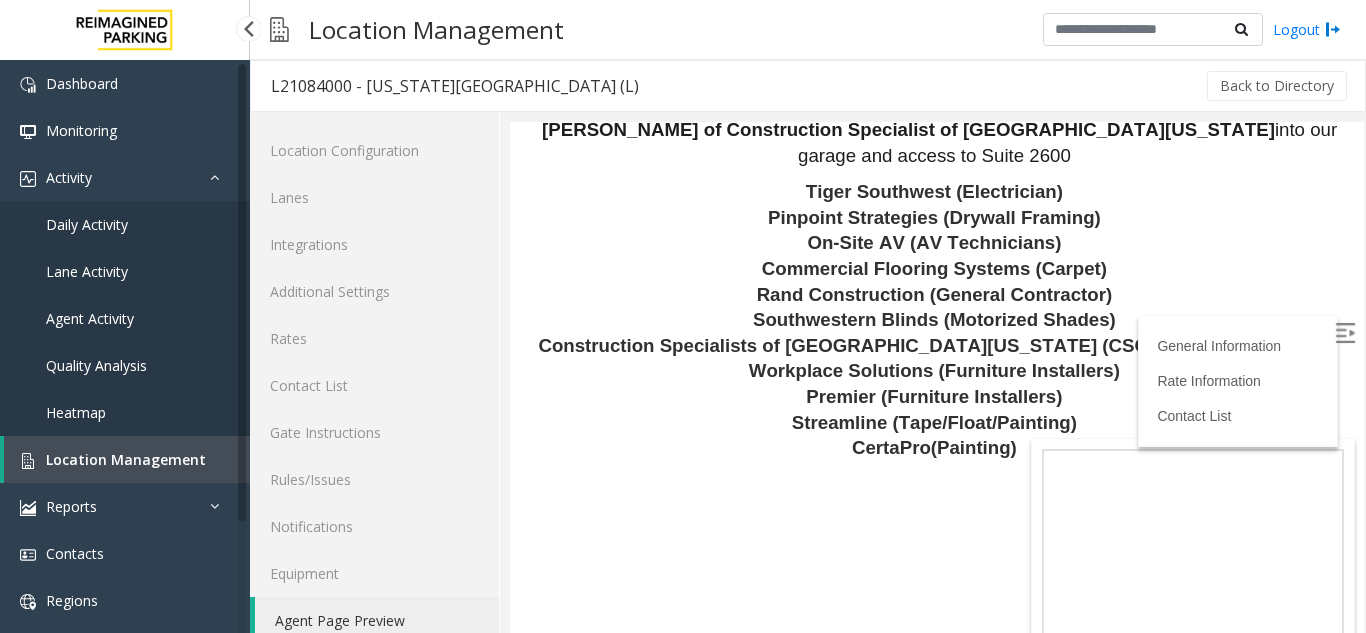 click on "Dashboard Monitoring Activity Daily Activity Lane Activity Agent Activity Quality Analysis Heatmap Location Management Reports Incidents by Location Incidents by Month Locations by Volume Agent Metrics Call Stats Contacts Regions Call Centers Rule Sets Agent Services" at bounding box center (125, 412) 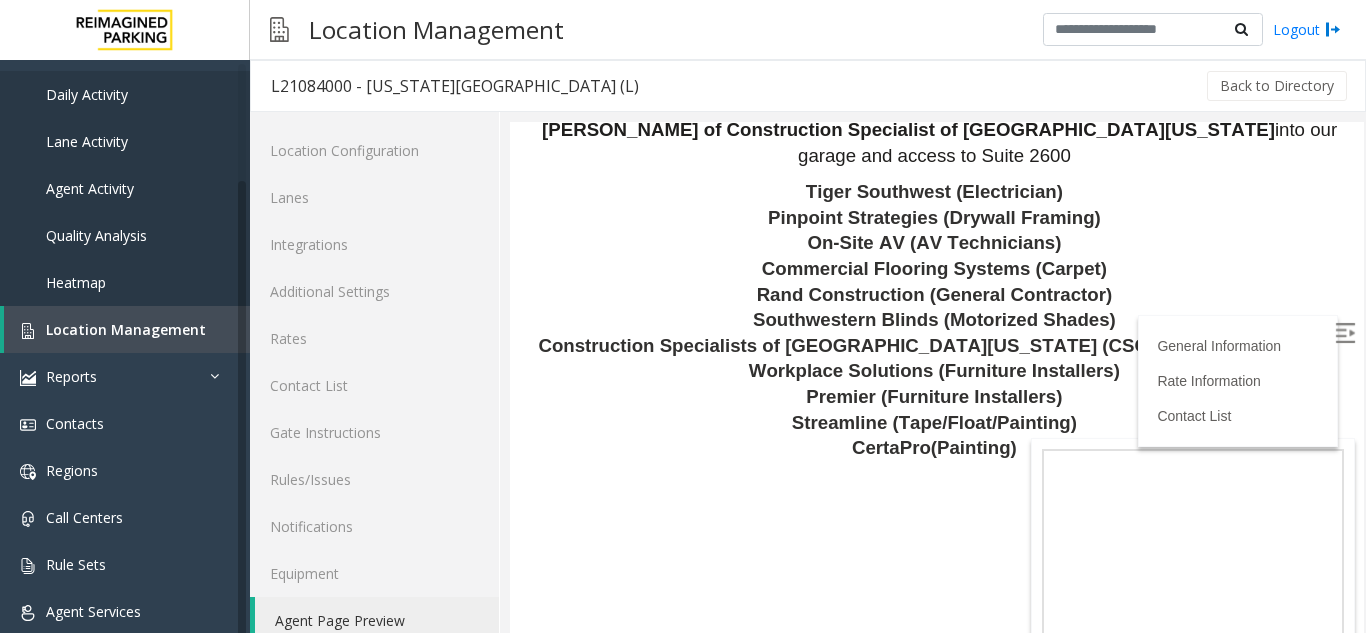 scroll, scrollTop: 138, scrollLeft: 0, axis: vertical 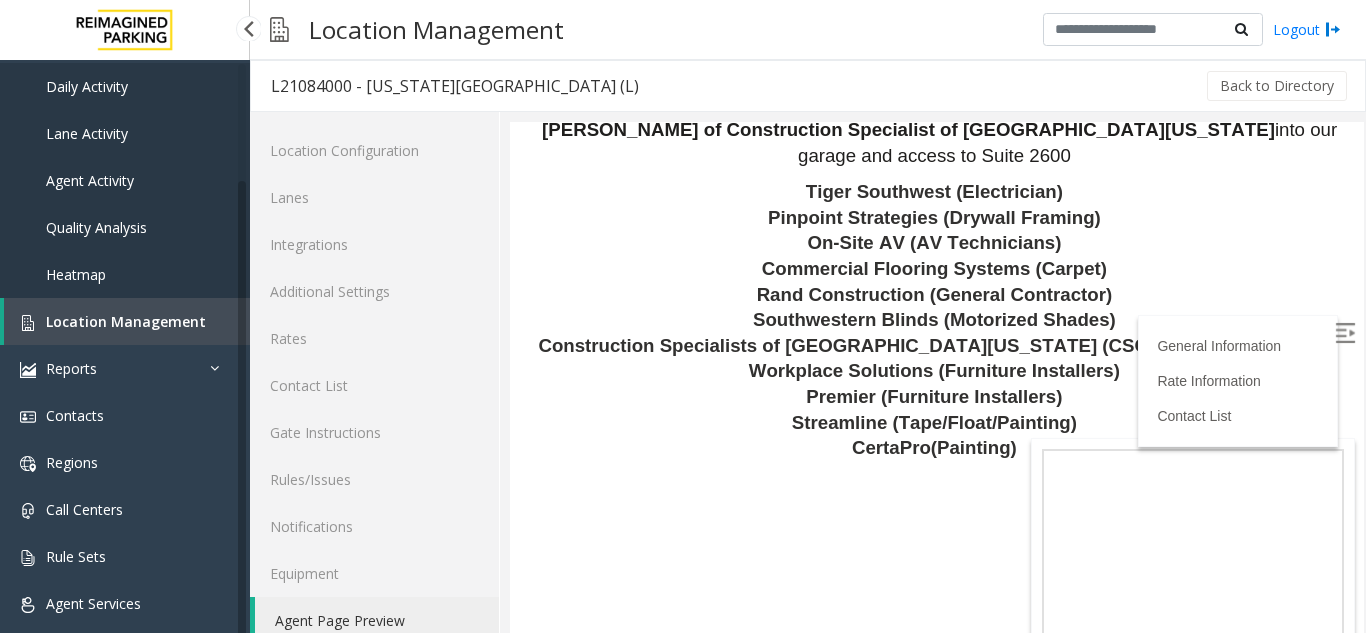 click on "Location Management" at bounding box center [127, 321] 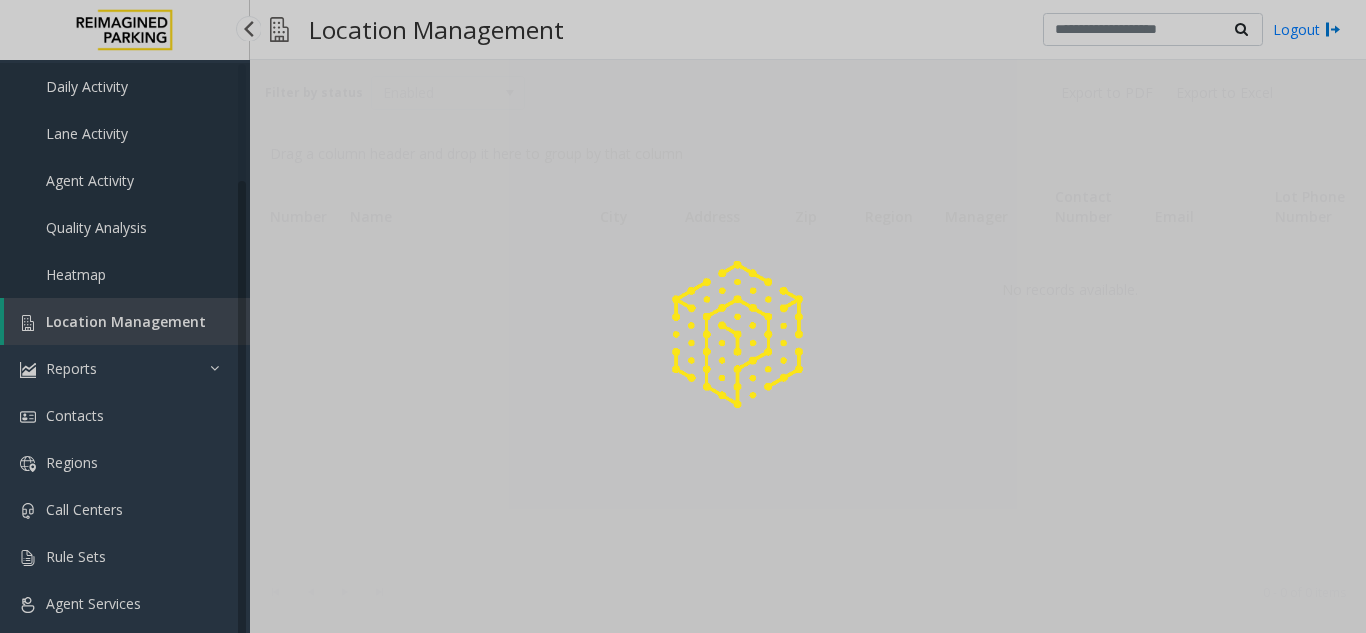 click 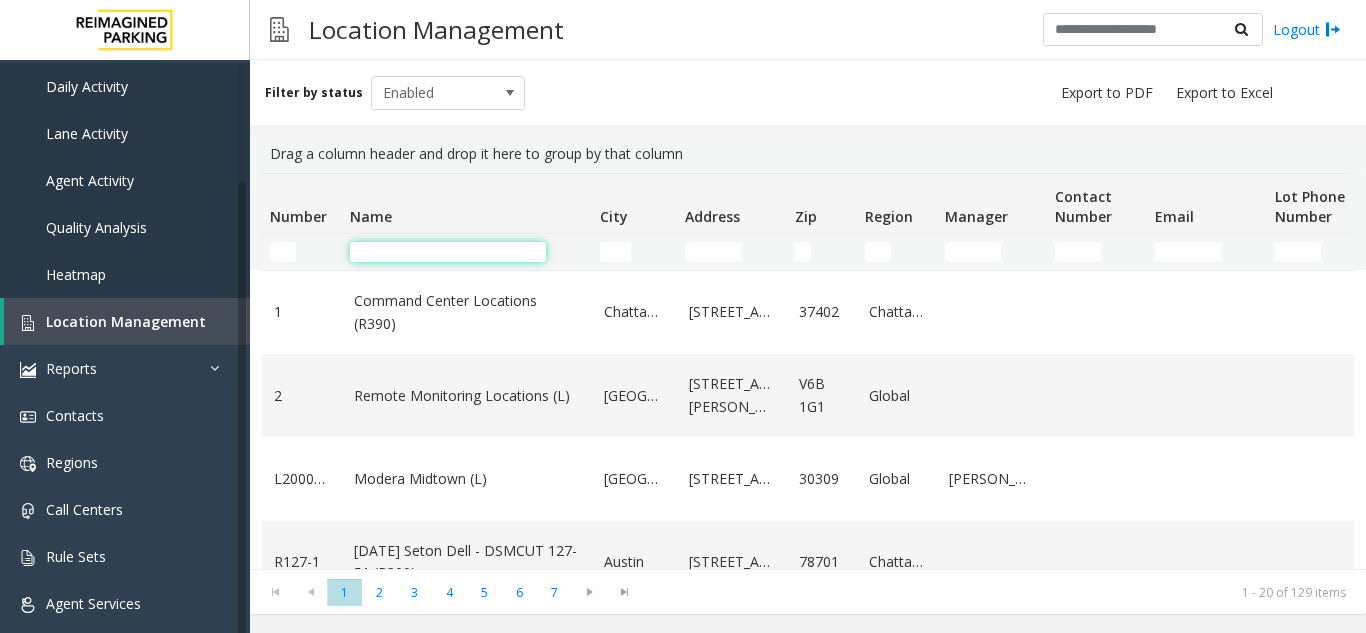 click 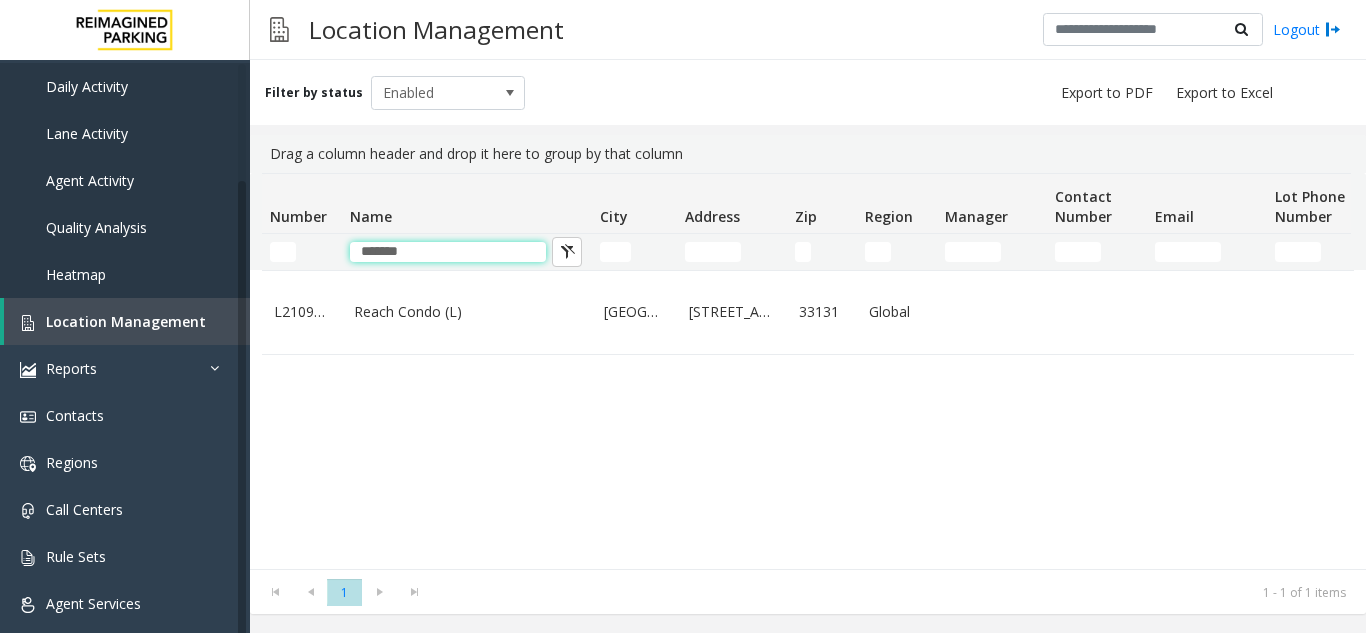 type on "*******" 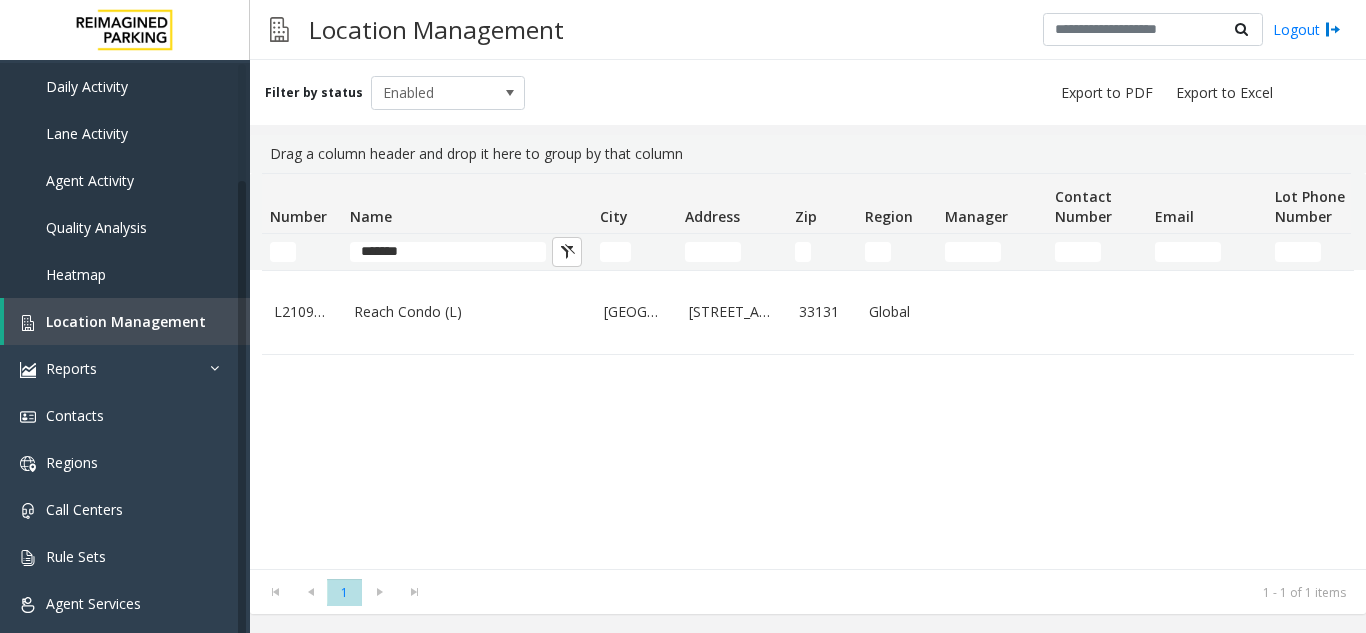 click on "Reach Condo (L)" 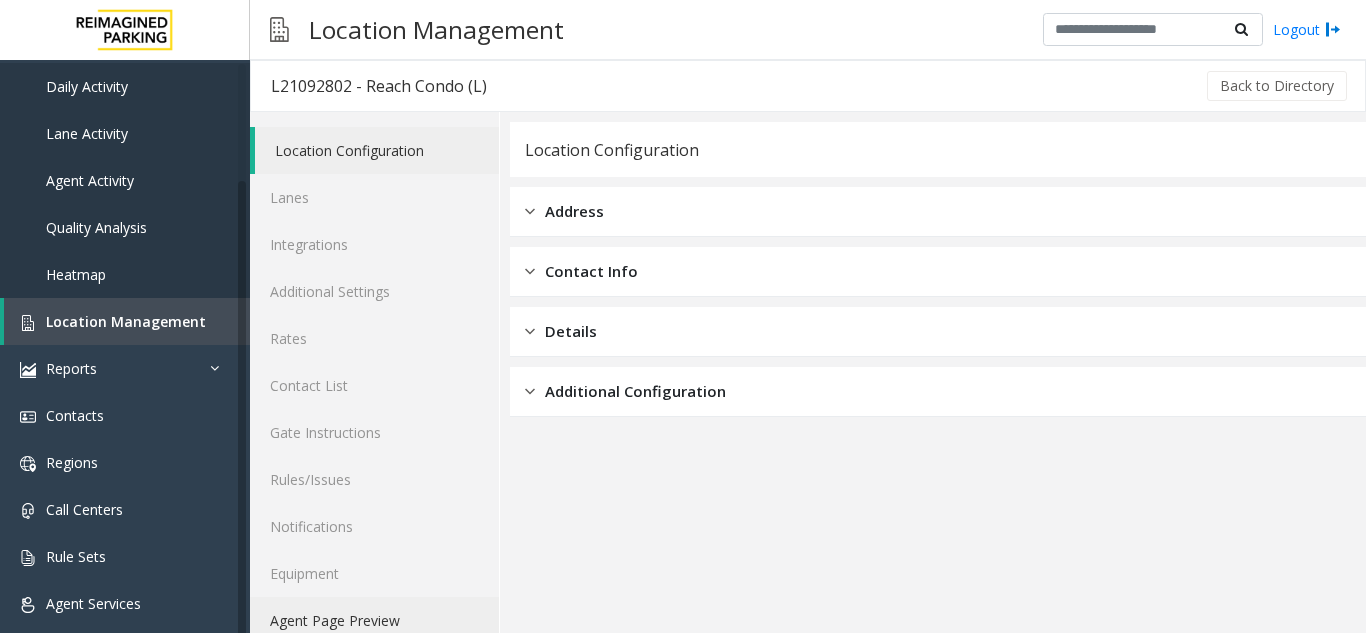 click on "Agent Page Preview" 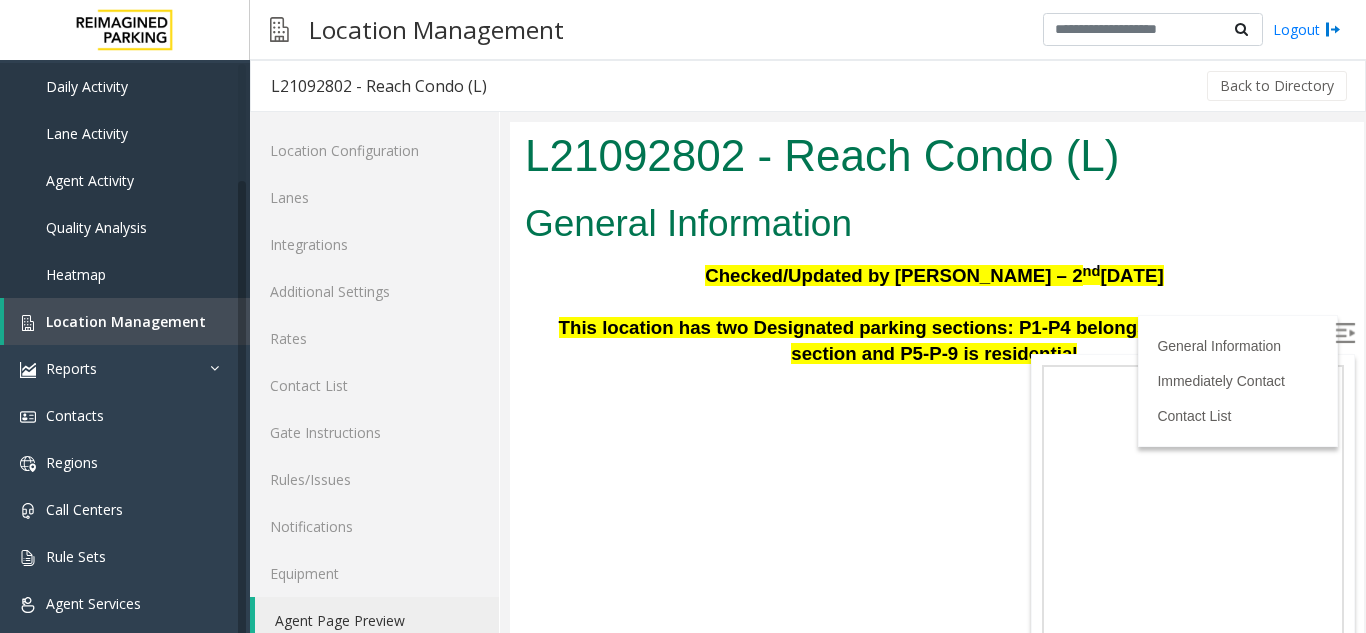 scroll, scrollTop: 100, scrollLeft: 0, axis: vertical 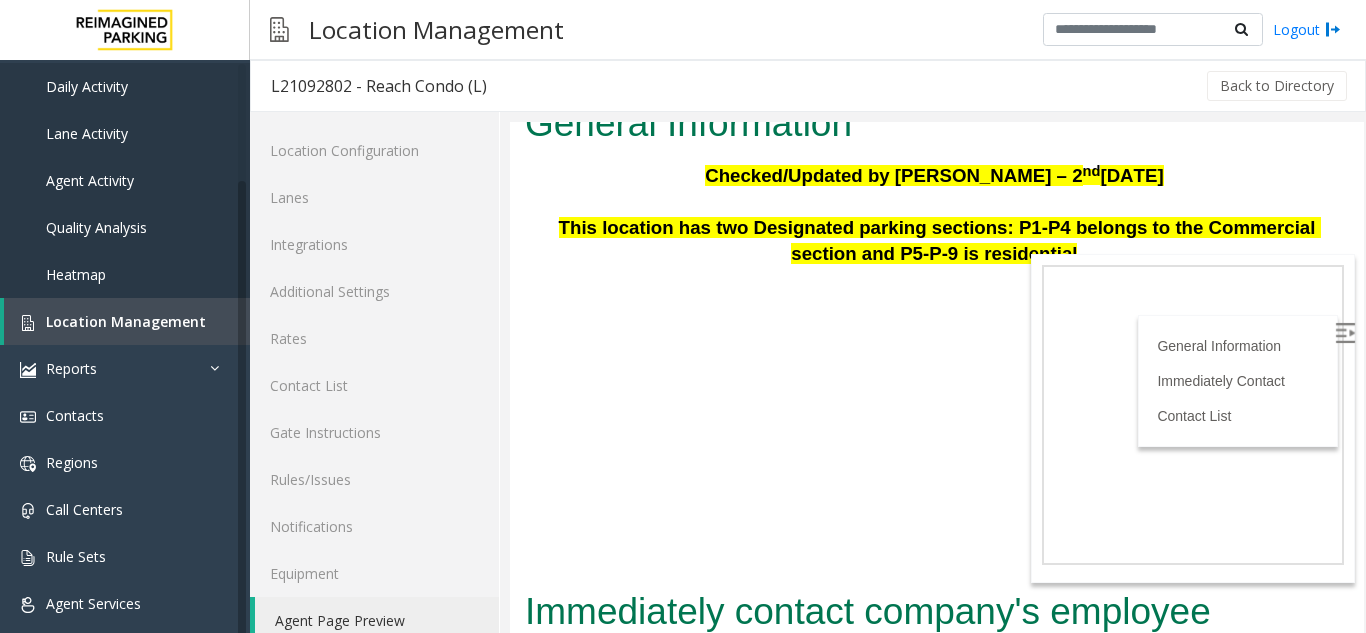 click at bounding box center (1345, 333) 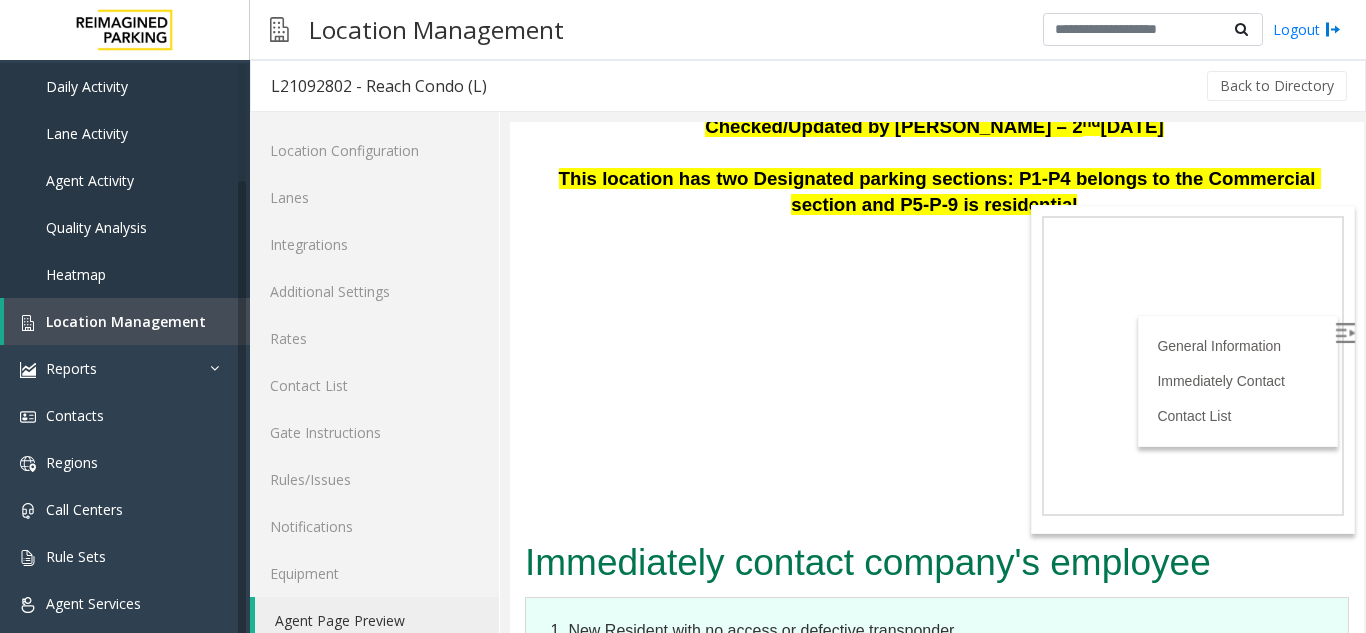 scroll, scrollTop: 100, scrollLeft: 0, axis: vertical 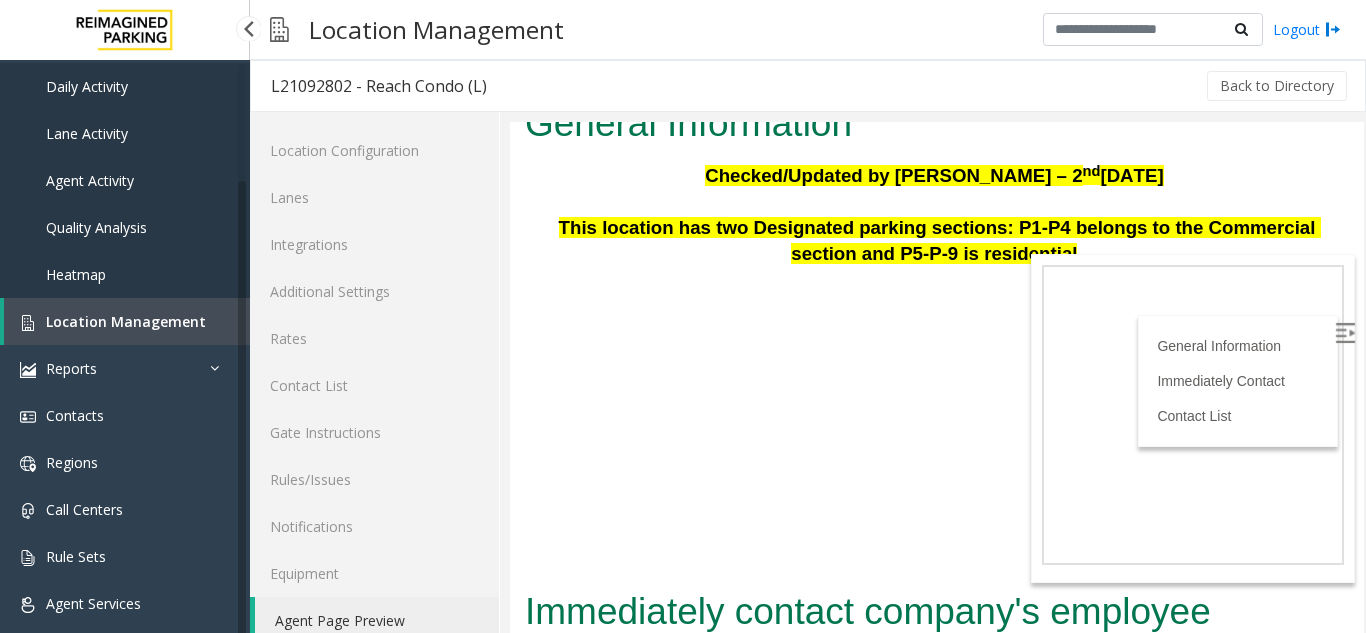 click on "Location Management" at bounding box center (126, 321) 